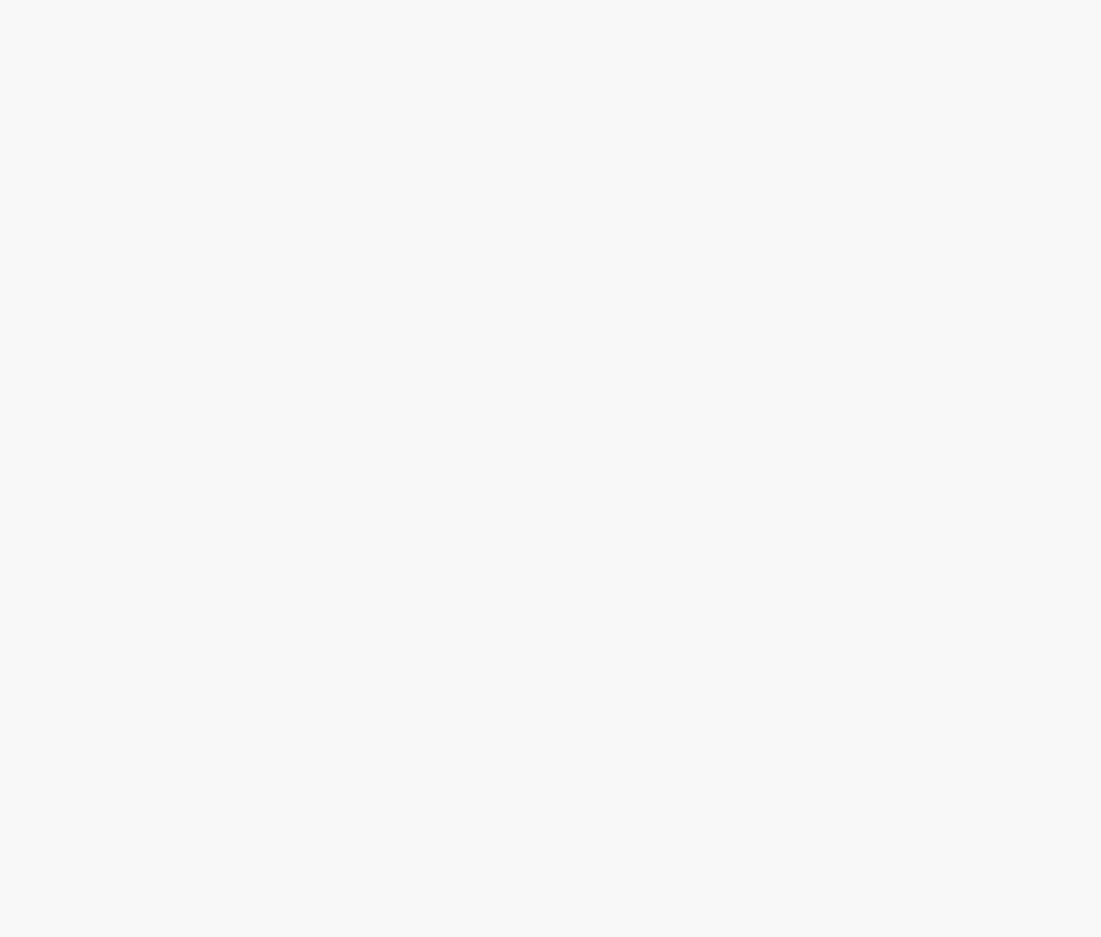 scroll, scrollTop: 0, scrollLeft: 0, axis: both 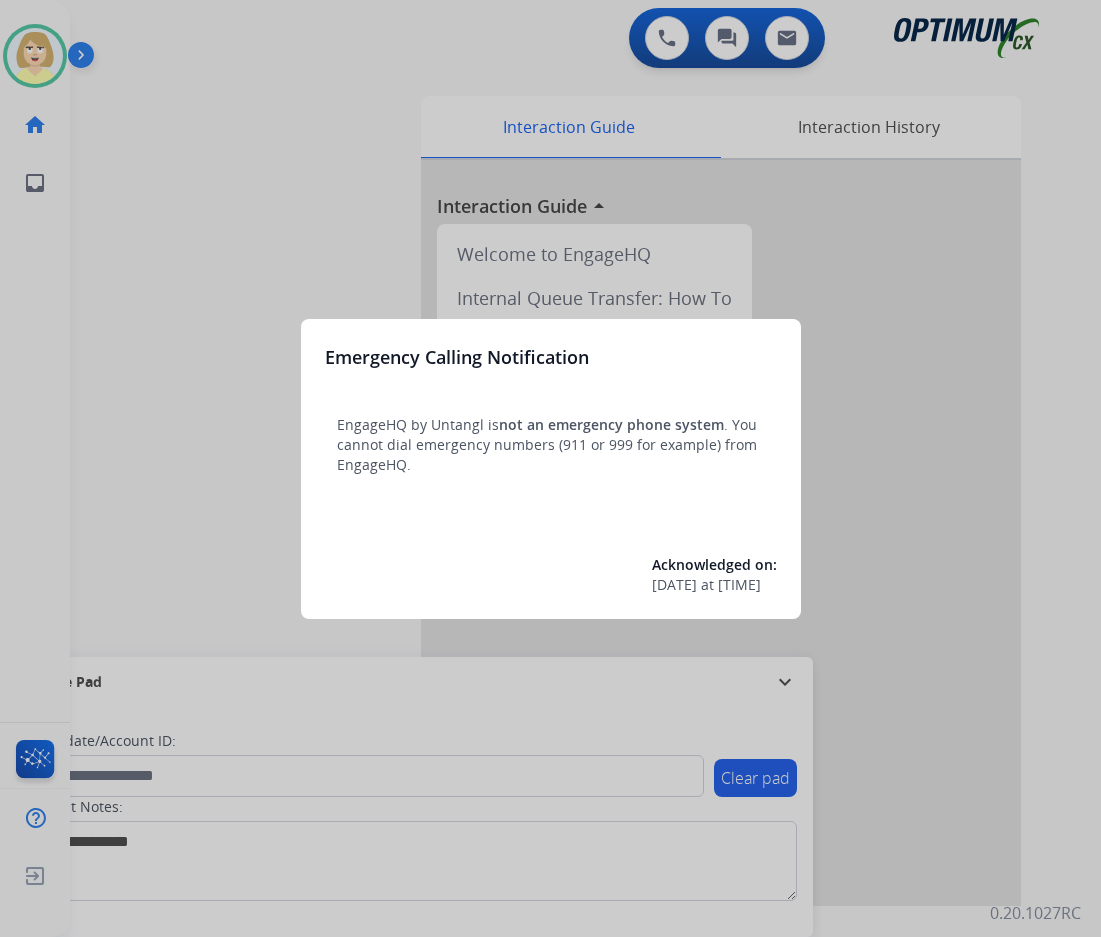 click at bounding box center [550, 468] 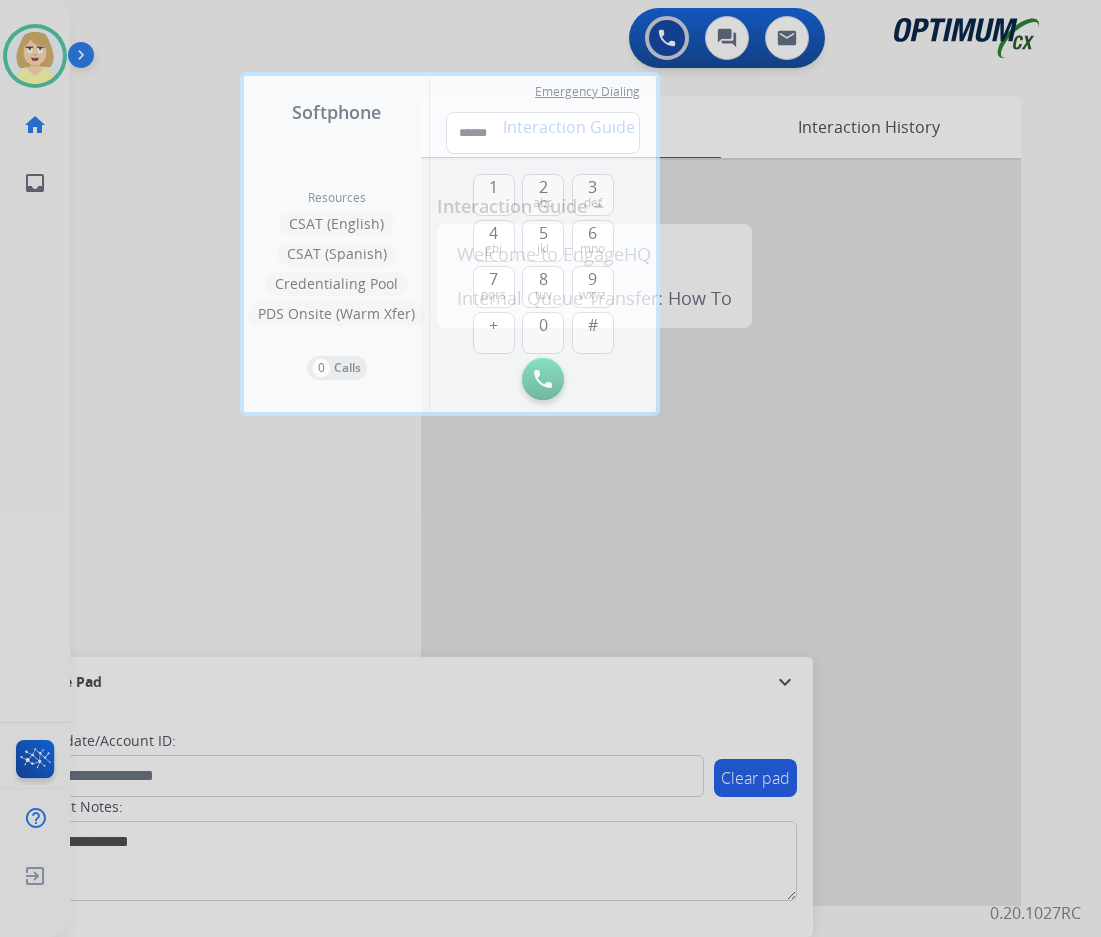 click at bounding box center (550, 468) 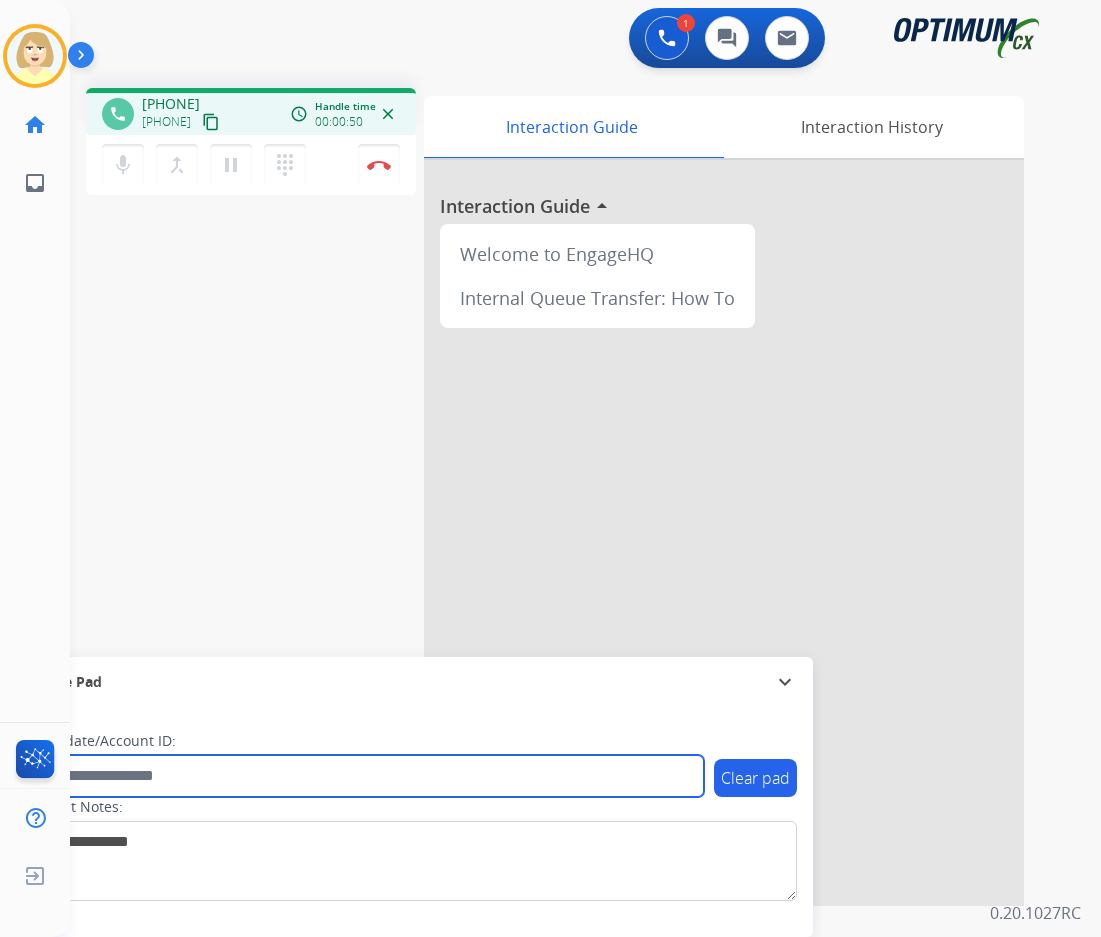 click at bounding box center (365, 776) 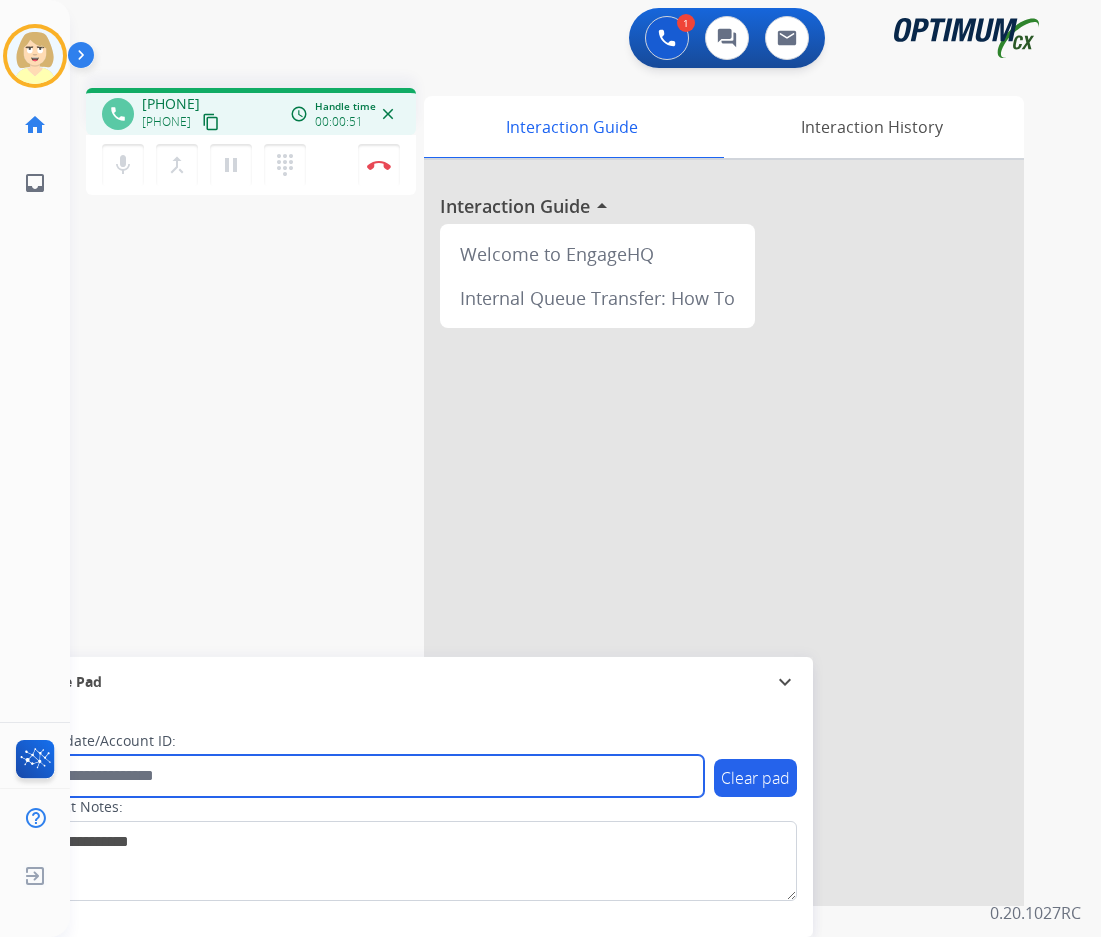 paste on "*******" 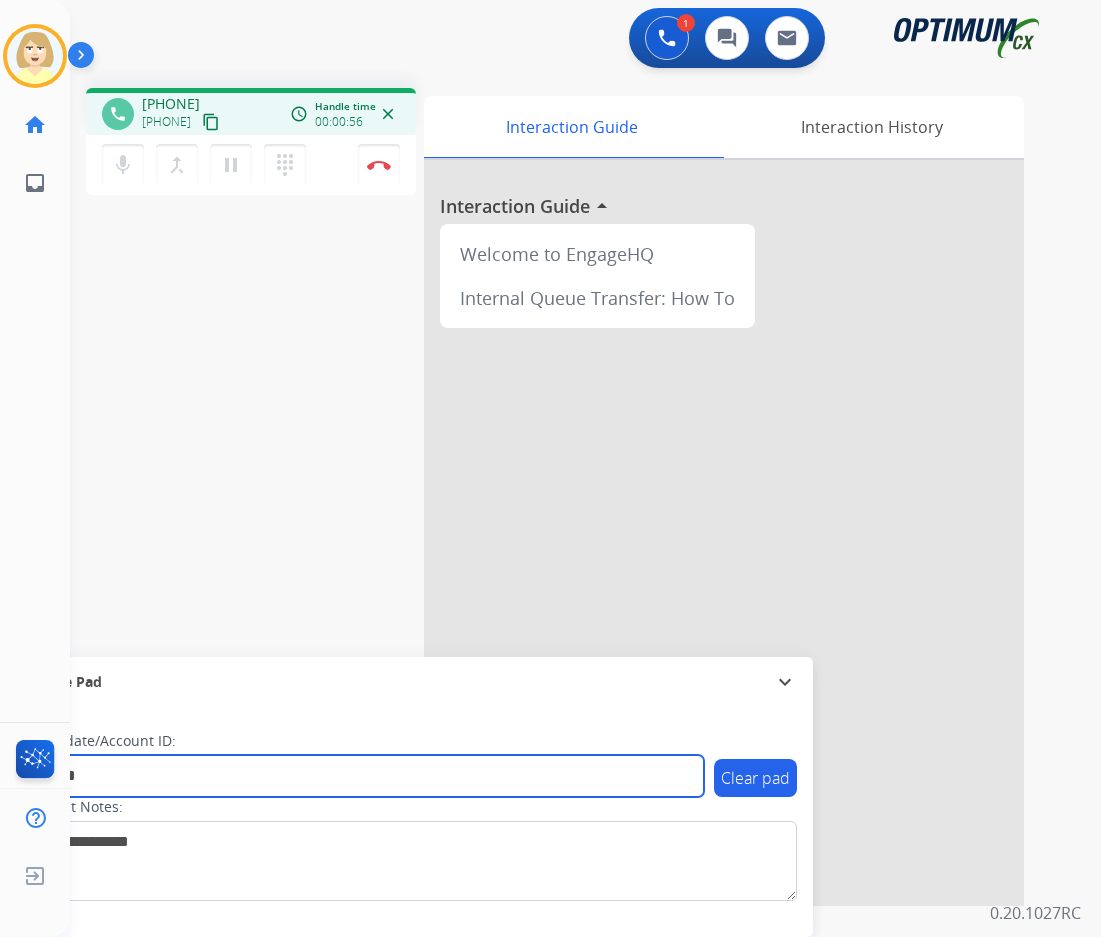 type on "*******" 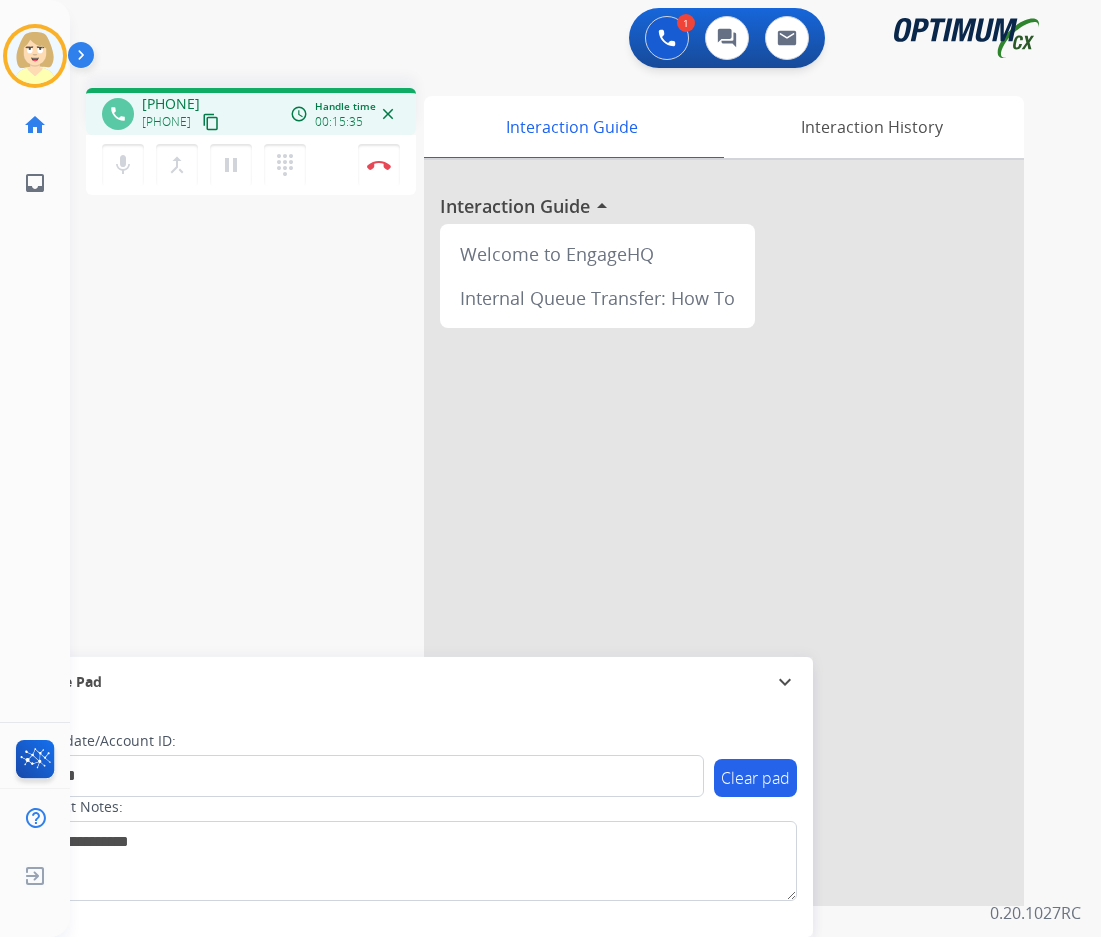 click on "phone [PHONE] [PHONE] content_copy access_time Call metrics Queue 00:09 Hold 00:00 Talk 15:35 Total 15:43 Handle time 00:15:35 close mic Mute merge_type Bridge pause Hold dialpad Dialpad Disconnect swap_horiz Break voice bridge close_fullscreen Connect 3-Way Call merge_type Separate 3-Way Call Interaction Guide Interaction History Interaction Guide arrow_drop_up Welcome to EngageHQ Internal Queue Transfer: How To Secure Pad expand_more Clear pad Candidate/Account ID: ******* Contact Notes:" at bounding box center [561, 489] 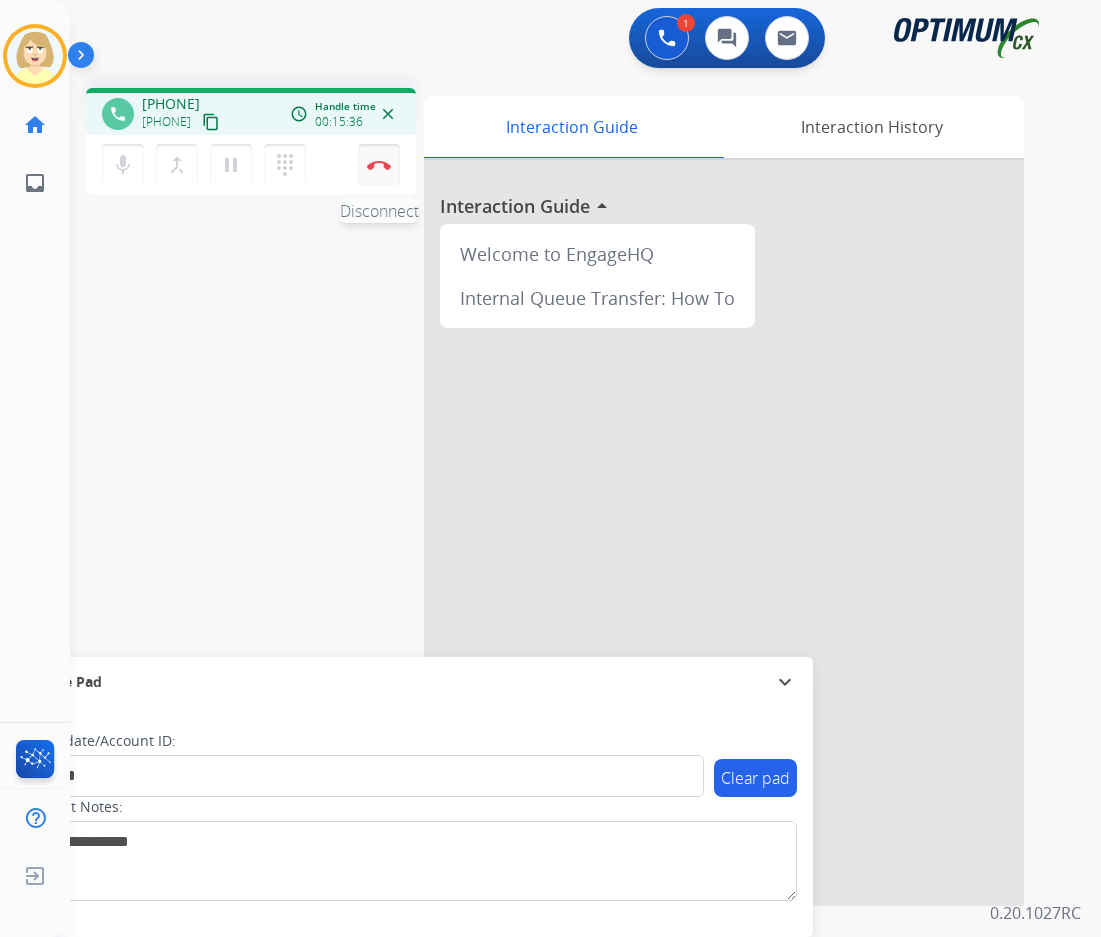 click on "Disconnect" at bounding box center [379, 165] 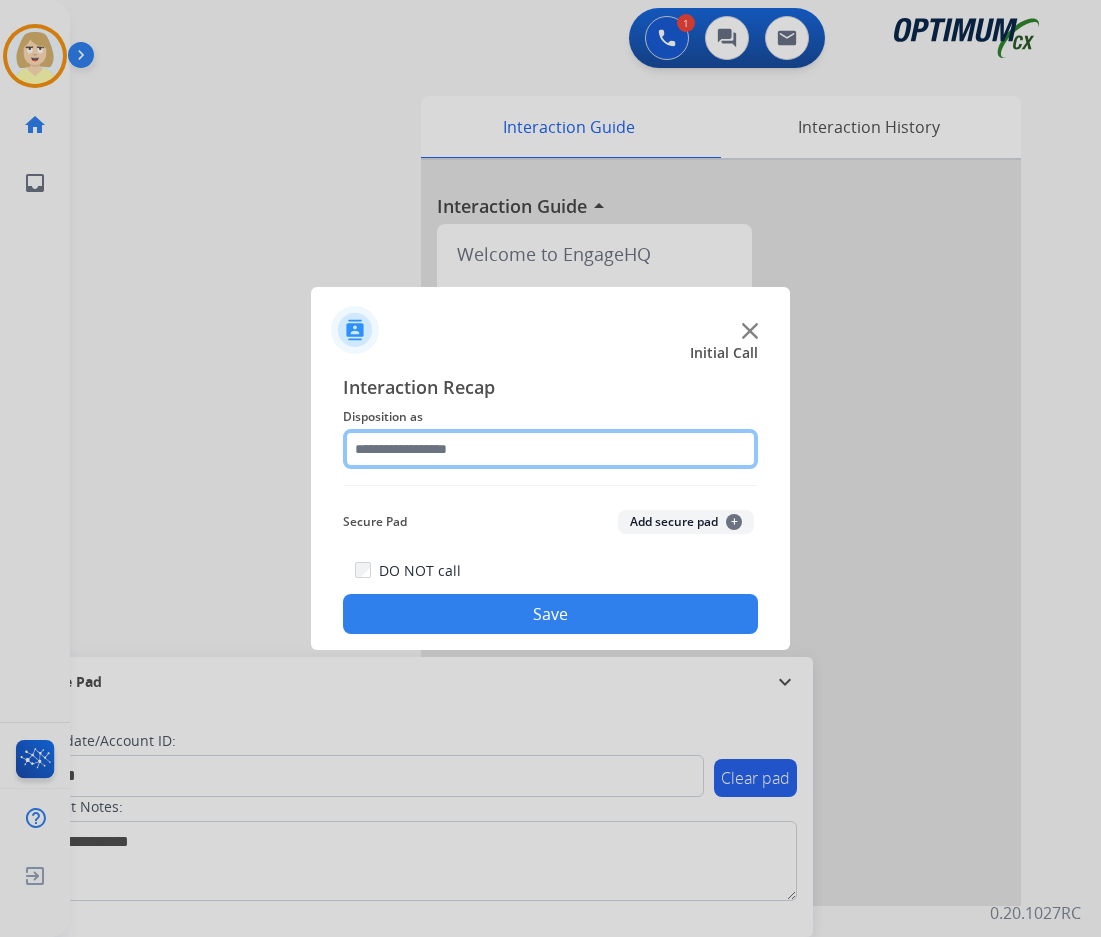 click 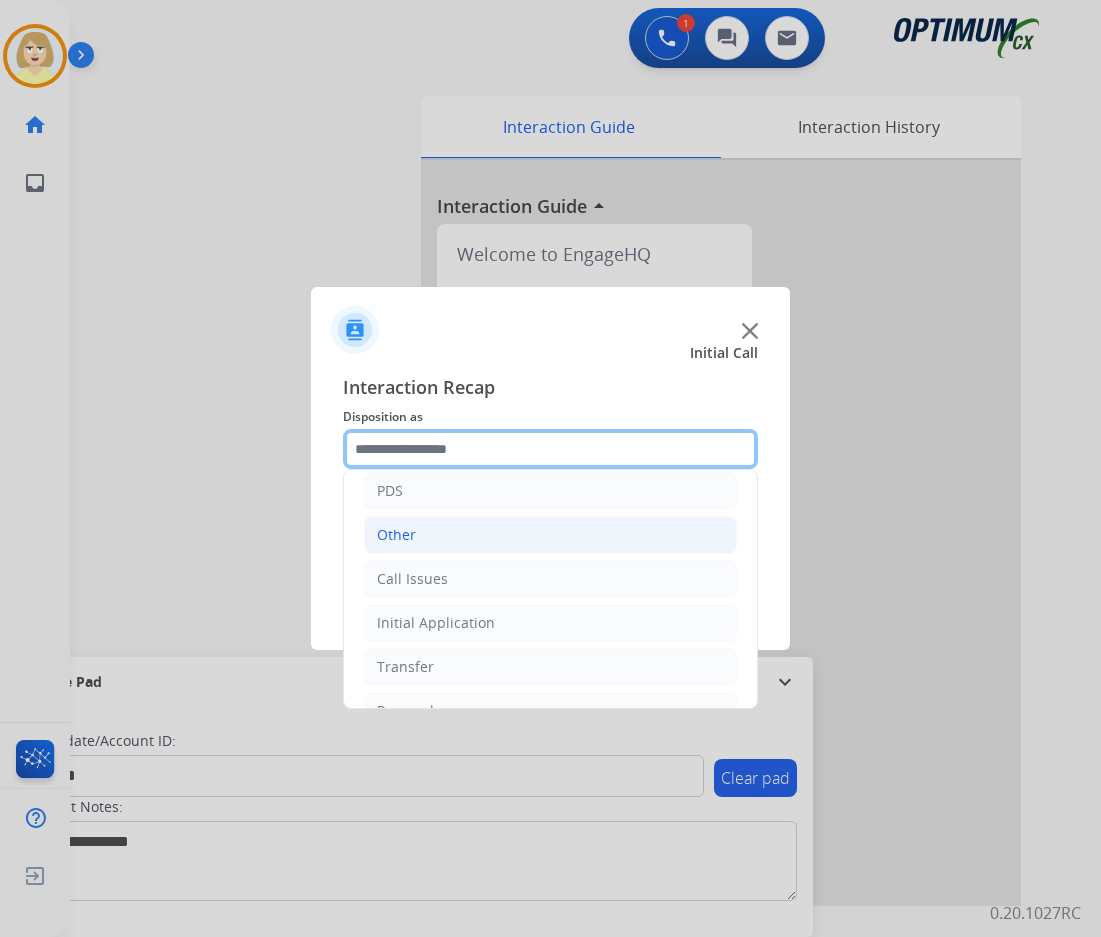 scroll, scrollTop: 136, scrollLeft: 0, axis: vertical 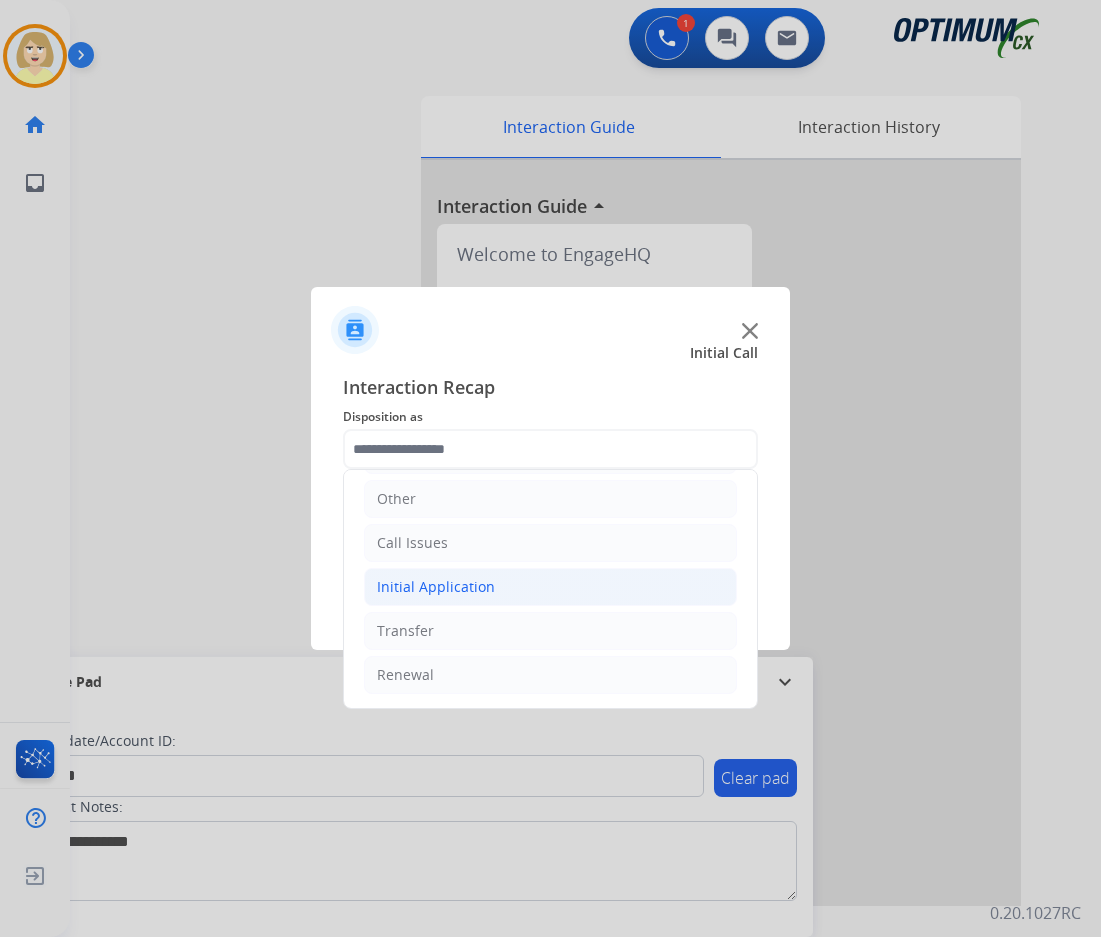 click on "Initial Application" 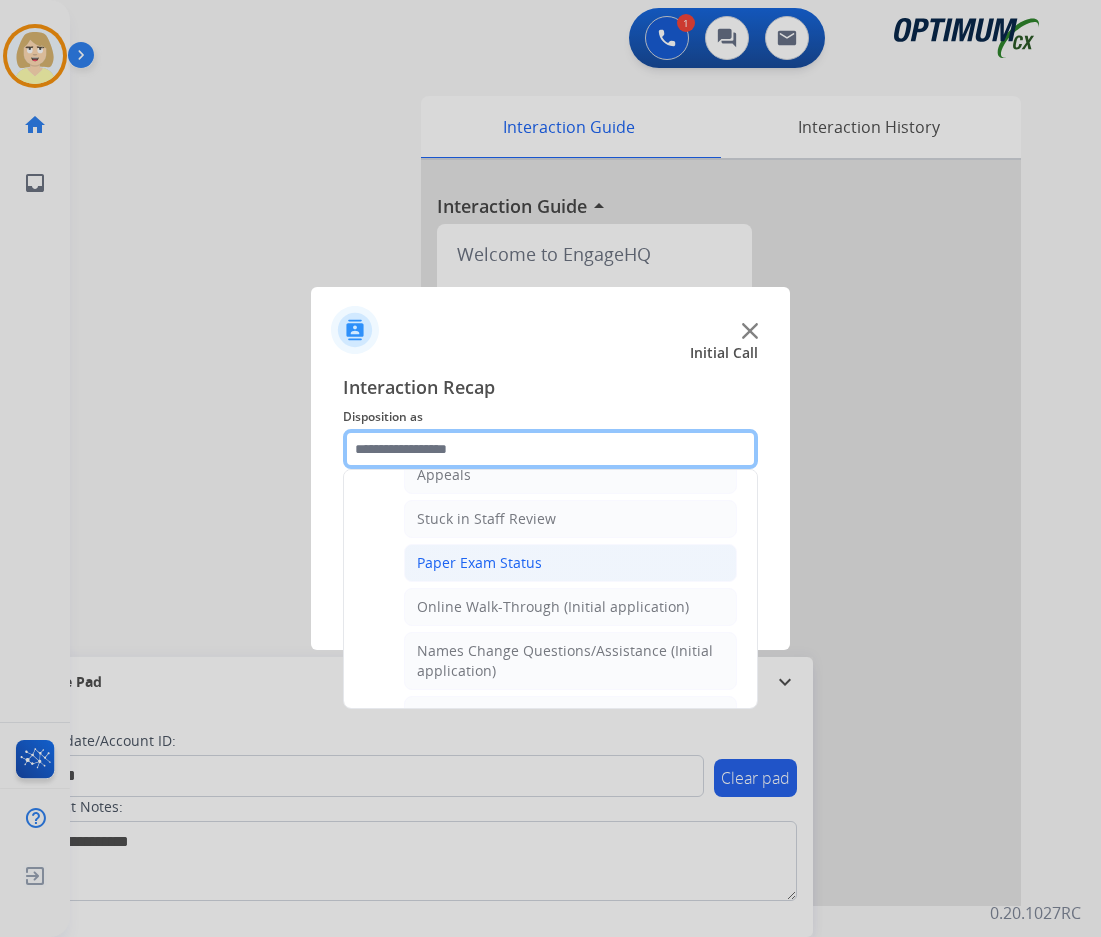 scroll, scrollTop: 236, scrollLeft: 0, axis: vertical 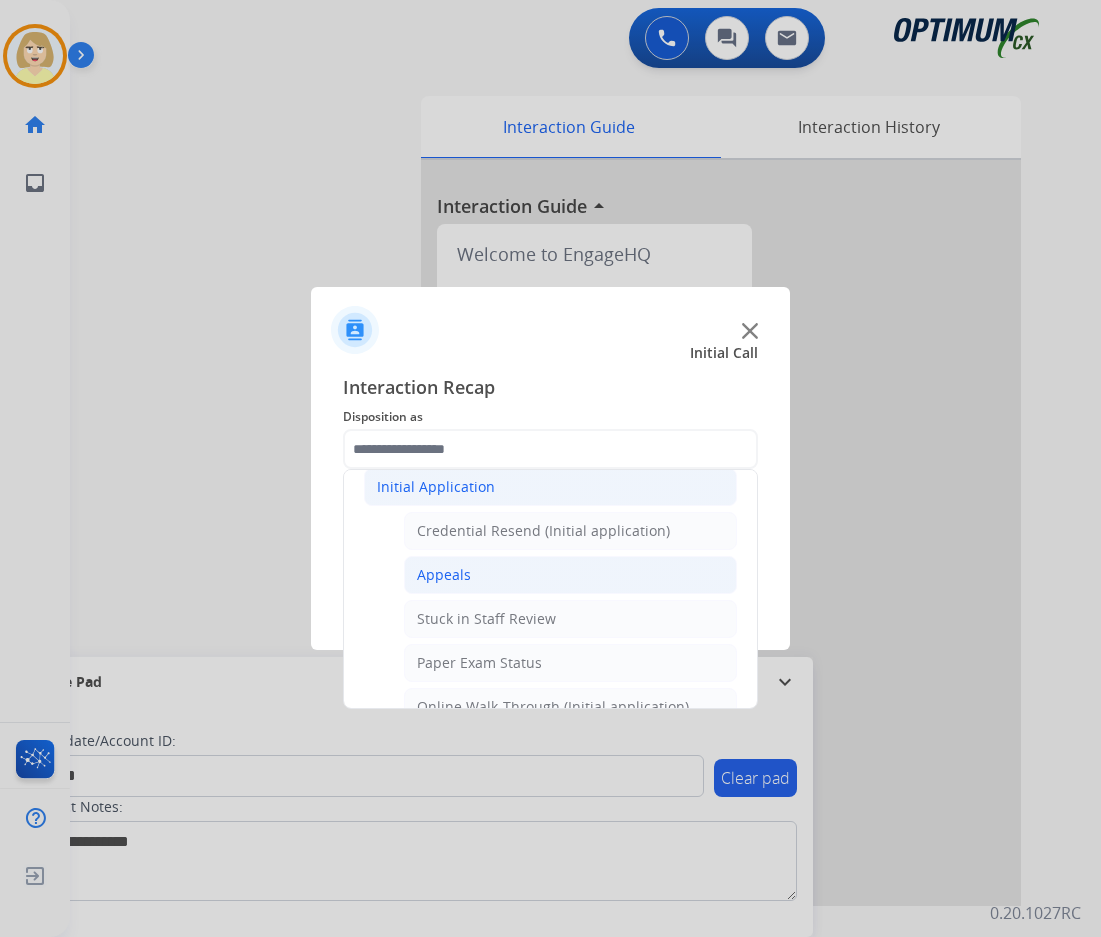 click on "Appeals" 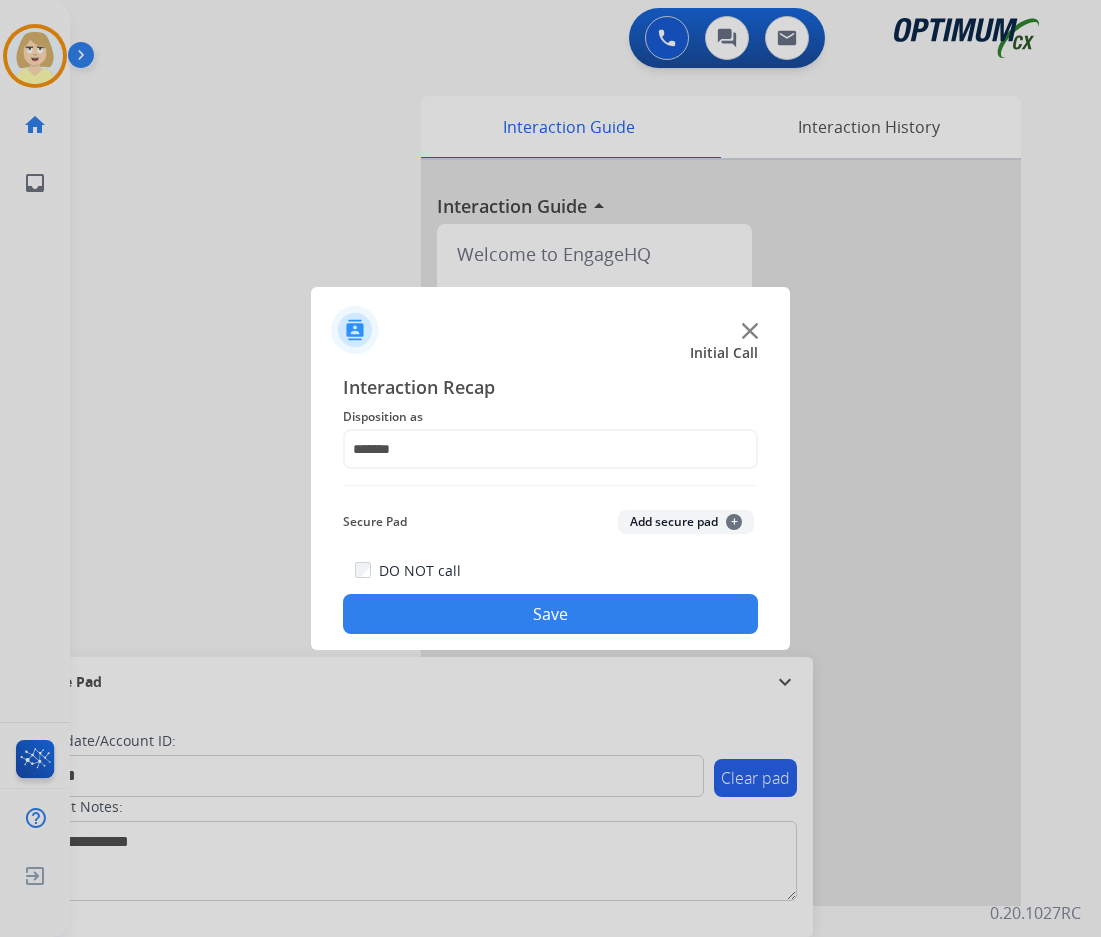 click on "Add secure pad  +" 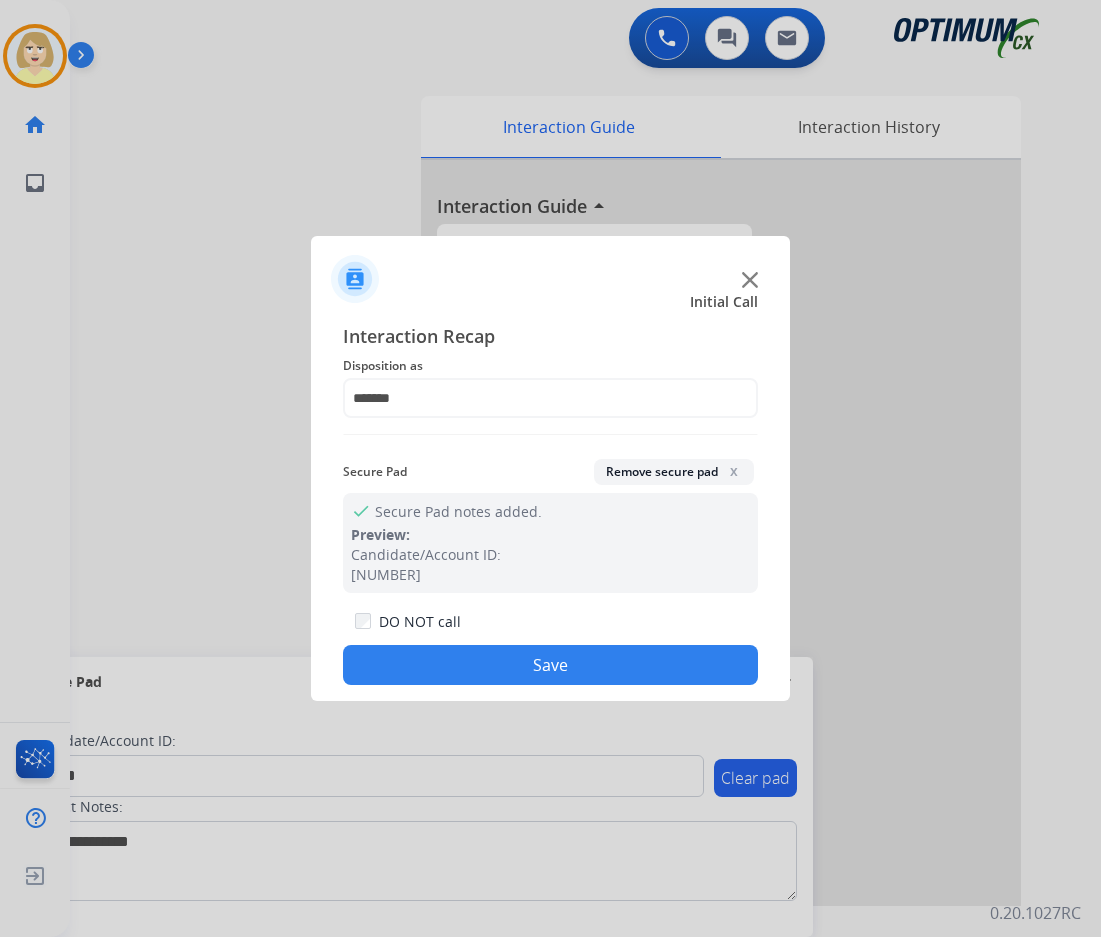 click on "Save" 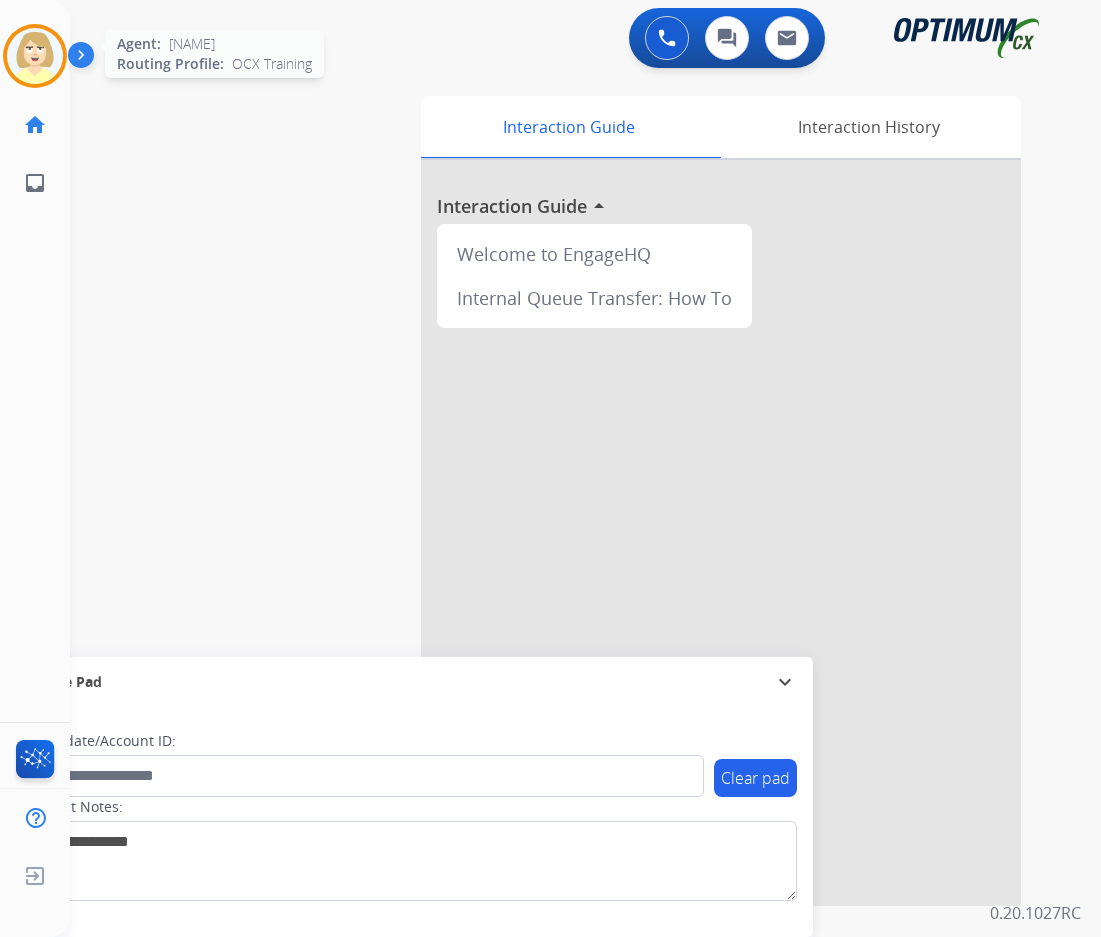 click at bounding box center (35, 56) 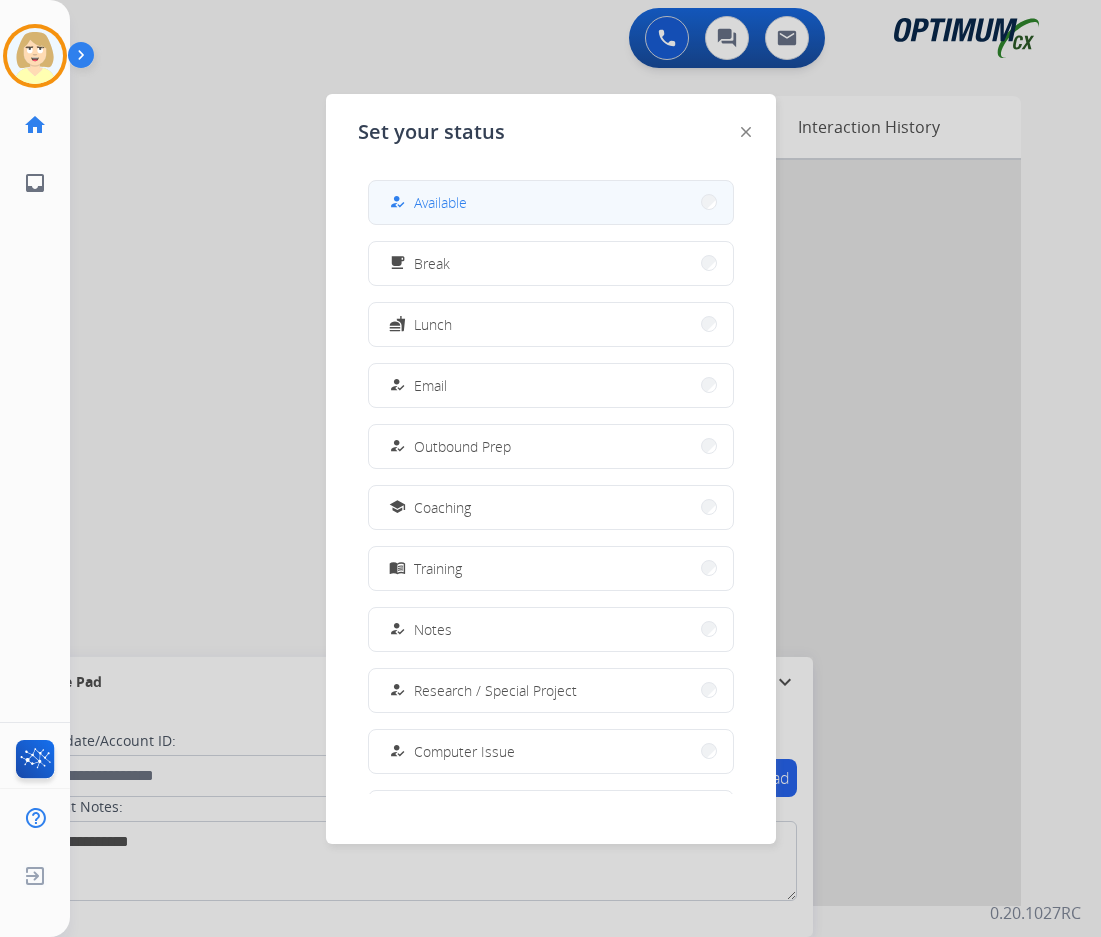 click on "Available" at bounding box center (440, 202) 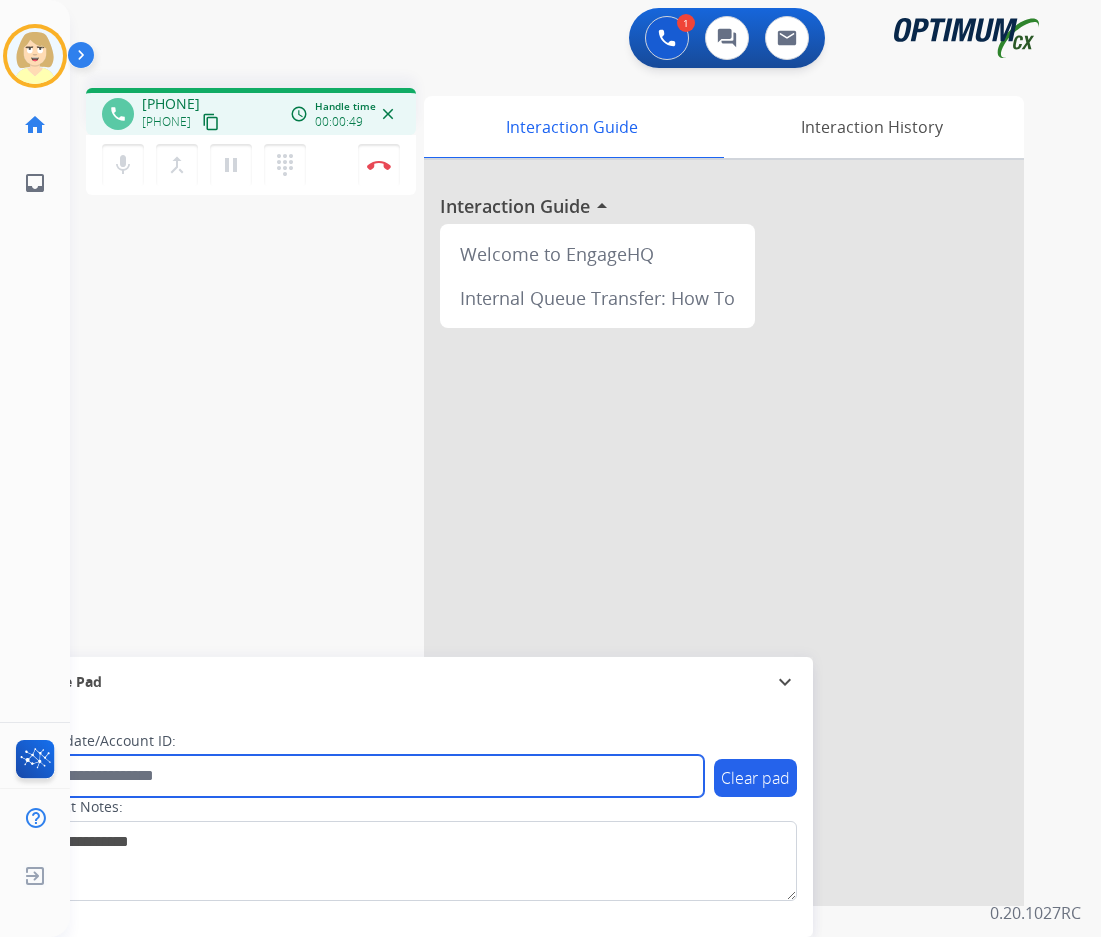 click at bounding box center (365, 776) 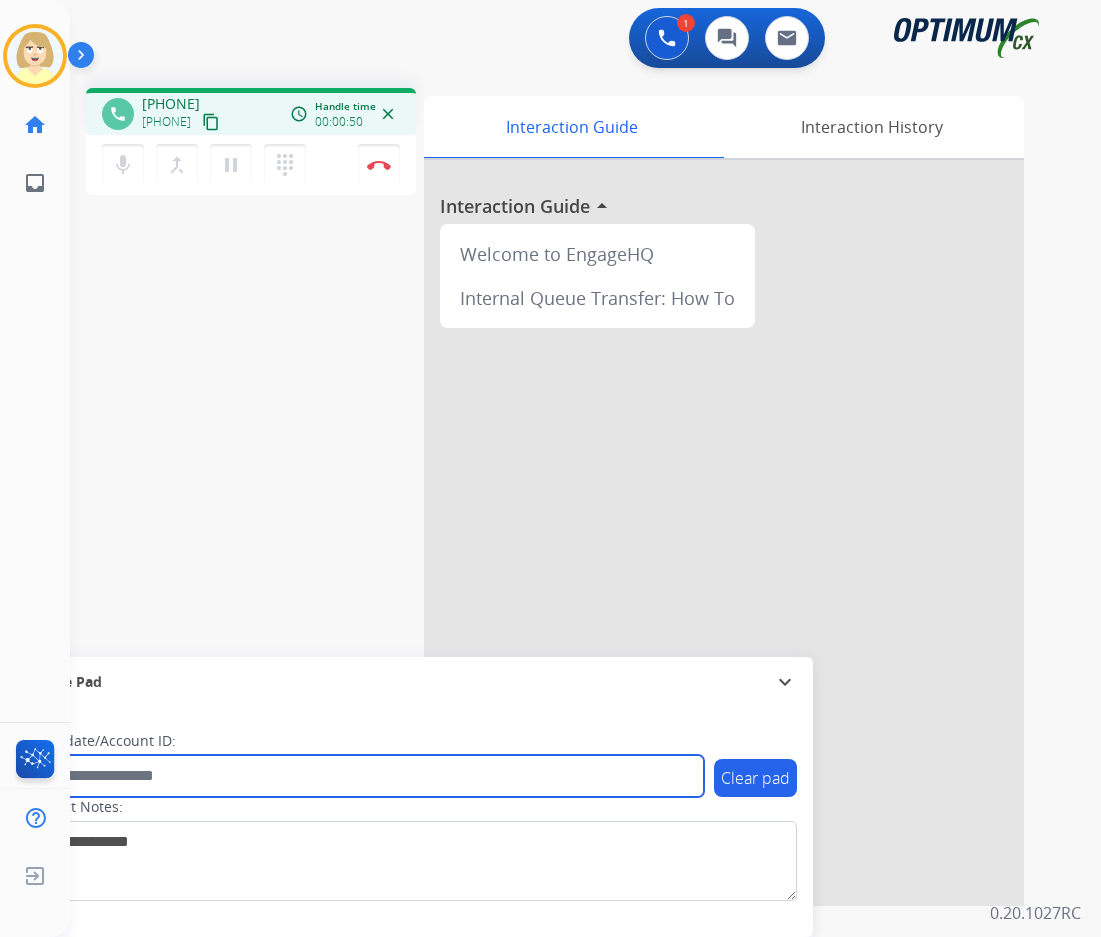 paste on "*******" 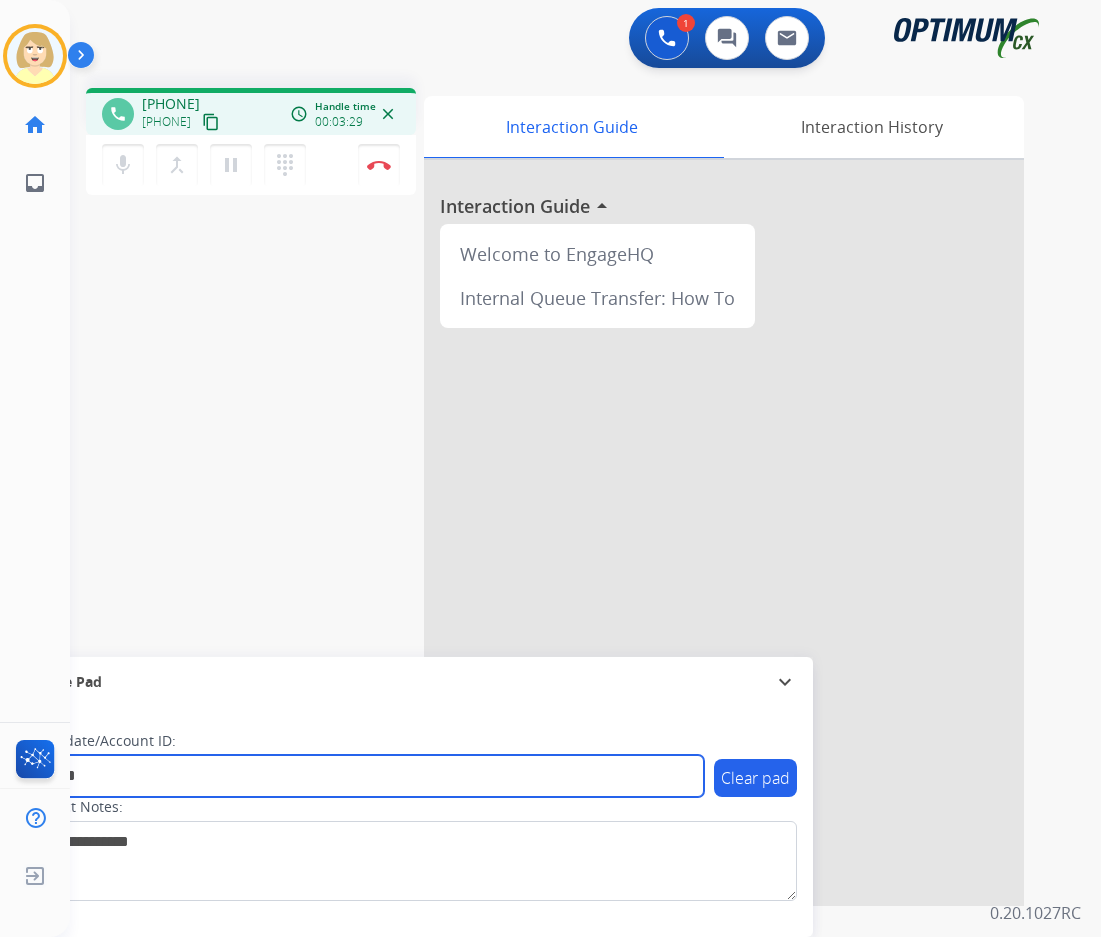 type on "*******" 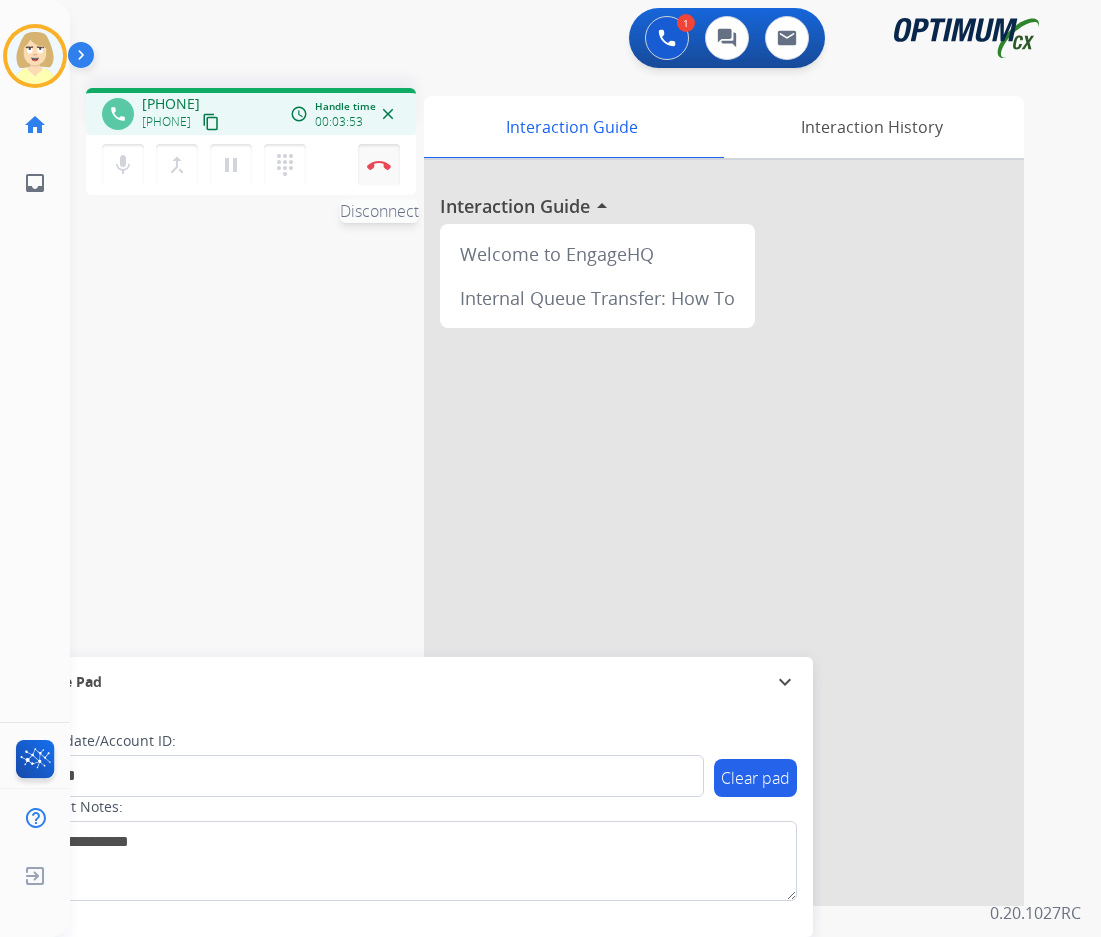 click at bounding box center [379, 165] 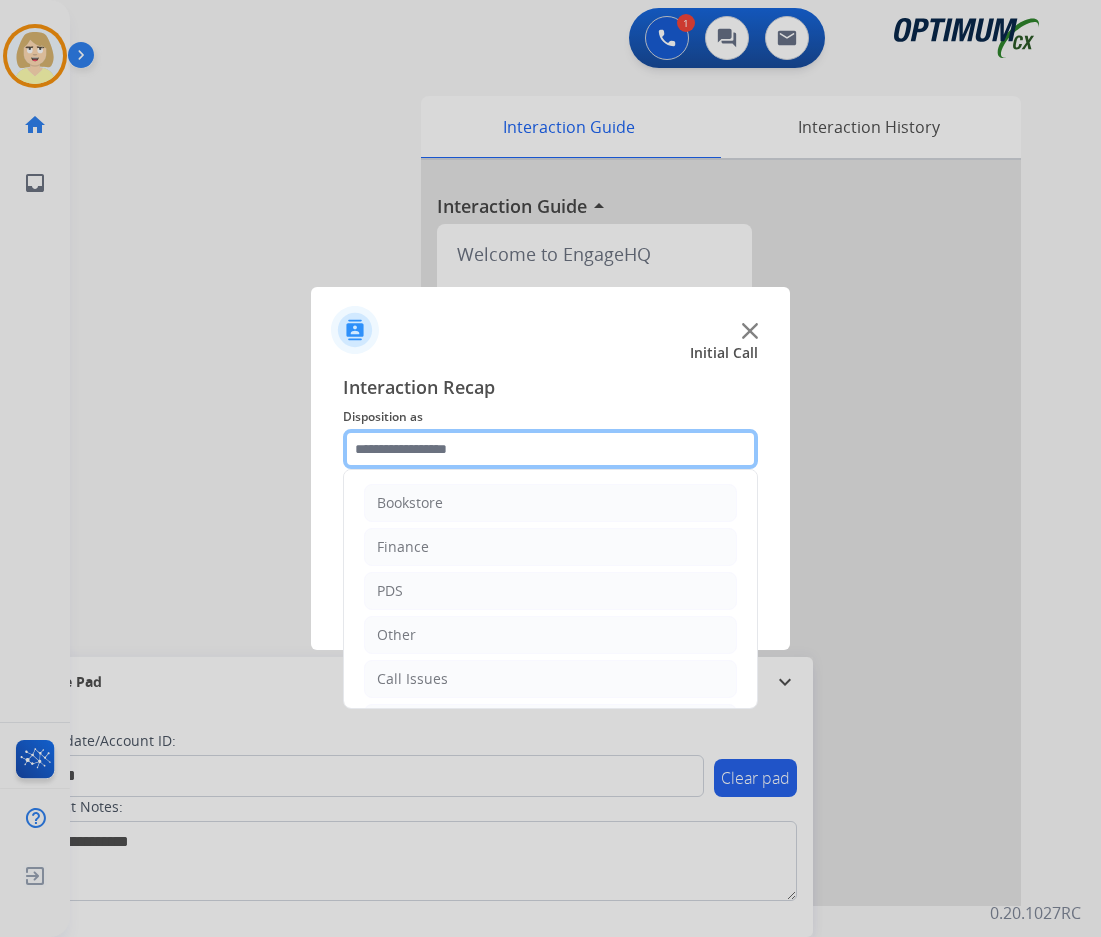 click 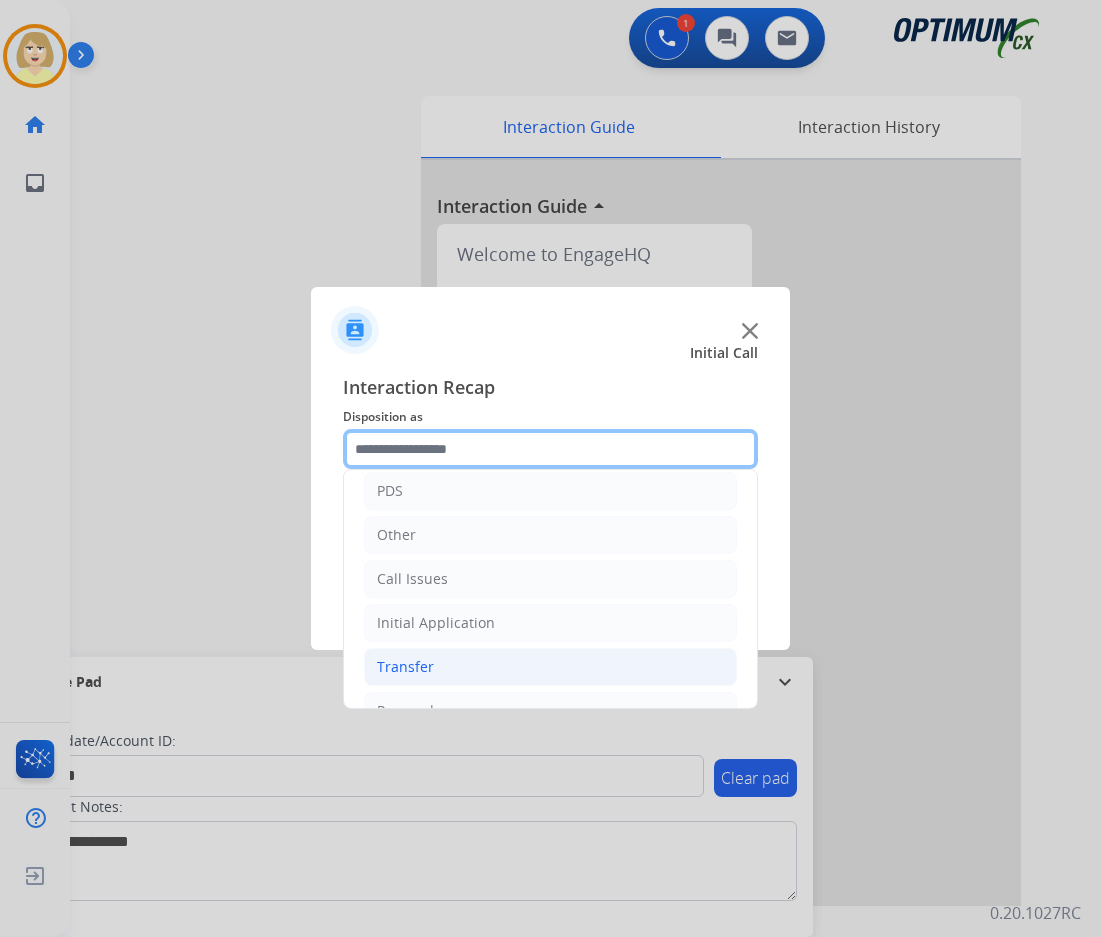 scroll, scrollTop: 136, scrollLeft: 0, axis: vertical 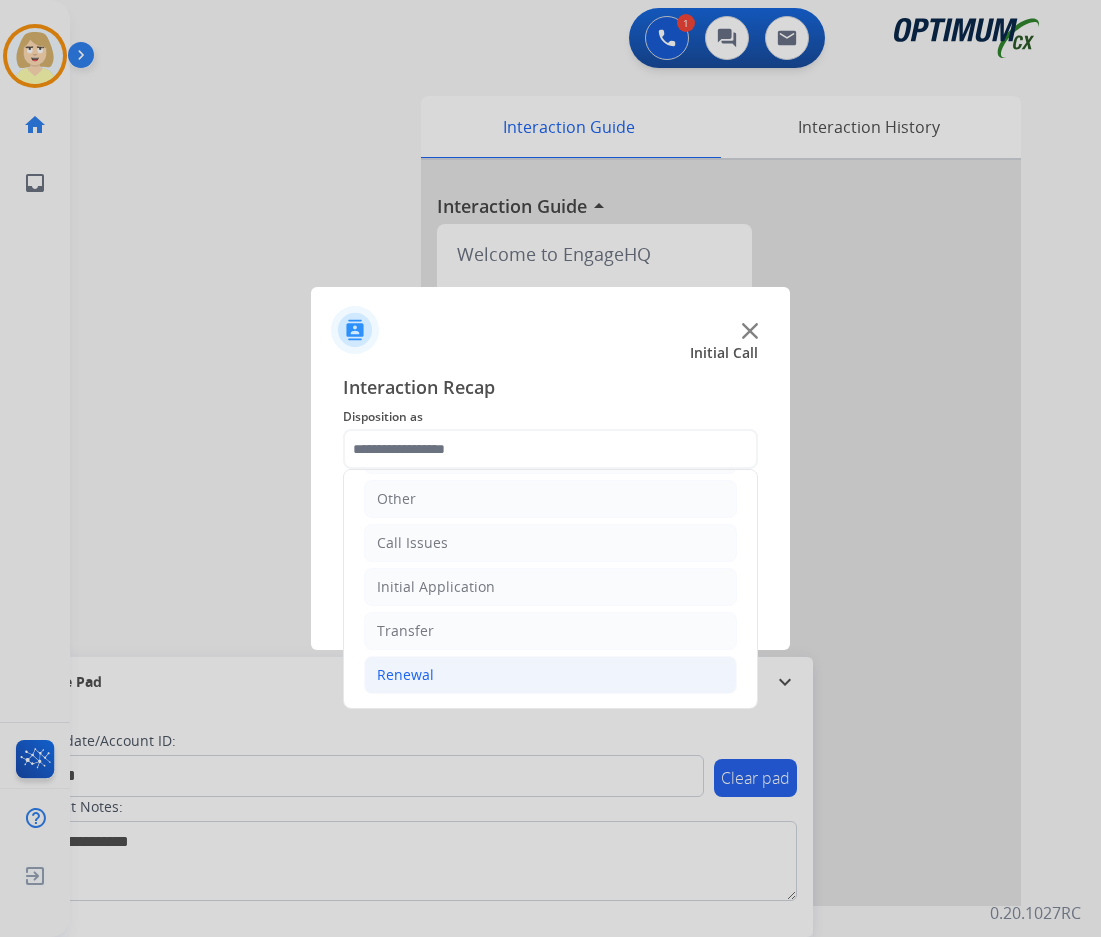 click on "Renewal" 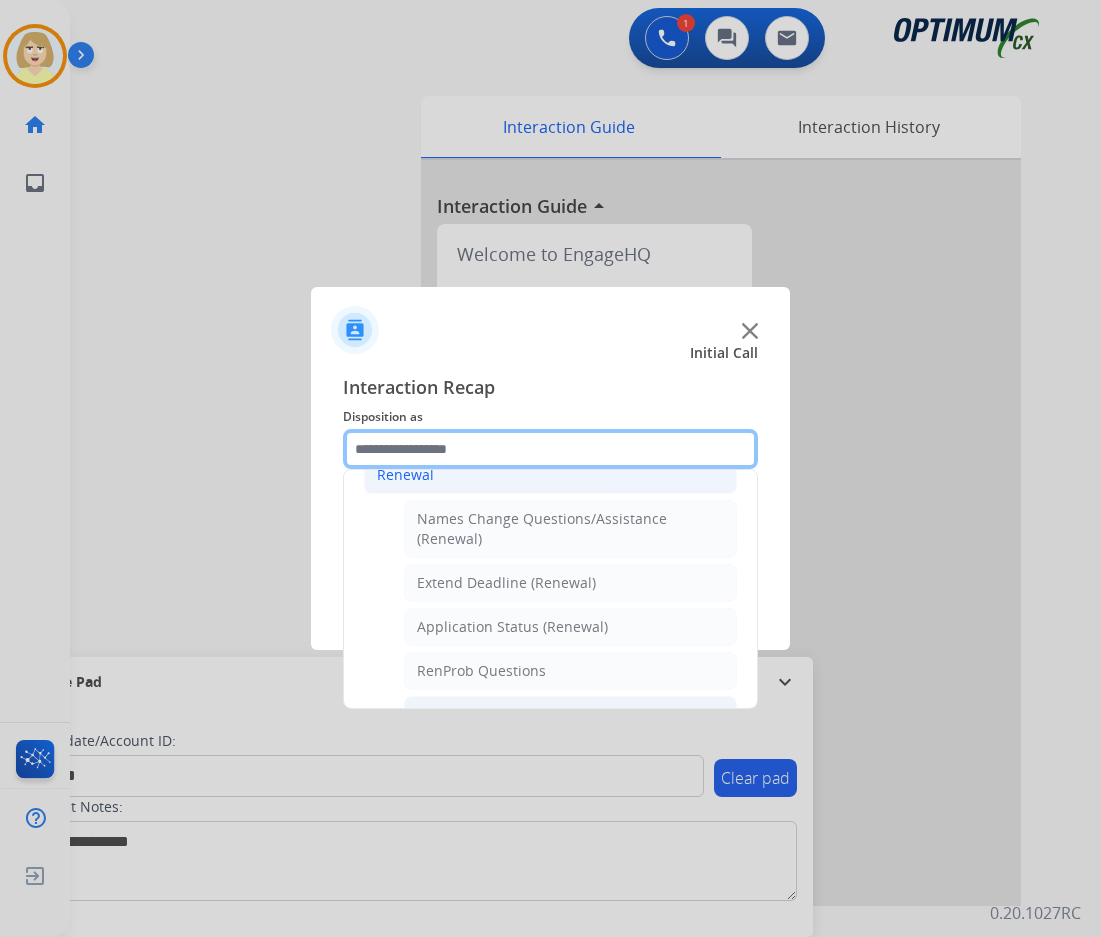 scroll, scrollTop: 436, scrollLeft: 0, axis: vertical 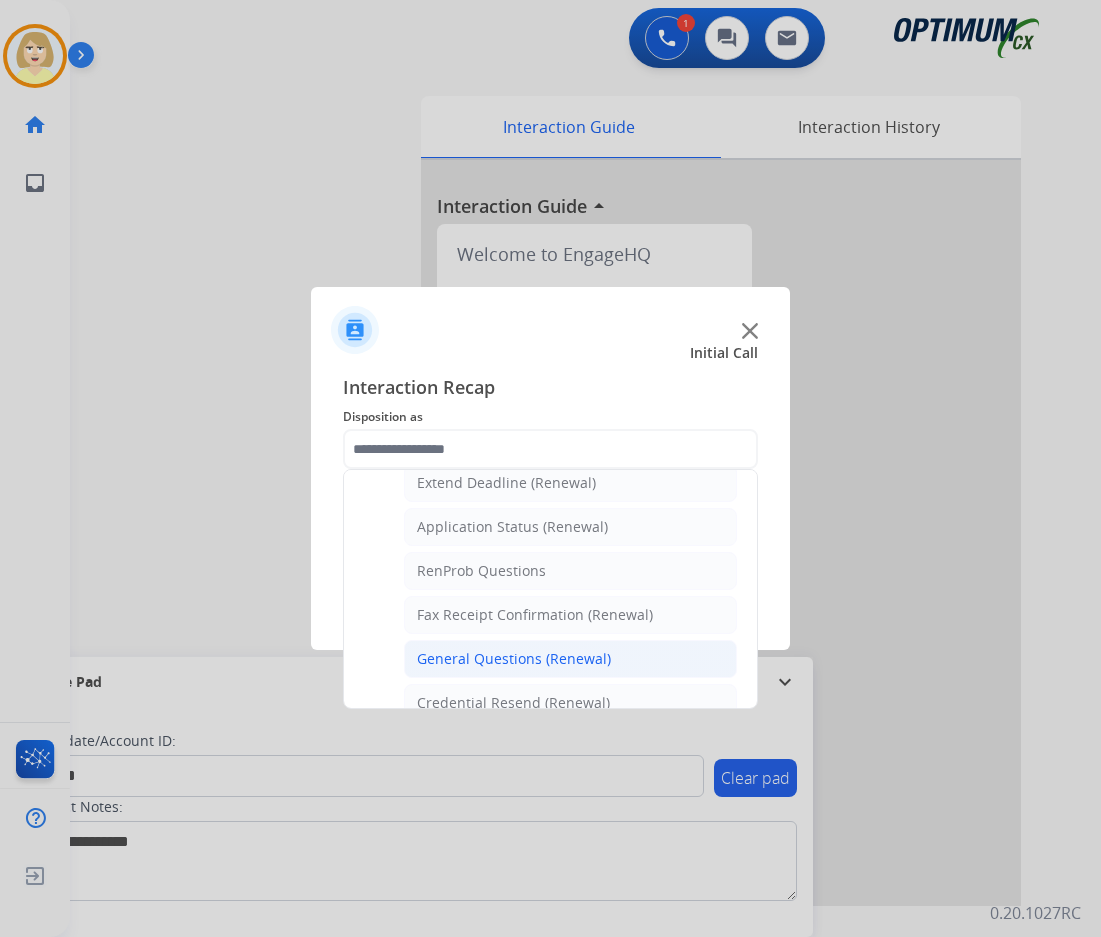 click on "General Questions (Renewal)" 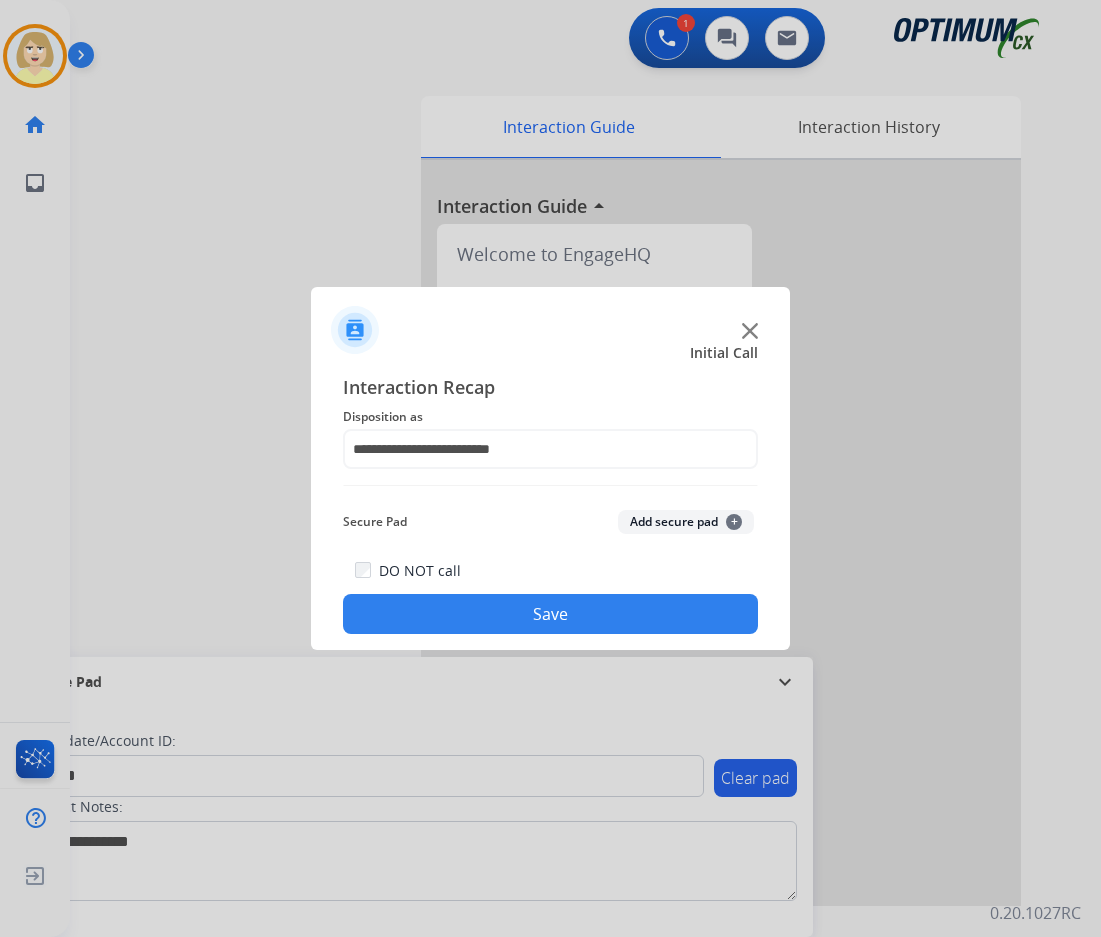 click on "Add secure pad  +" 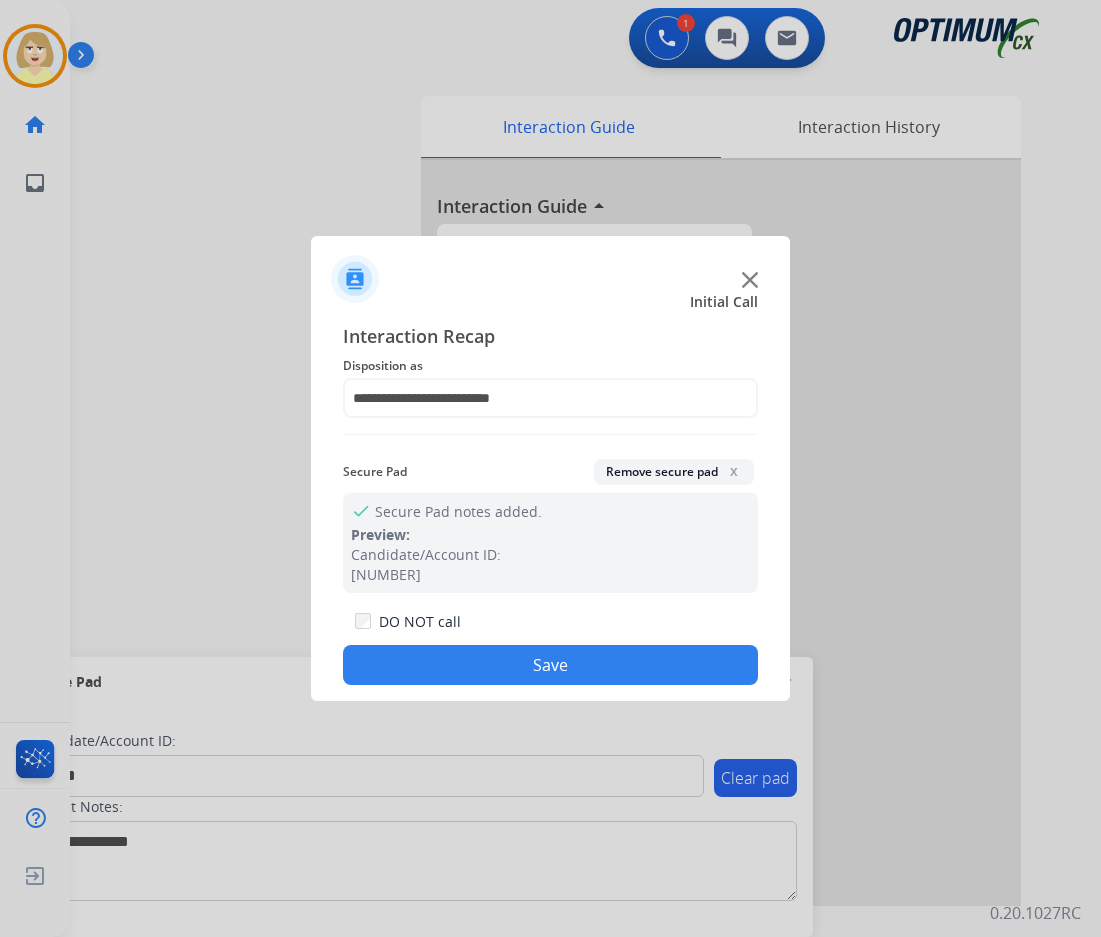 click on "Save" 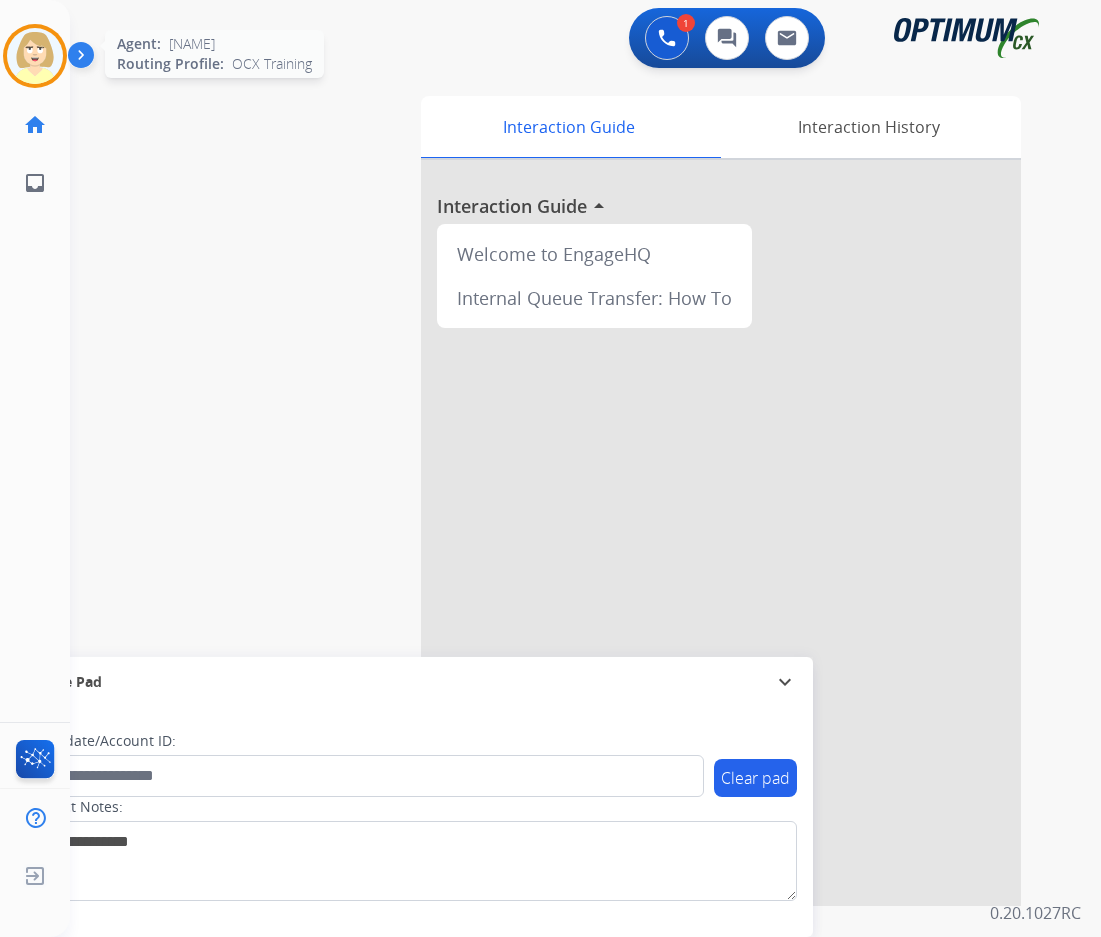 click at bounding box center (35, 56) 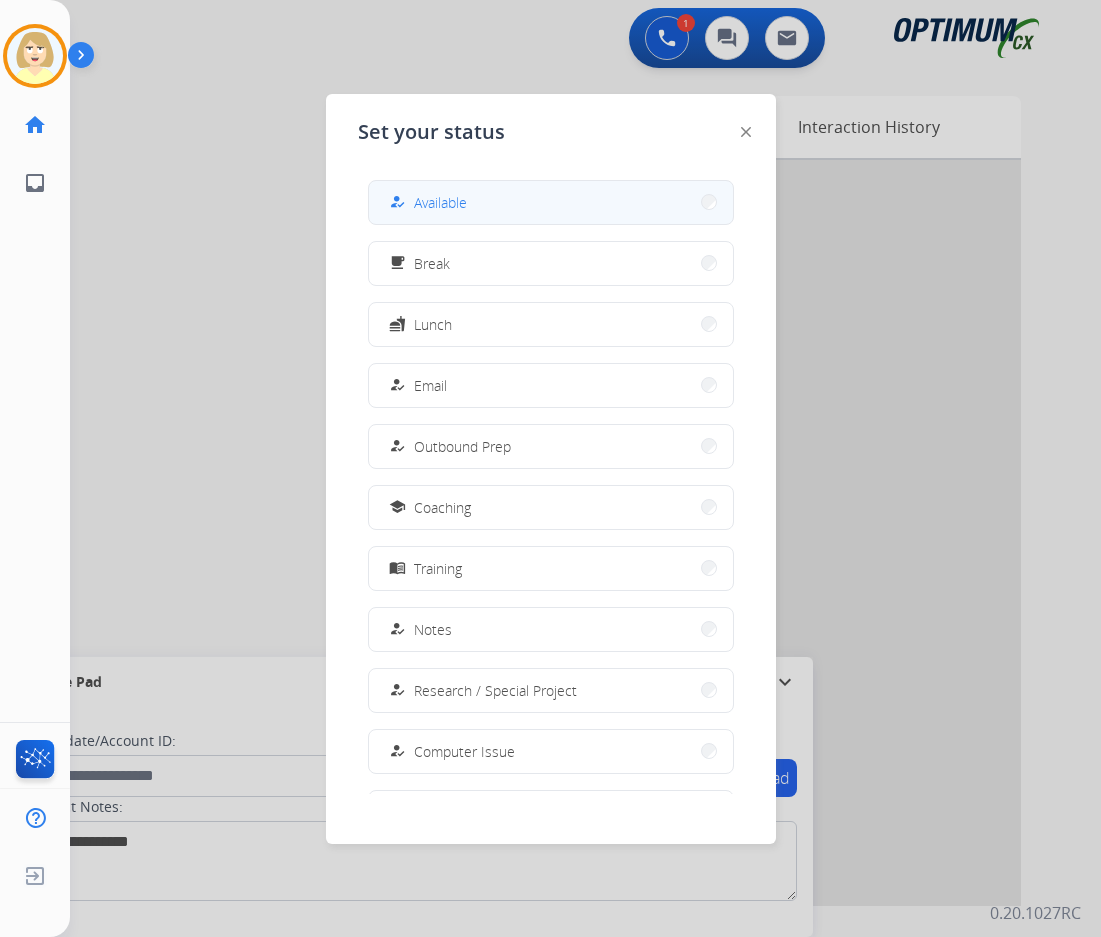 click on "Available" at bounding box center (440, 202) 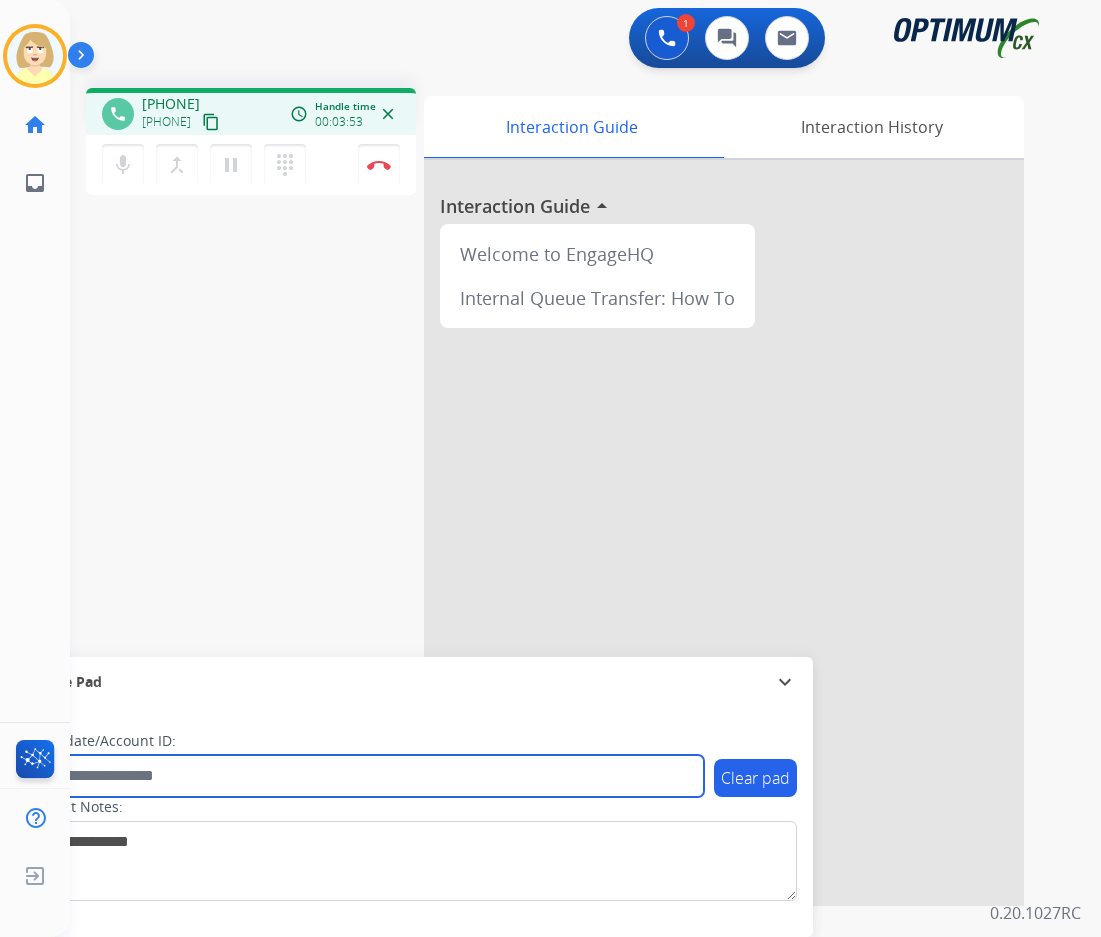 click at bounding box center [365, 776] 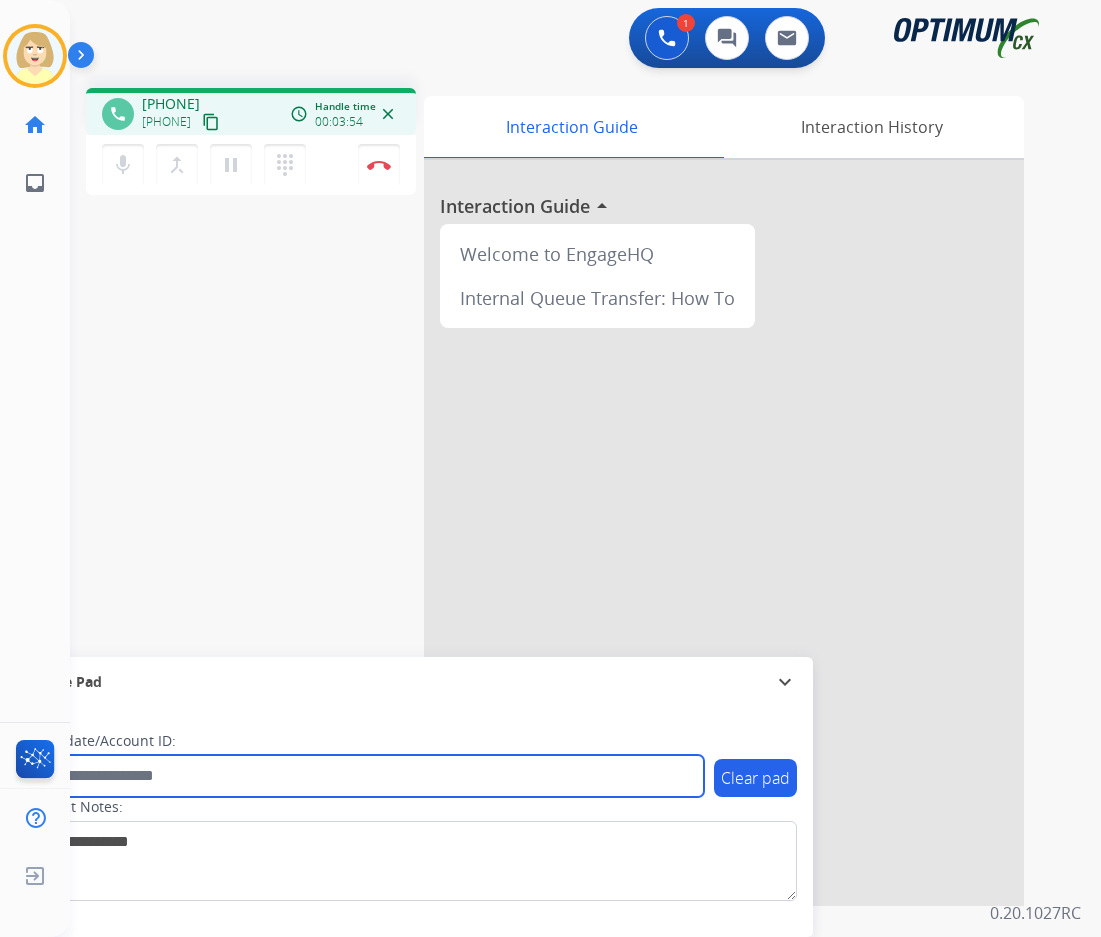 paste on "*******" 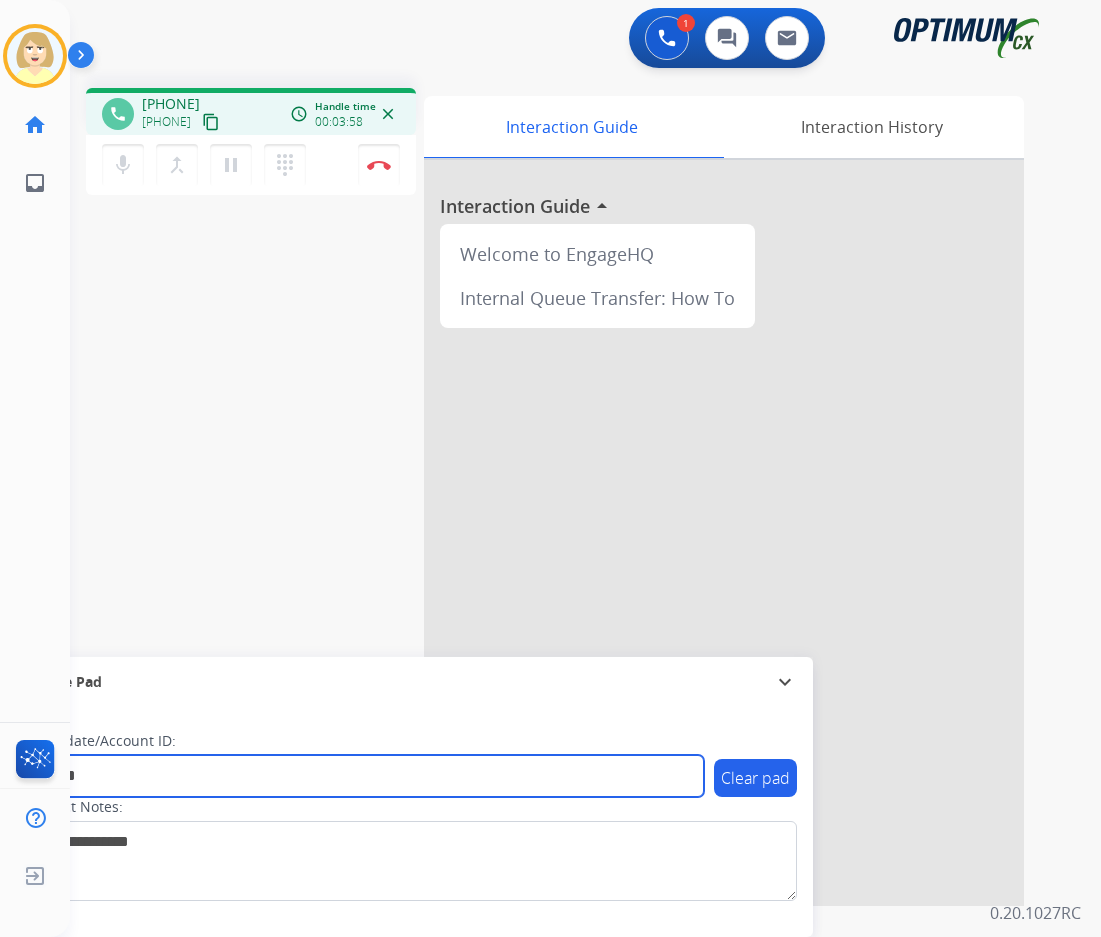 type on "*******" 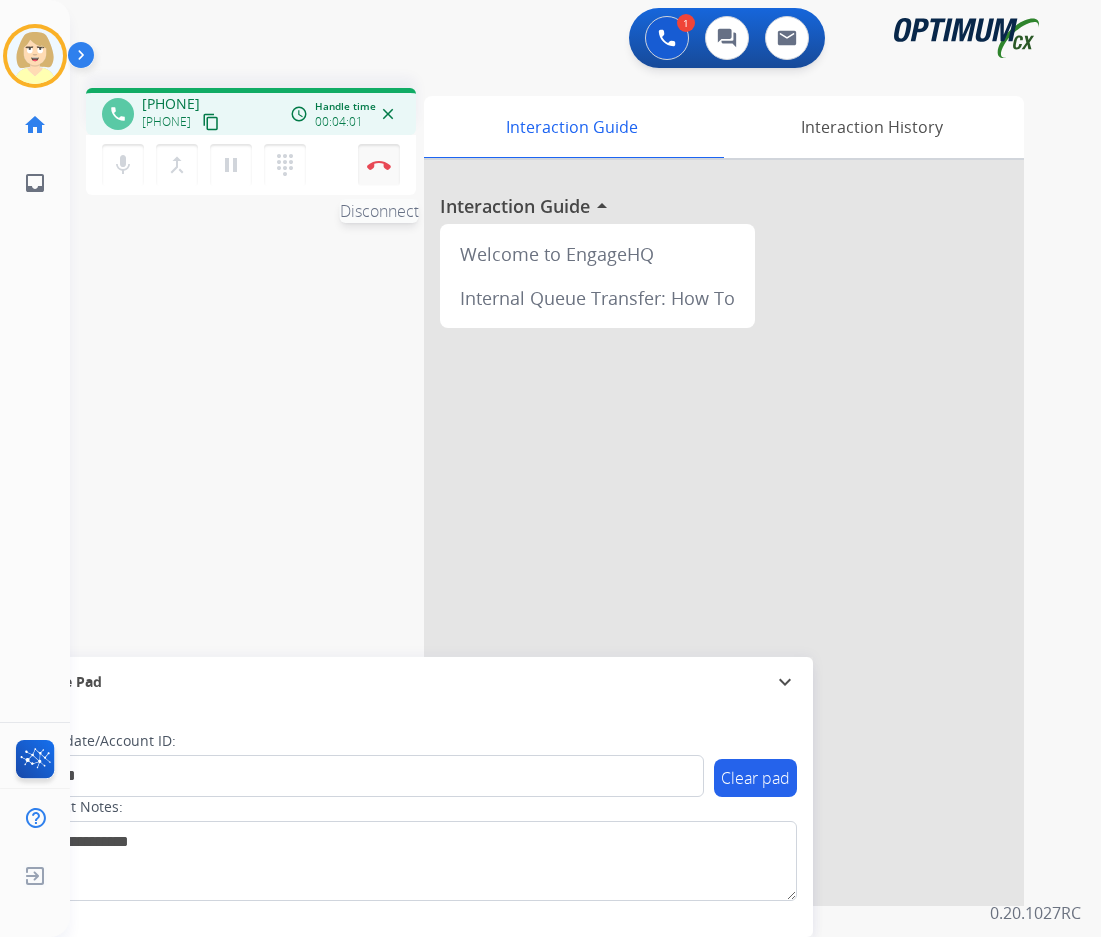 click at bounding box center (379, 165) 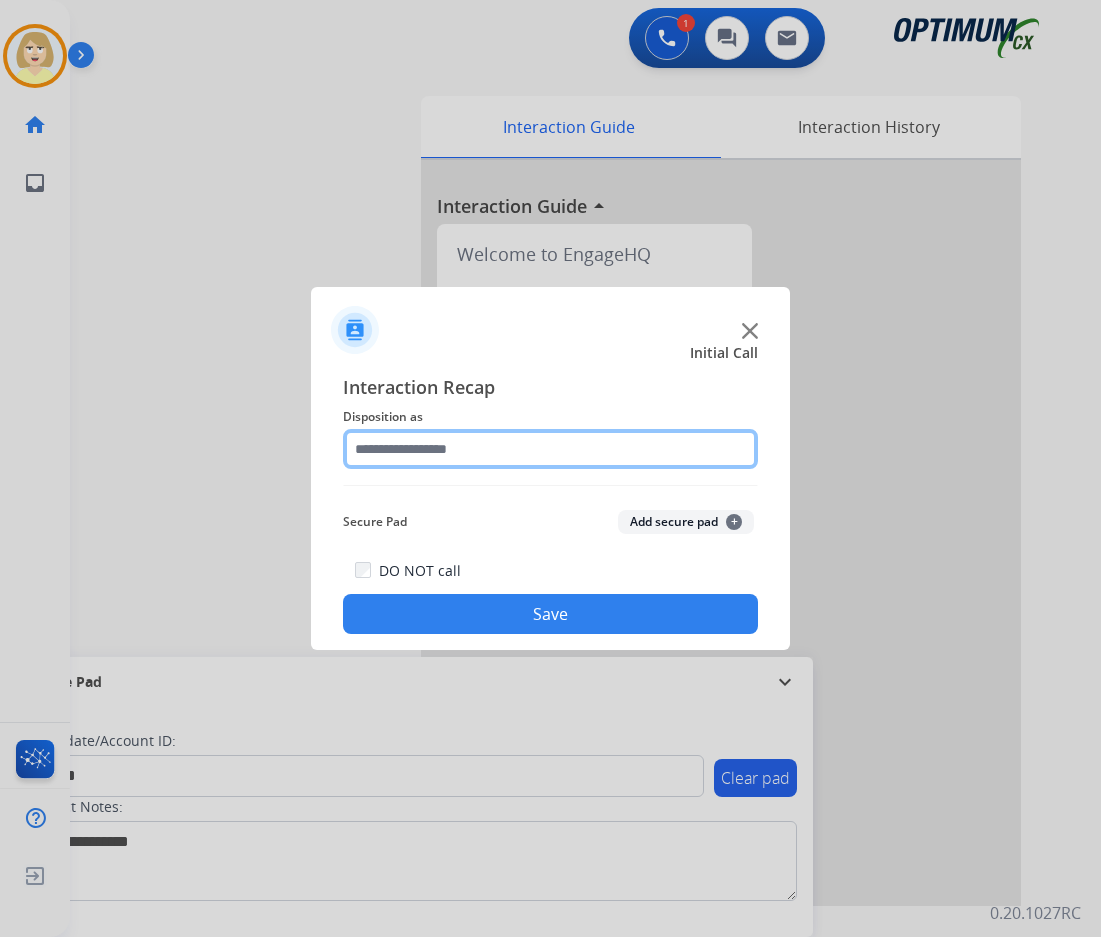 click 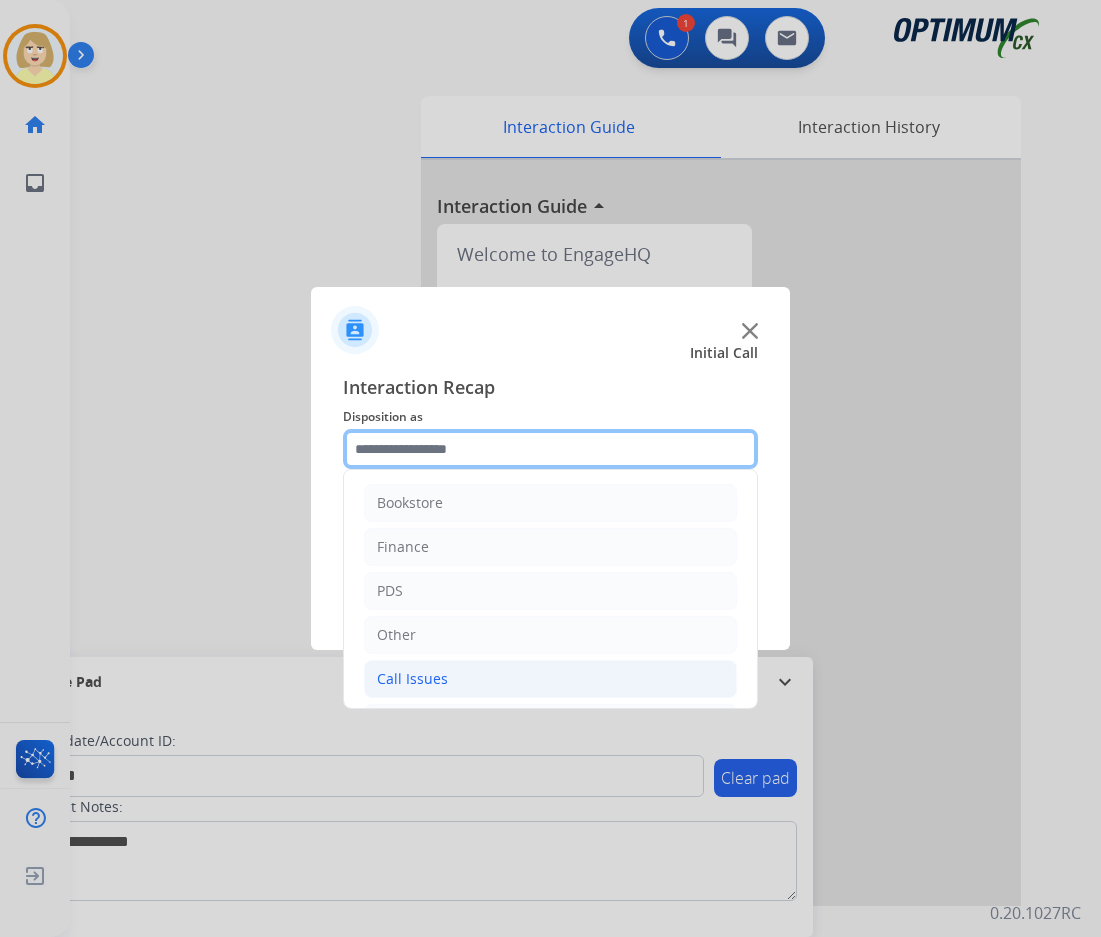 scroll, scrollTop: 100, scrollLeft: 0, axis: vertical 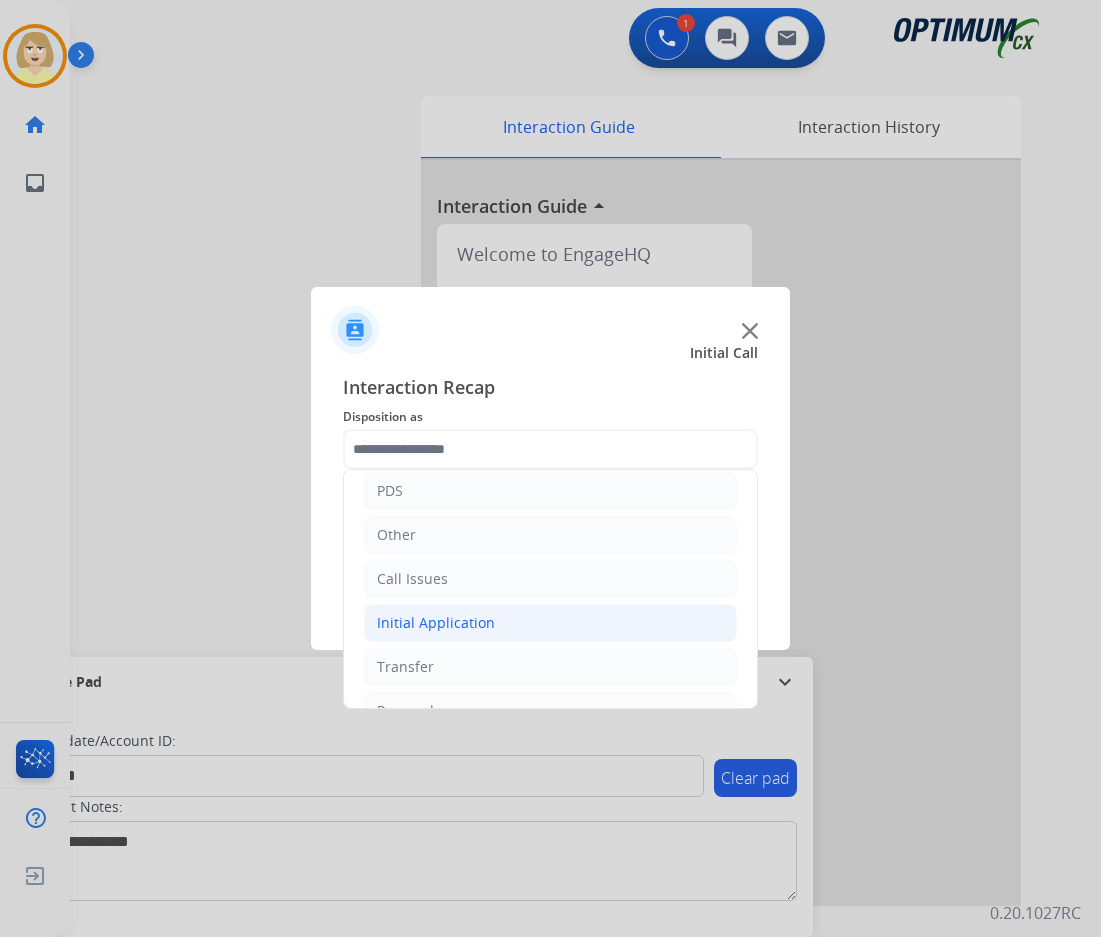 click on "Initial Application" 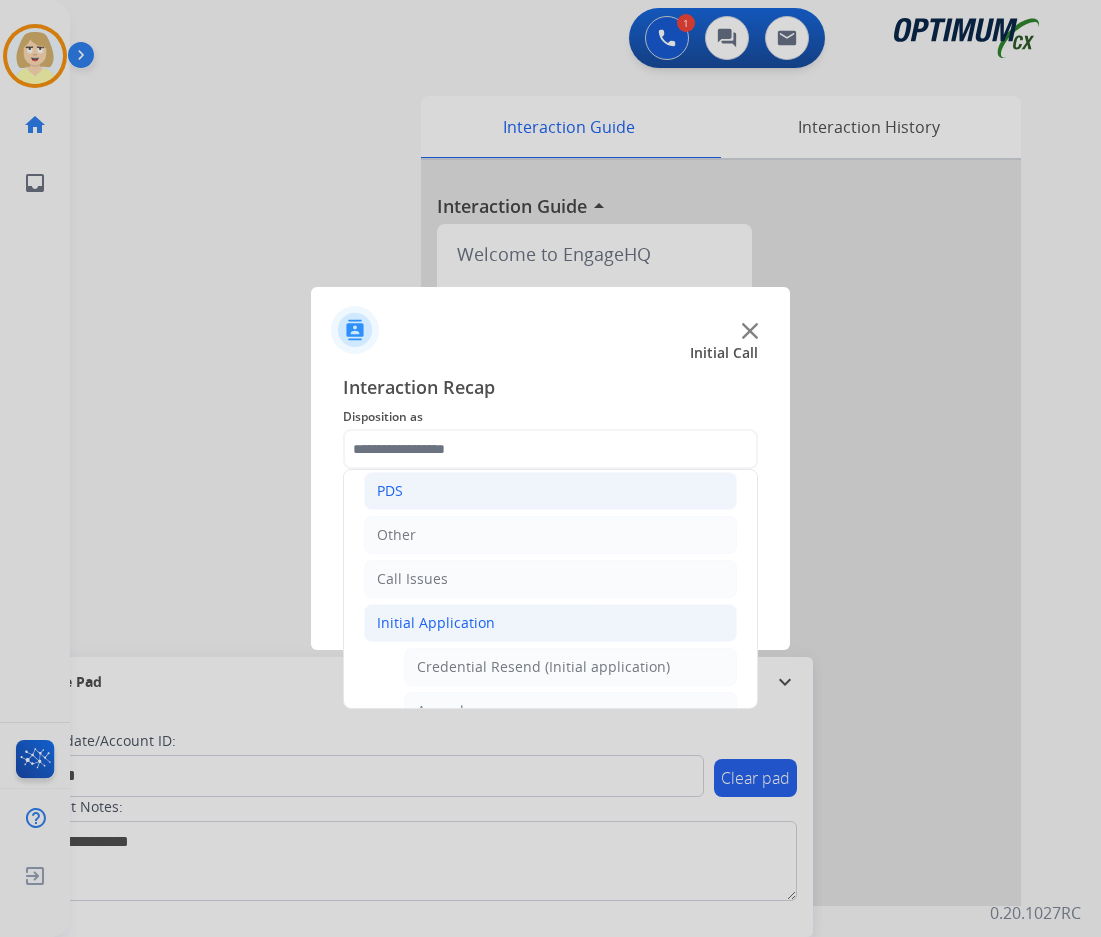 click on "PDS" 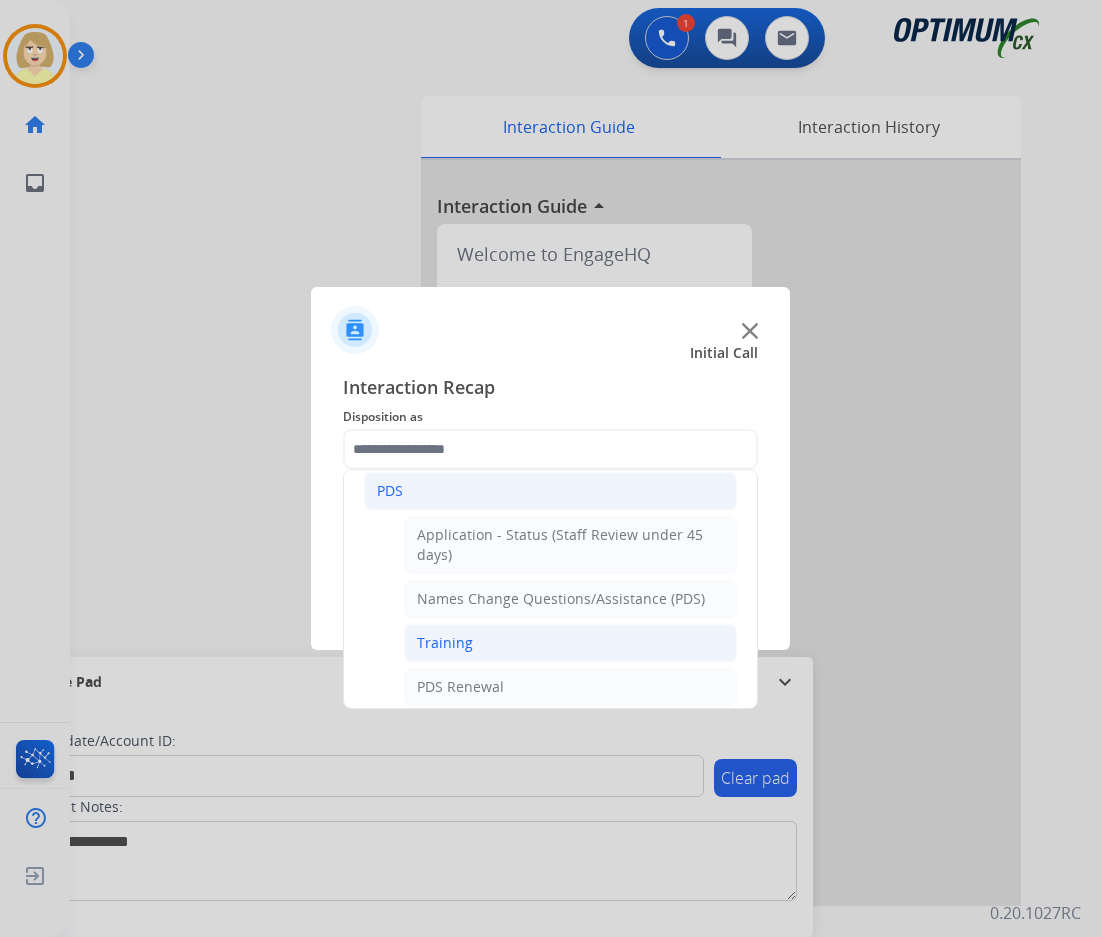 click on "Training" 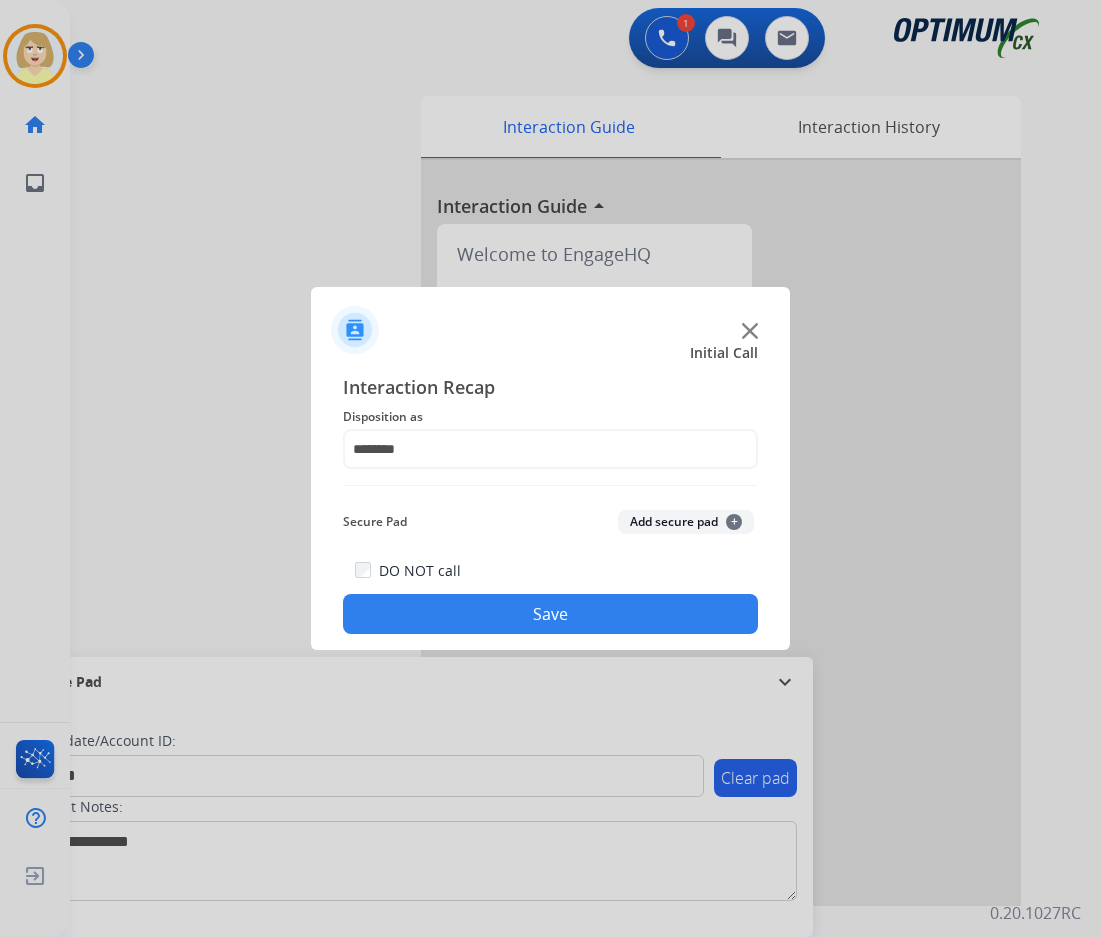 click on "Add secure pad  +" 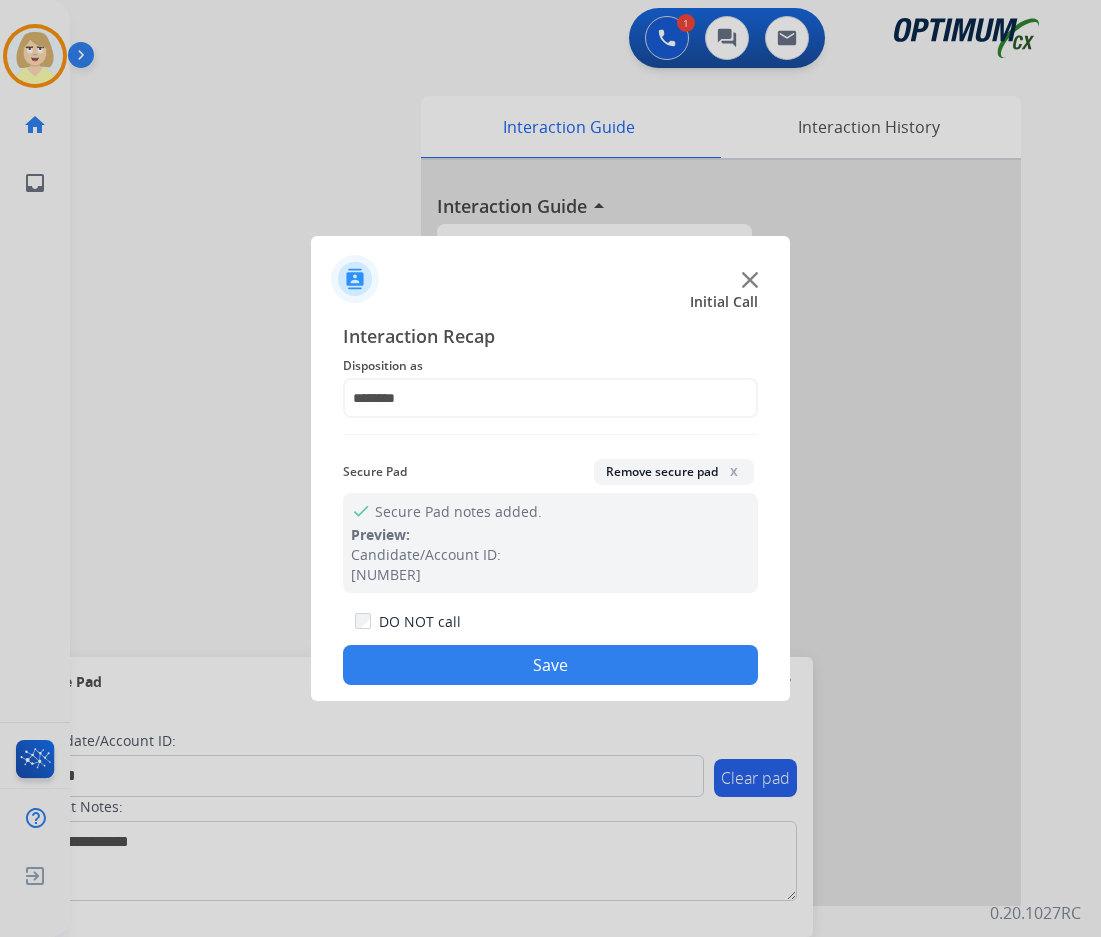 drag, startPoint x: 449, startPoint y: 654, endPoint x: 233, endPoint y: 388, distance: 342.65436 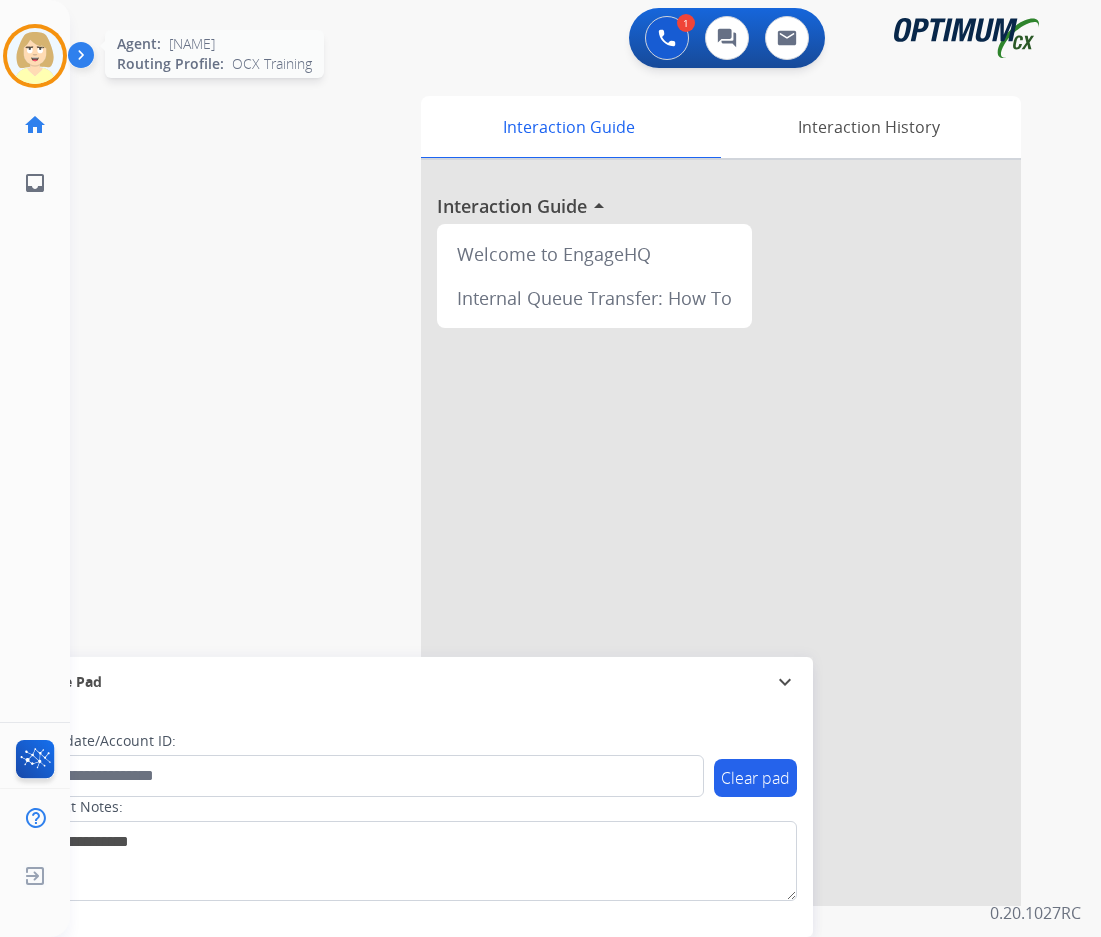 click at bounding box center [35, 56] 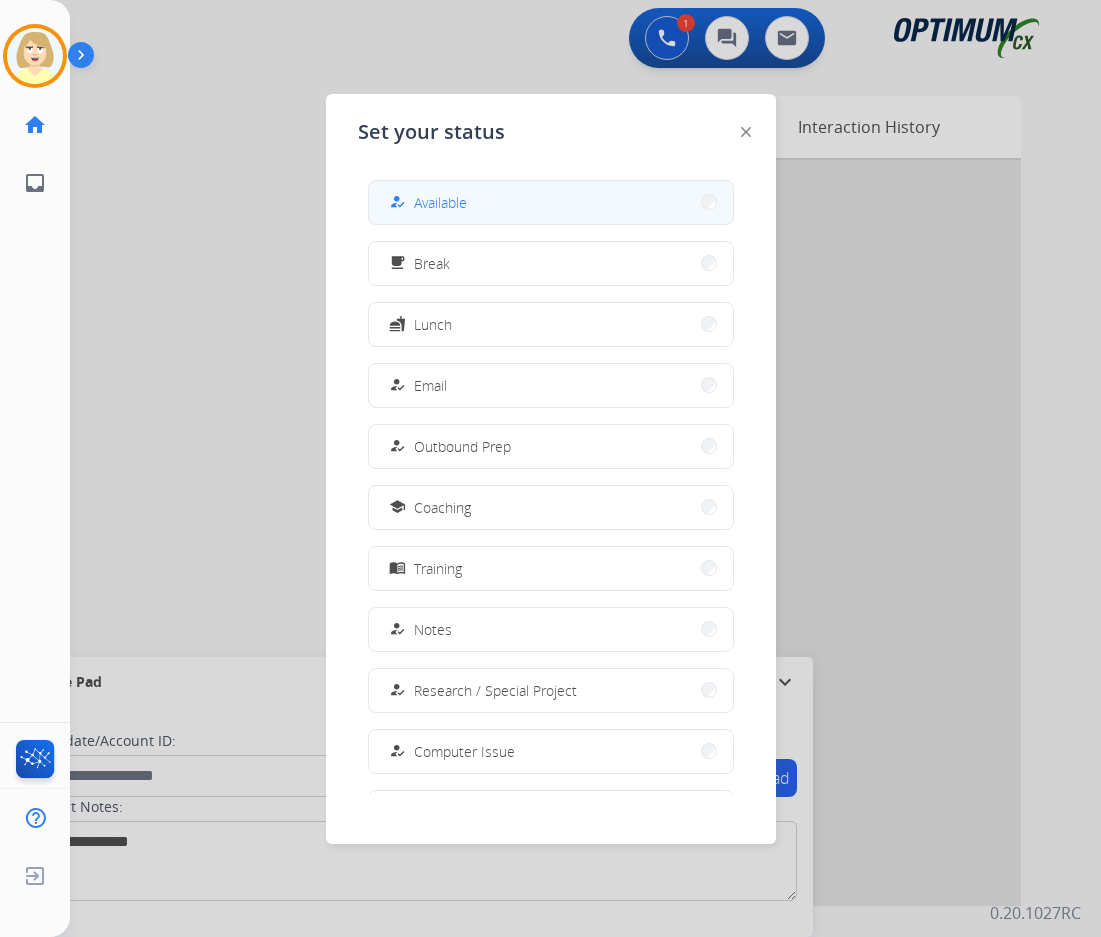 click on "Available" at bounding box center [440, 202] 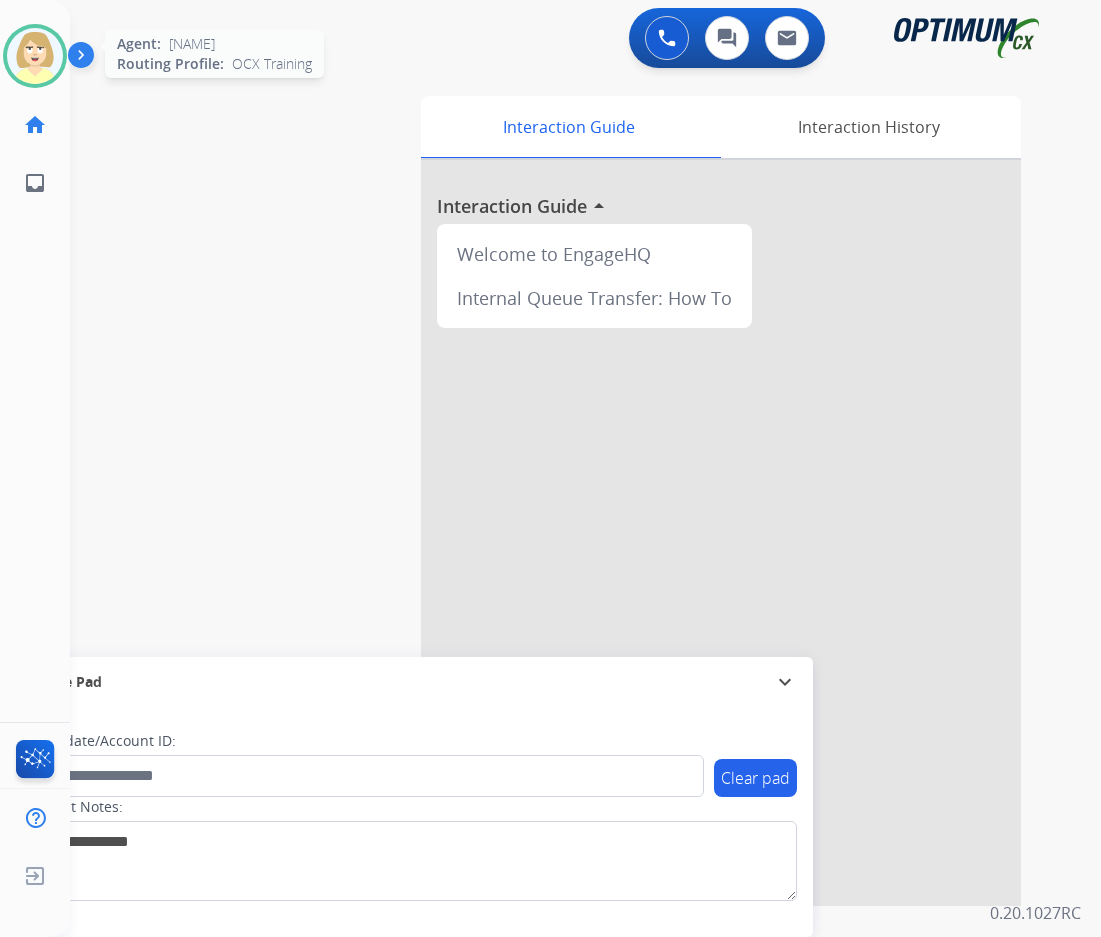 click at bounding box center (35, 56) 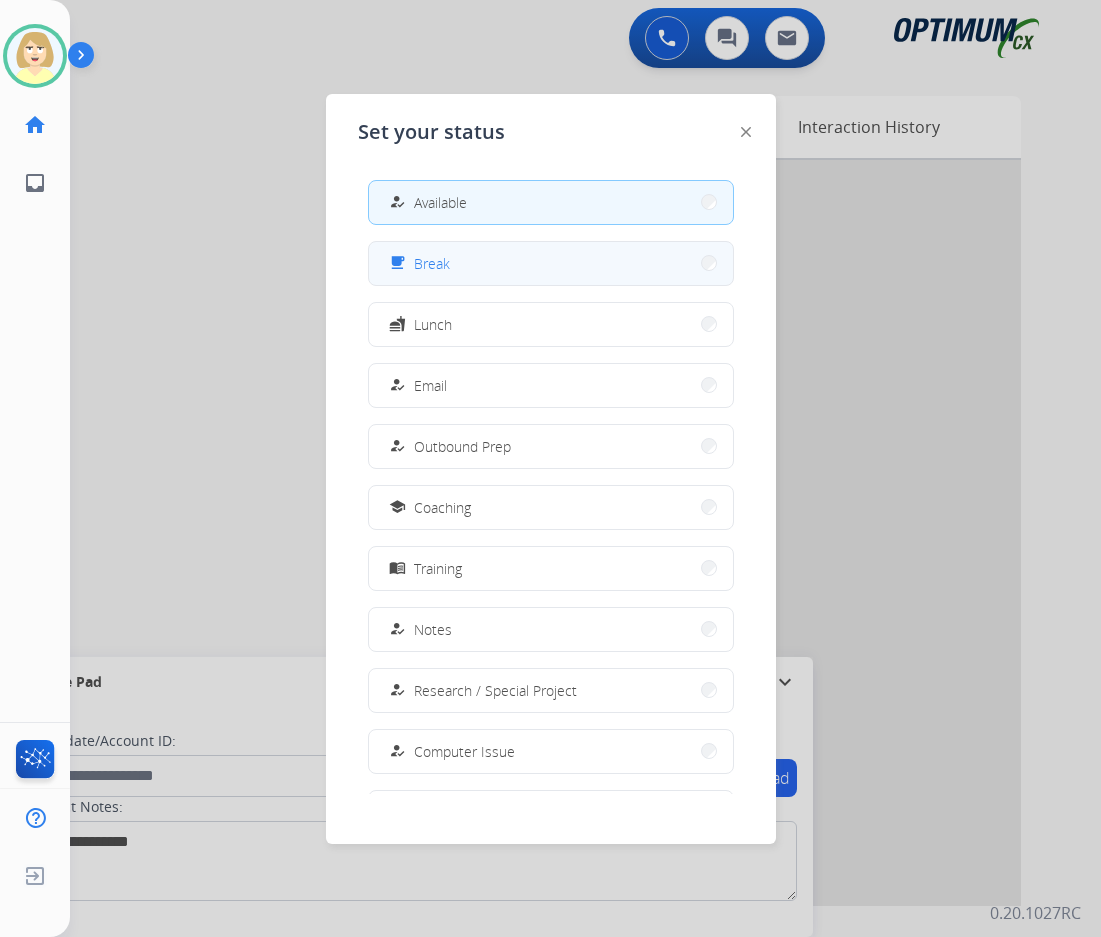 click on "Break" at bounding box center [432, 263] 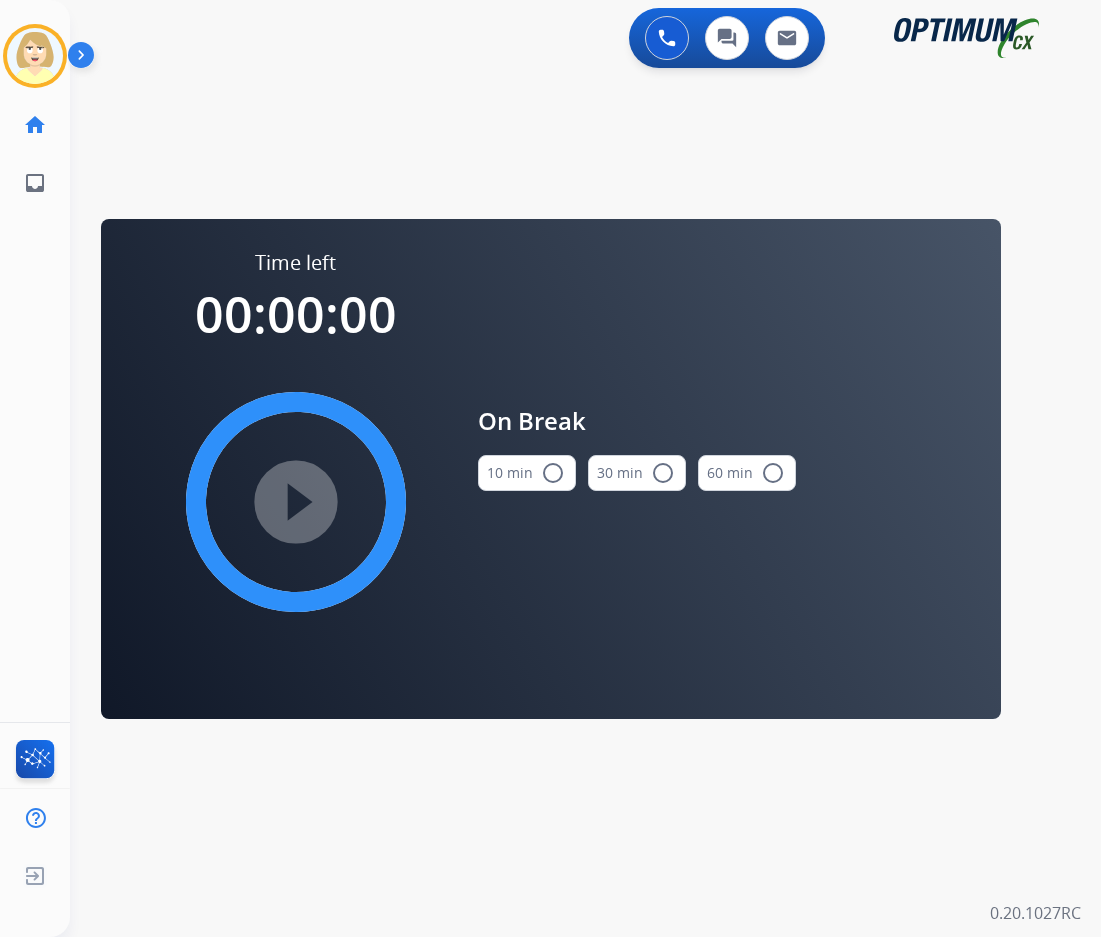 drag, startPoint x: 548, startPoint y: 483, endPoint x: 237, endPoint y: 465, distance: 311.52048 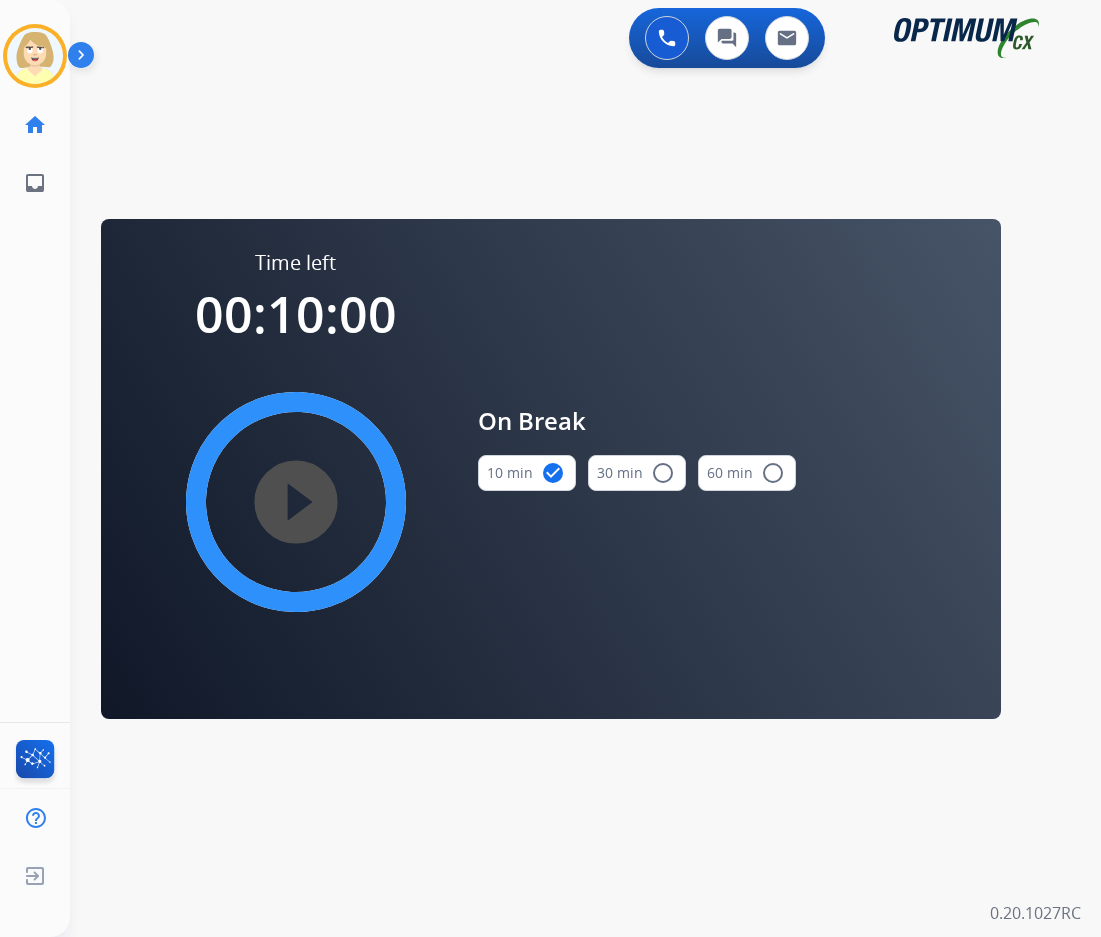click on "play_circle_filled" at bounding box center (296, 502) 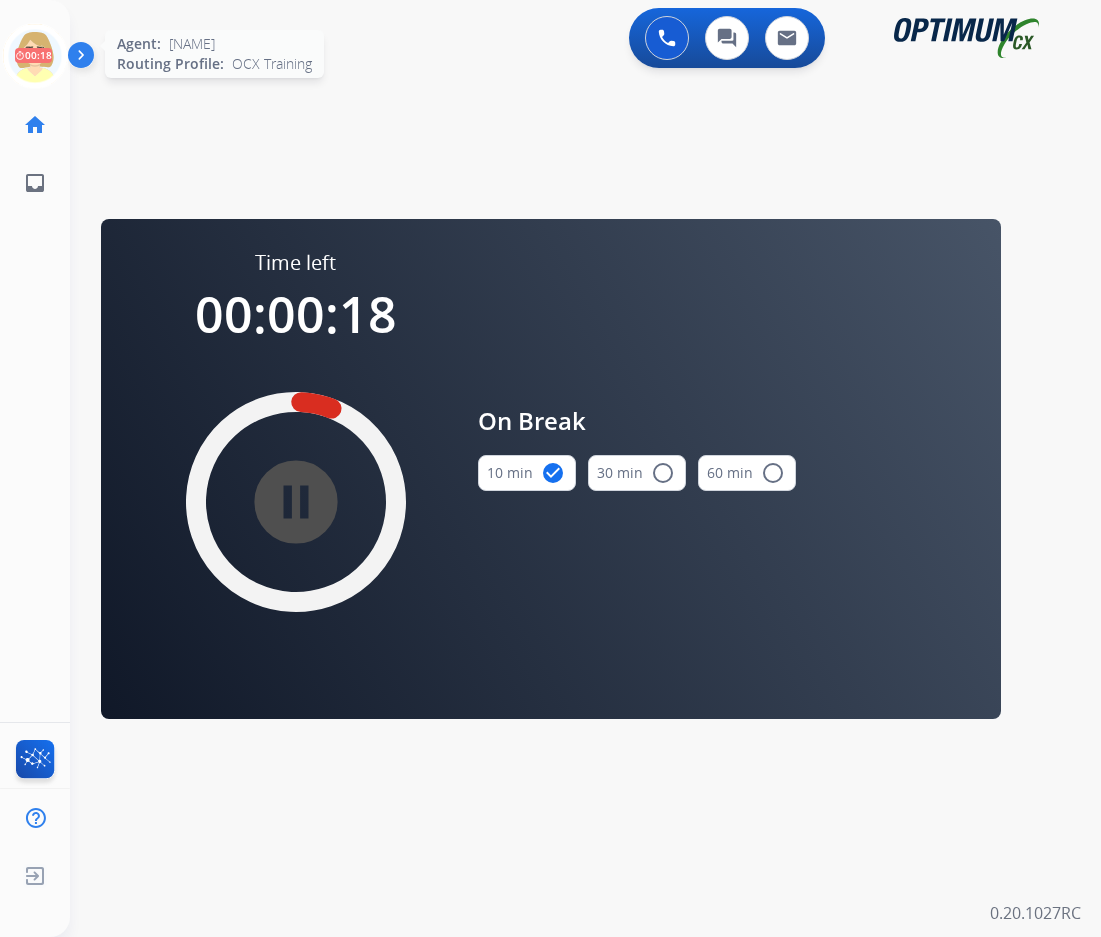 click 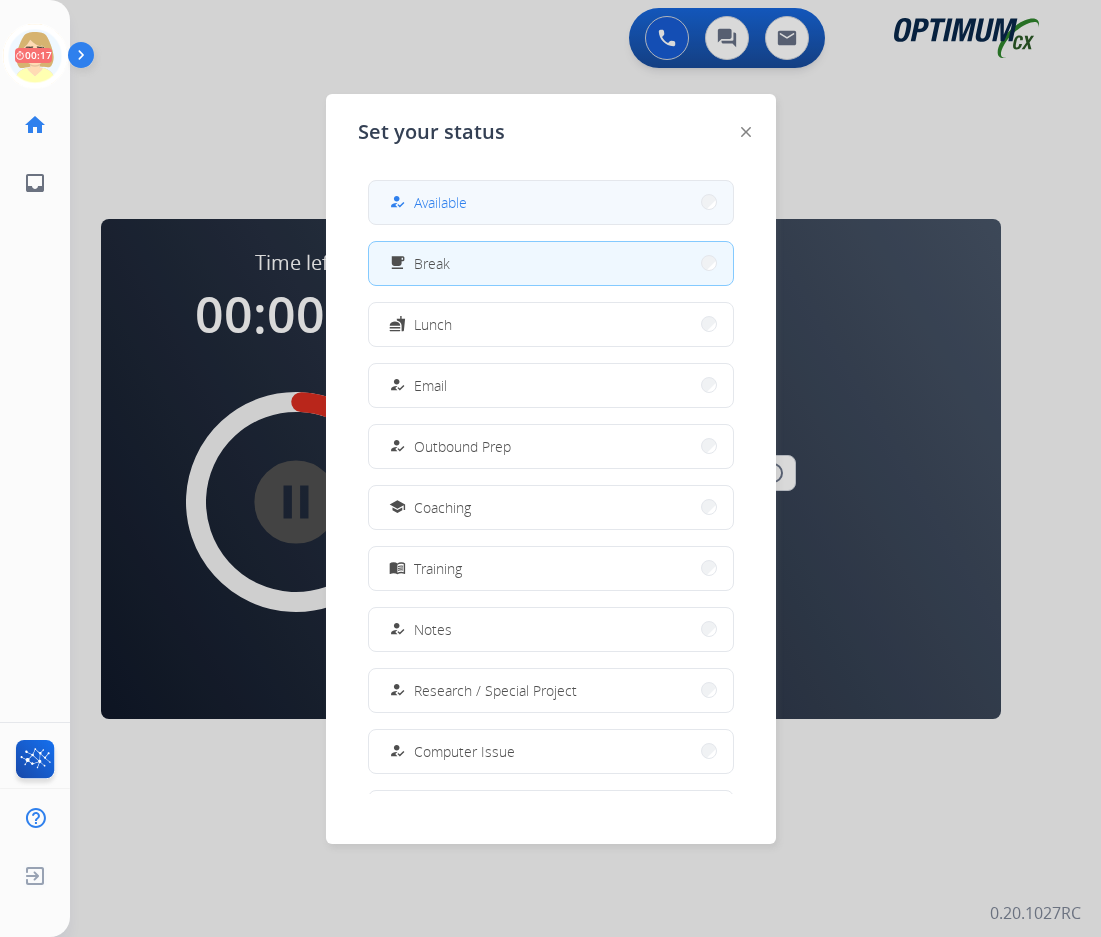 click on "Available" at bounding box center [440, 202] 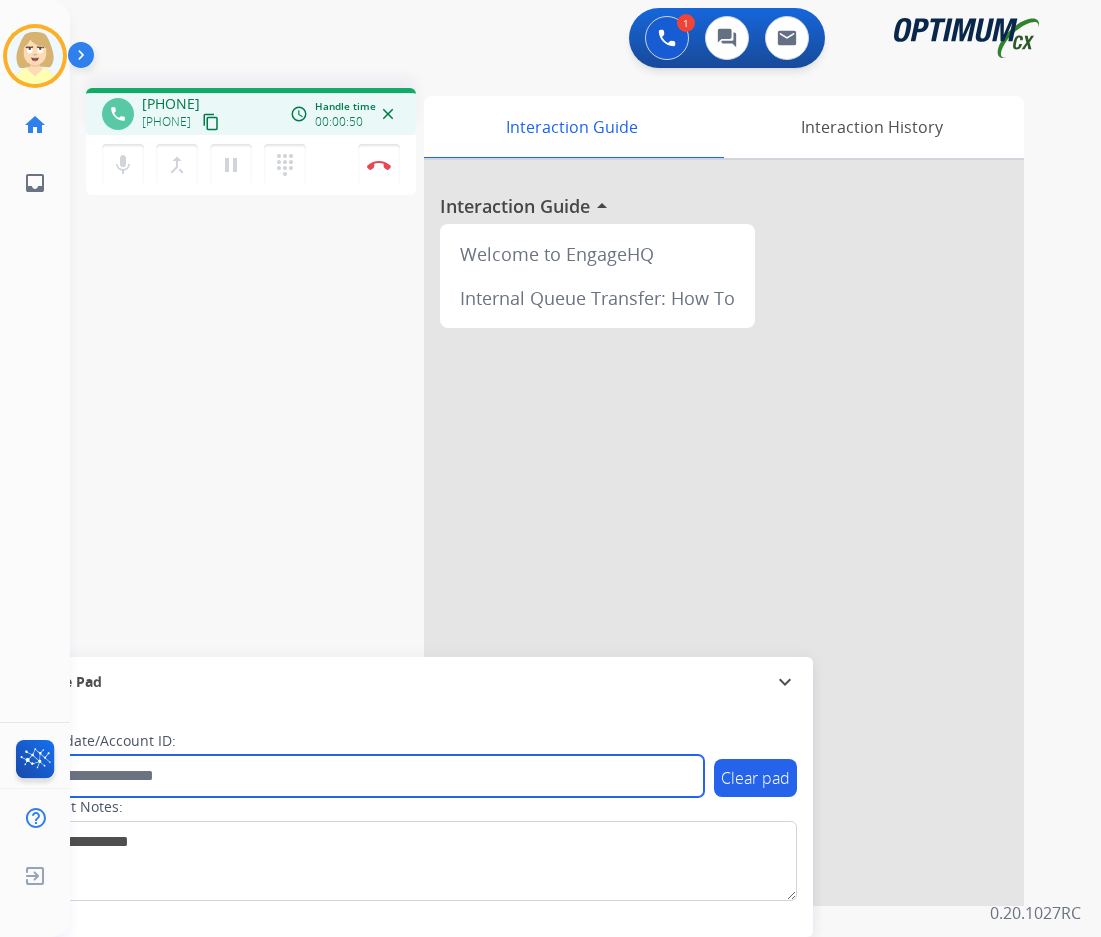 click at bounding box center [365, 776] 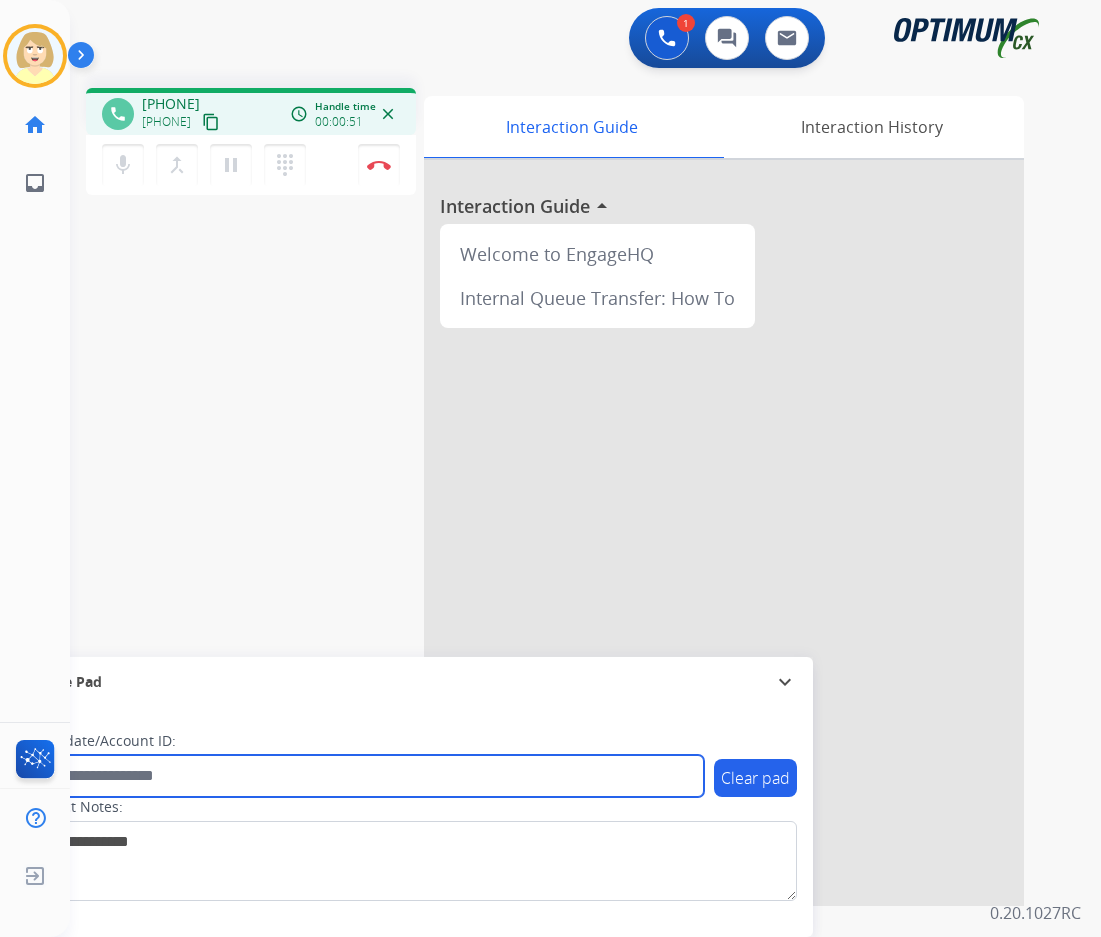 paste on "*******" 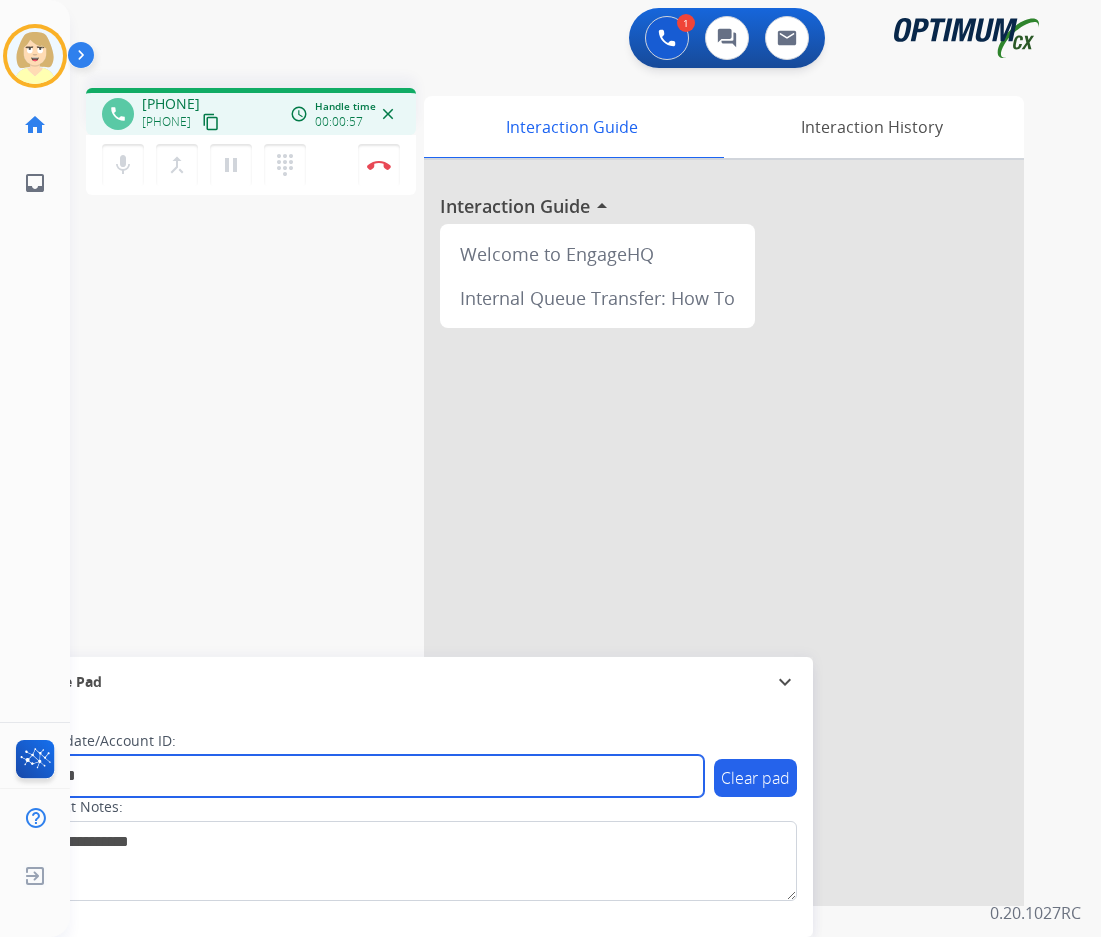 type on "*******" 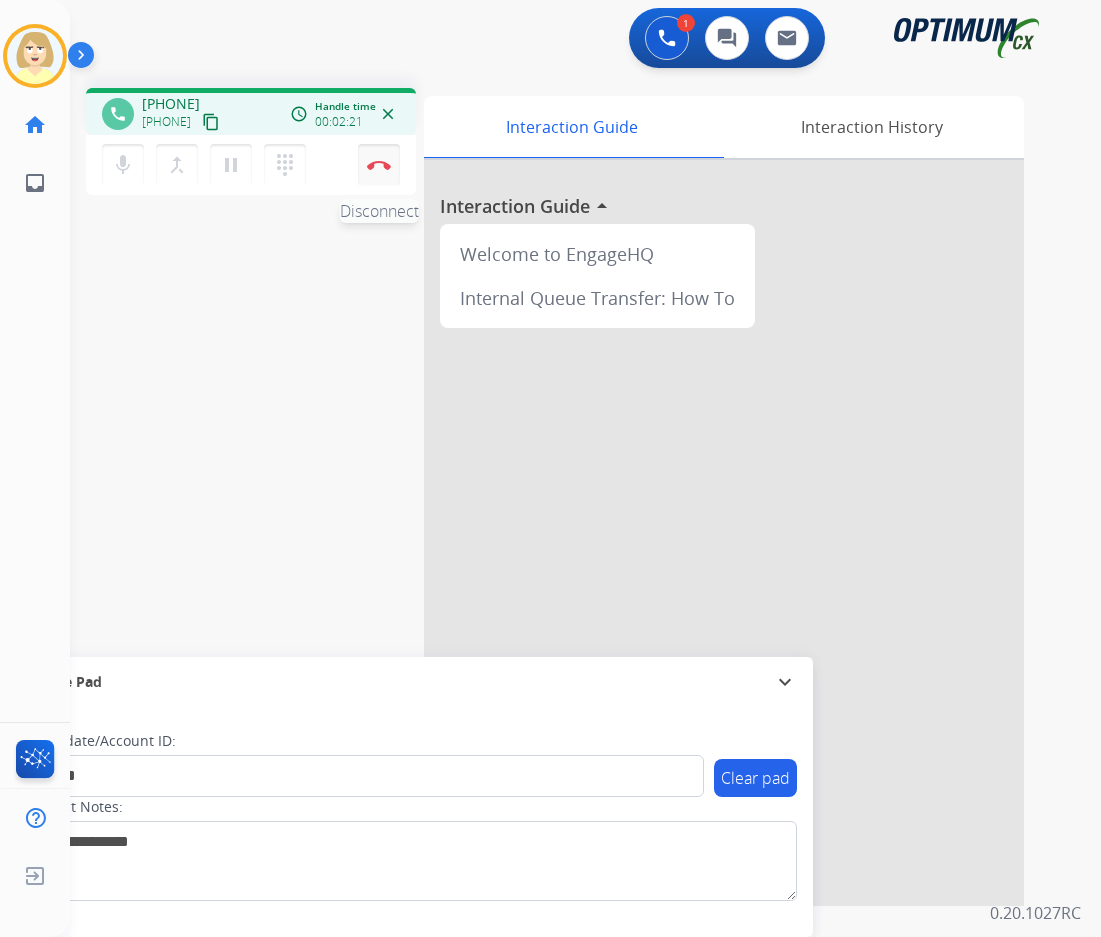 click at bounding box center (379, 165) 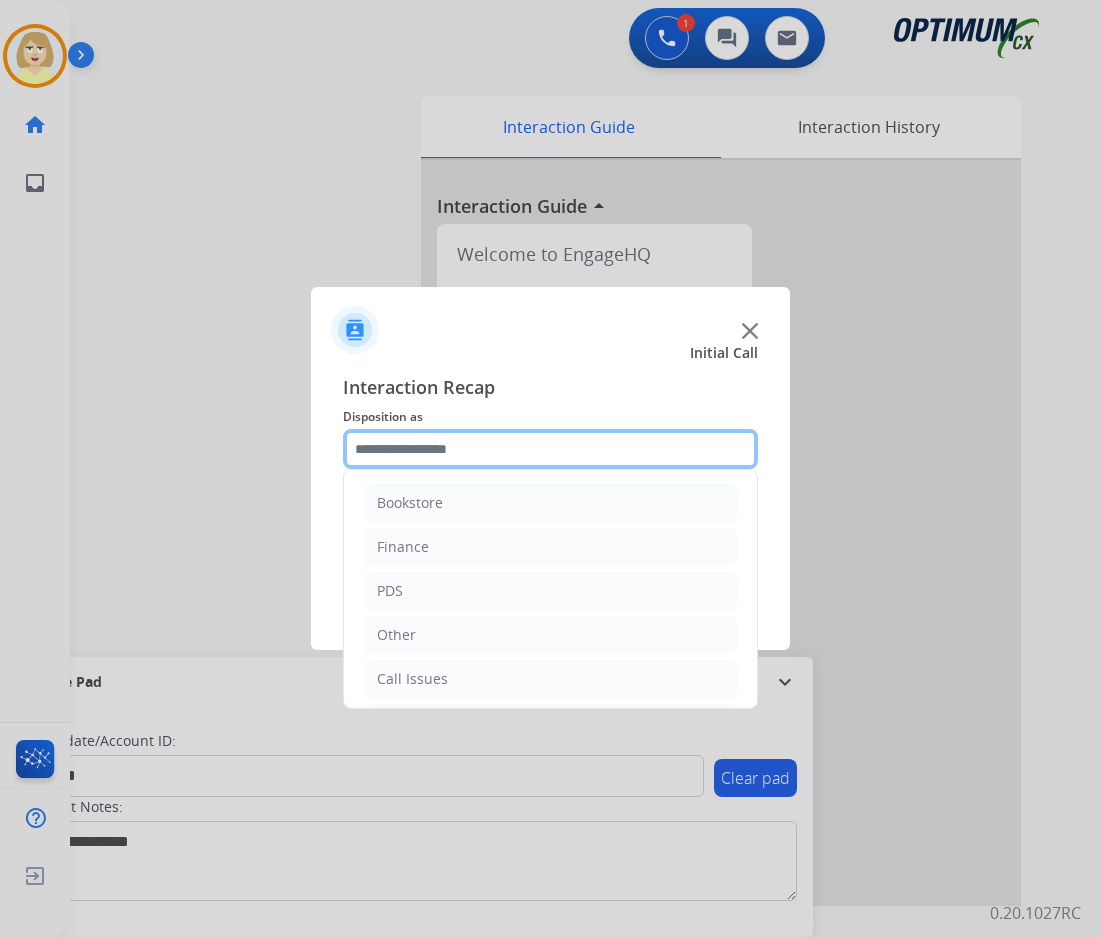 click 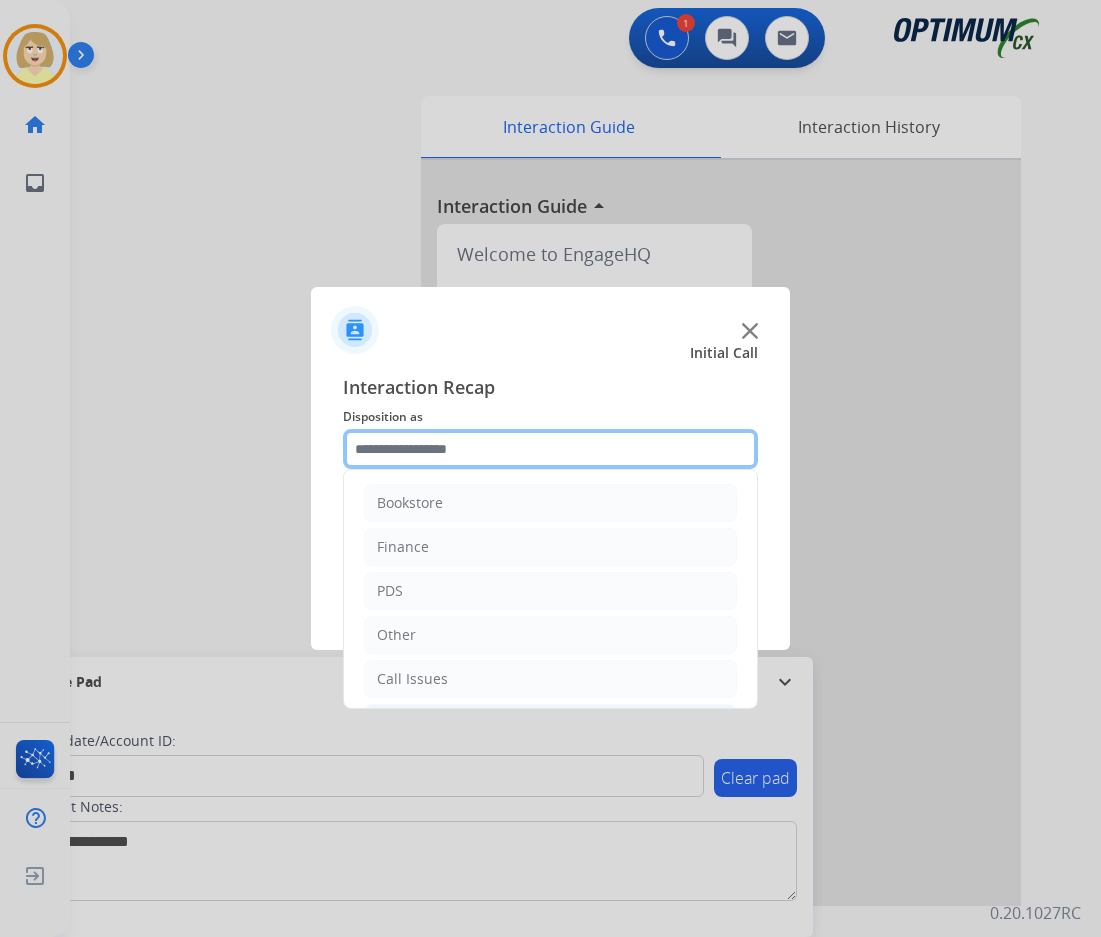 scroll, scrollTop: 100, scrollLeft: 0, axis: vertical 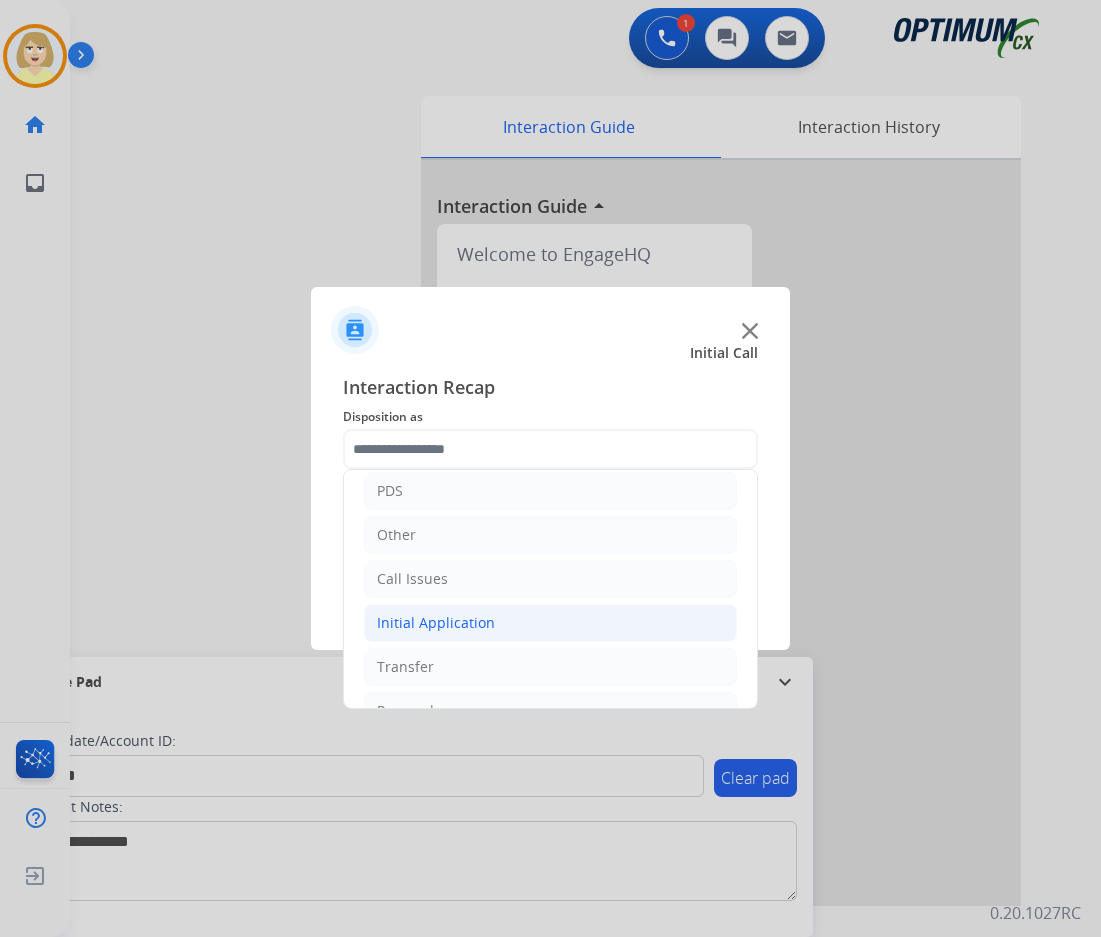 click on "Initial Application" 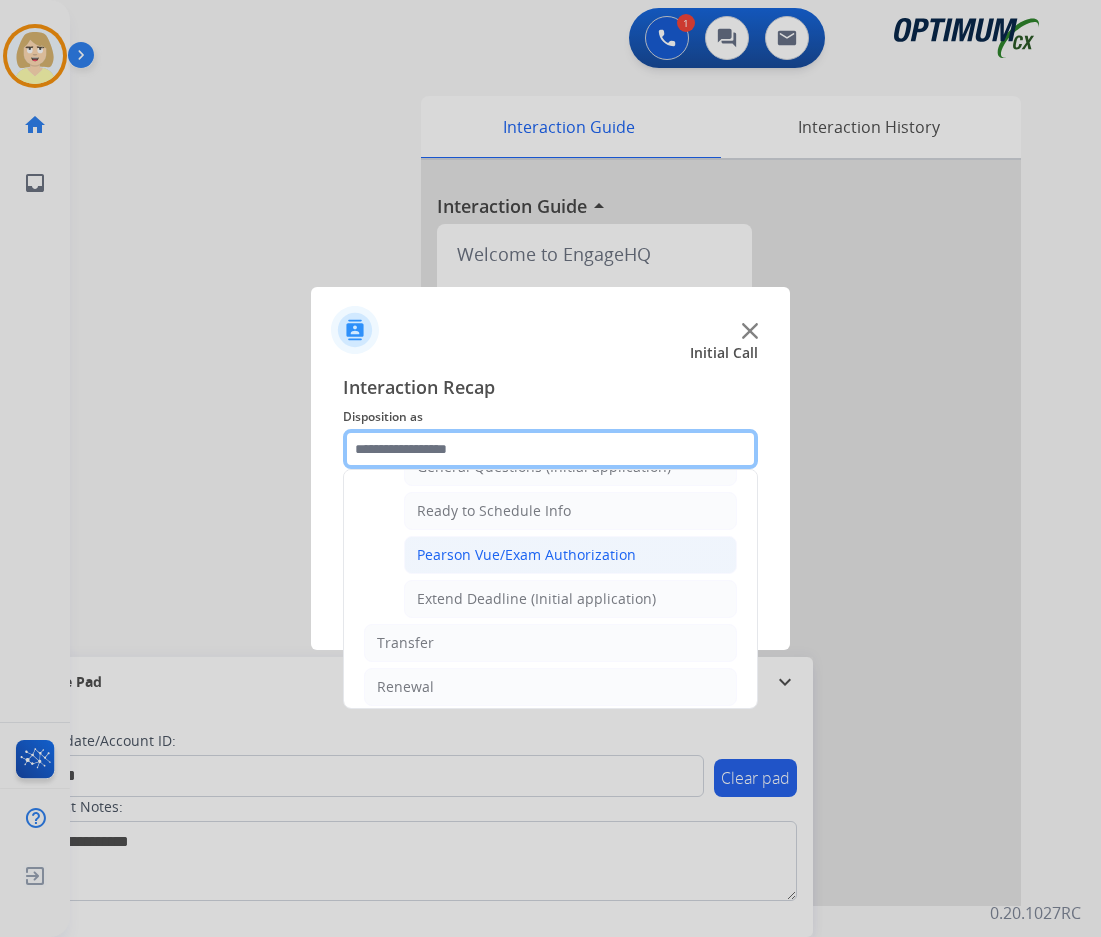 scroll, scrollTop: 1100, scrollLeft: 0, axis: vertical 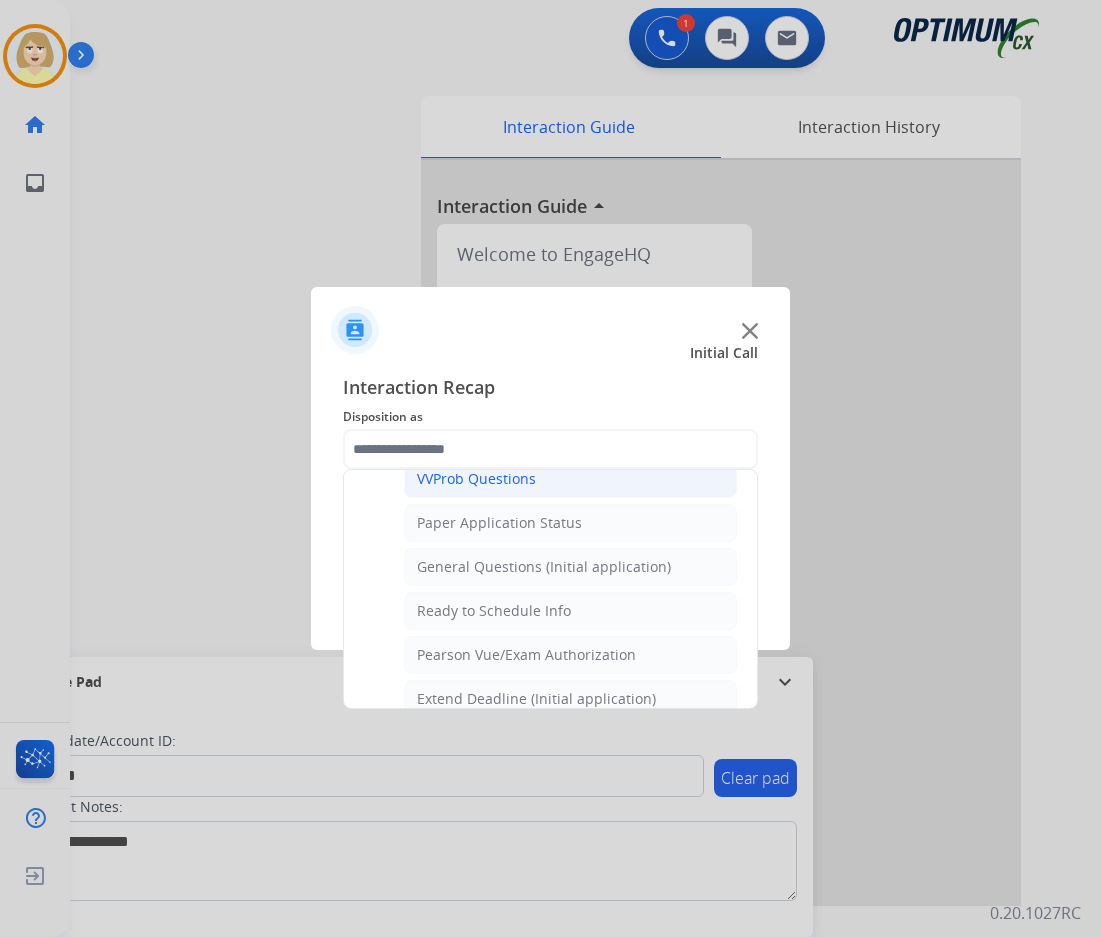 click on "VVProb Questions" 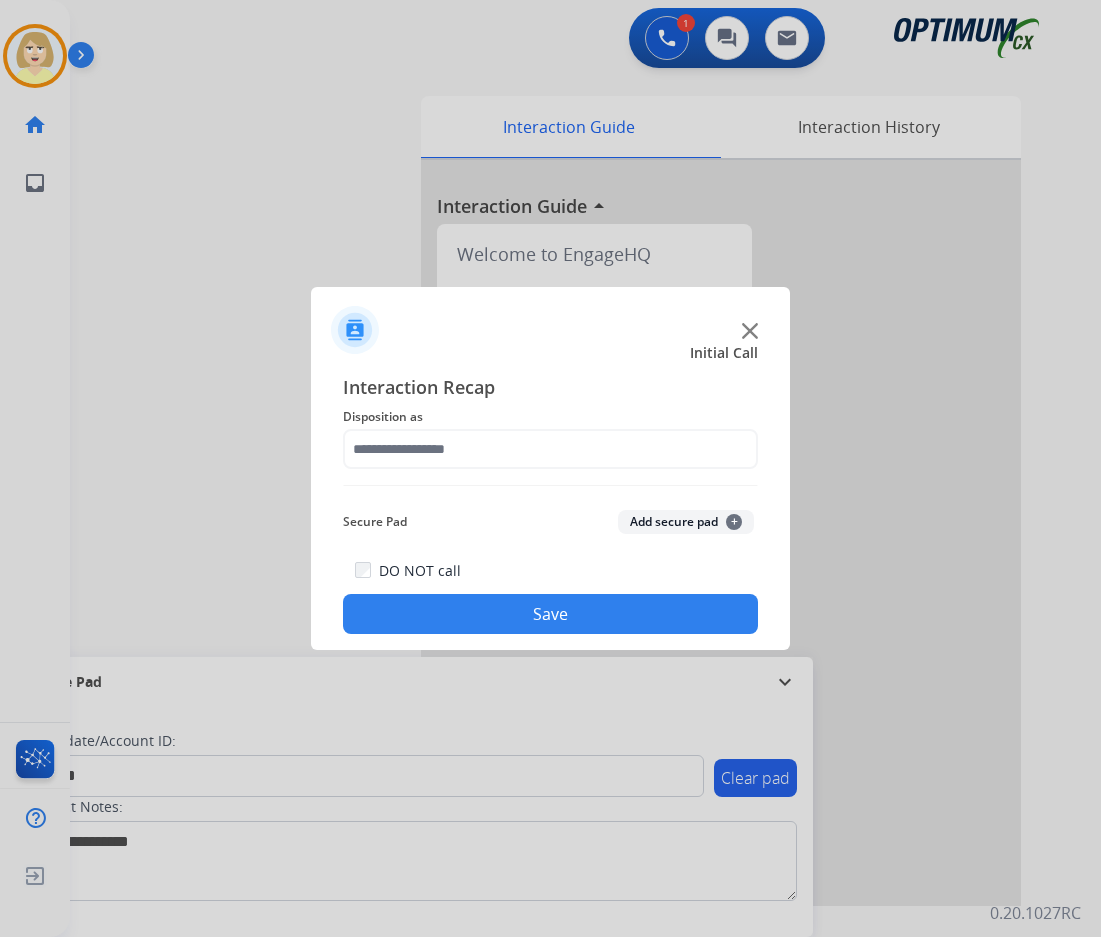 type on "**********" 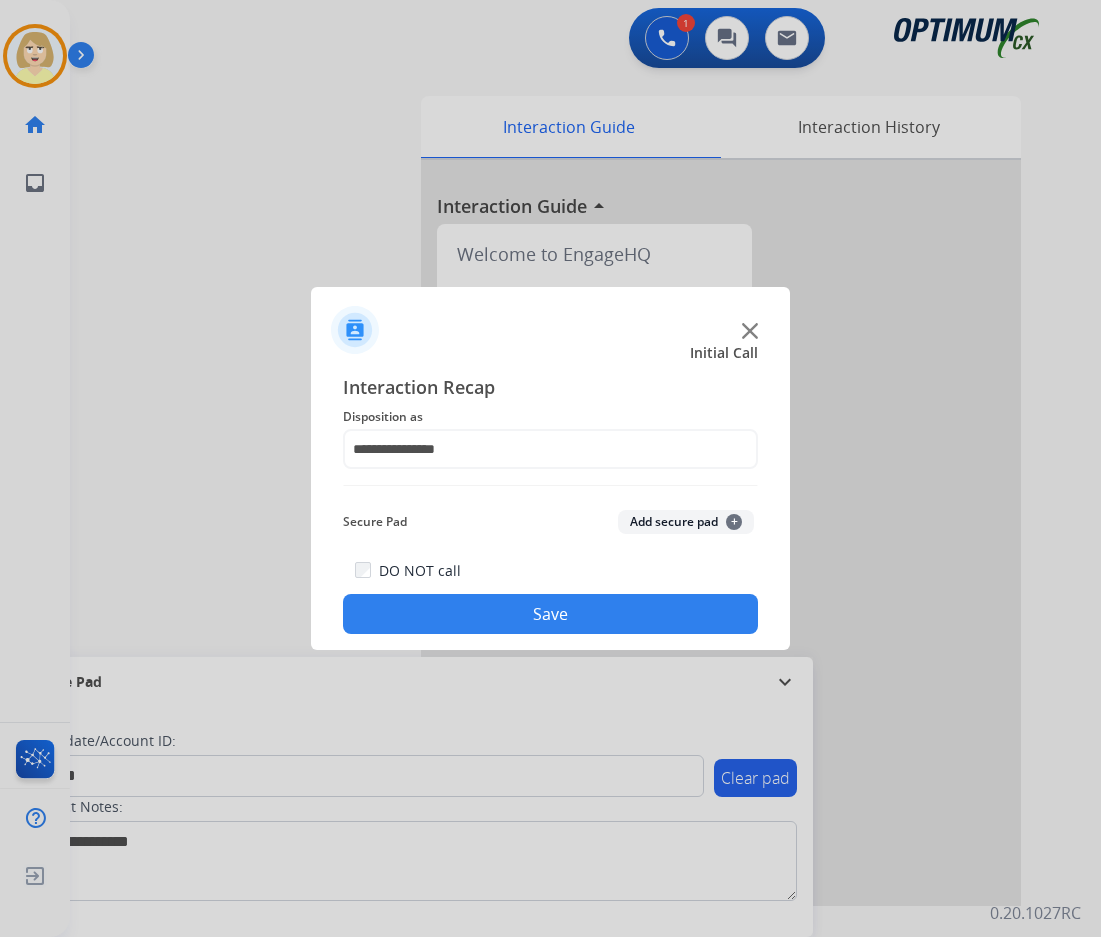 click on "Add secure pad  +" 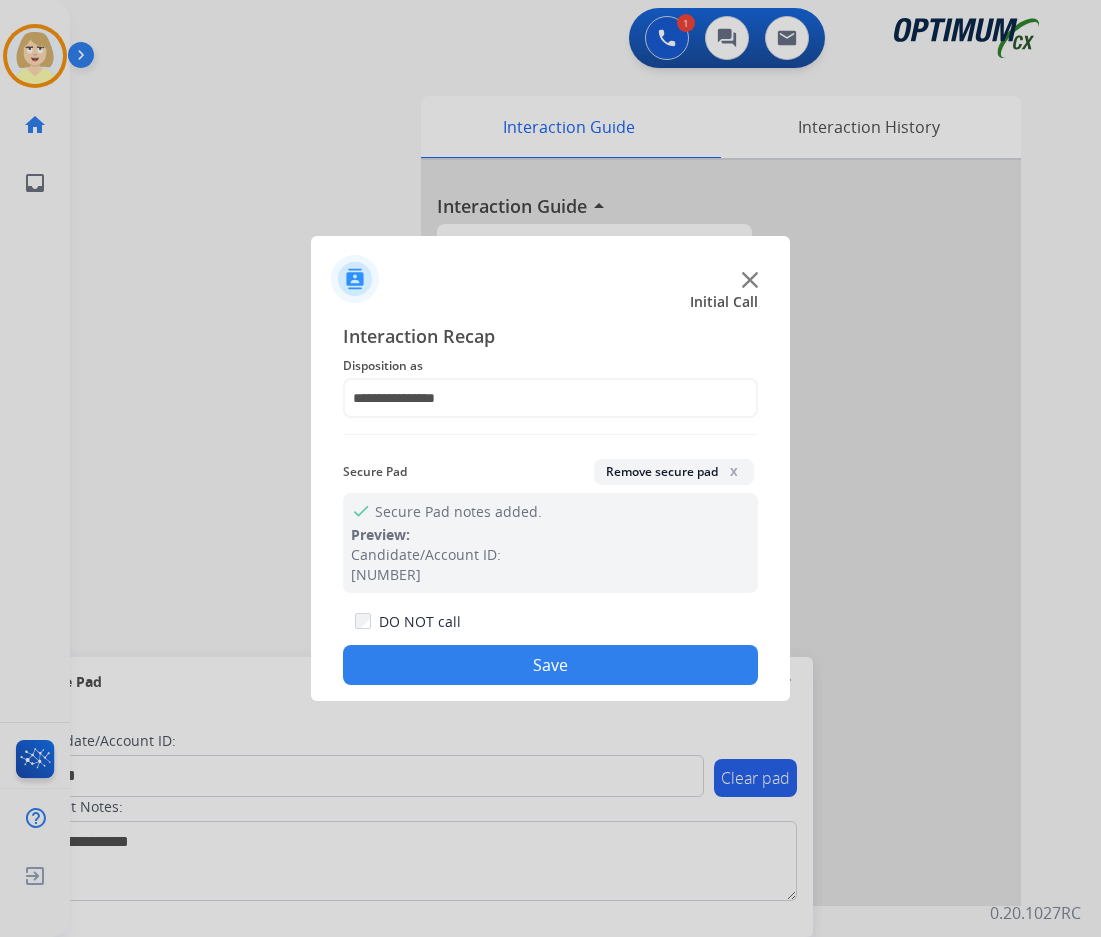 drag, startPoint x: 506, startPoint y: 666, endPoint x: 479, endPoint y: 647, distance: 33.01515 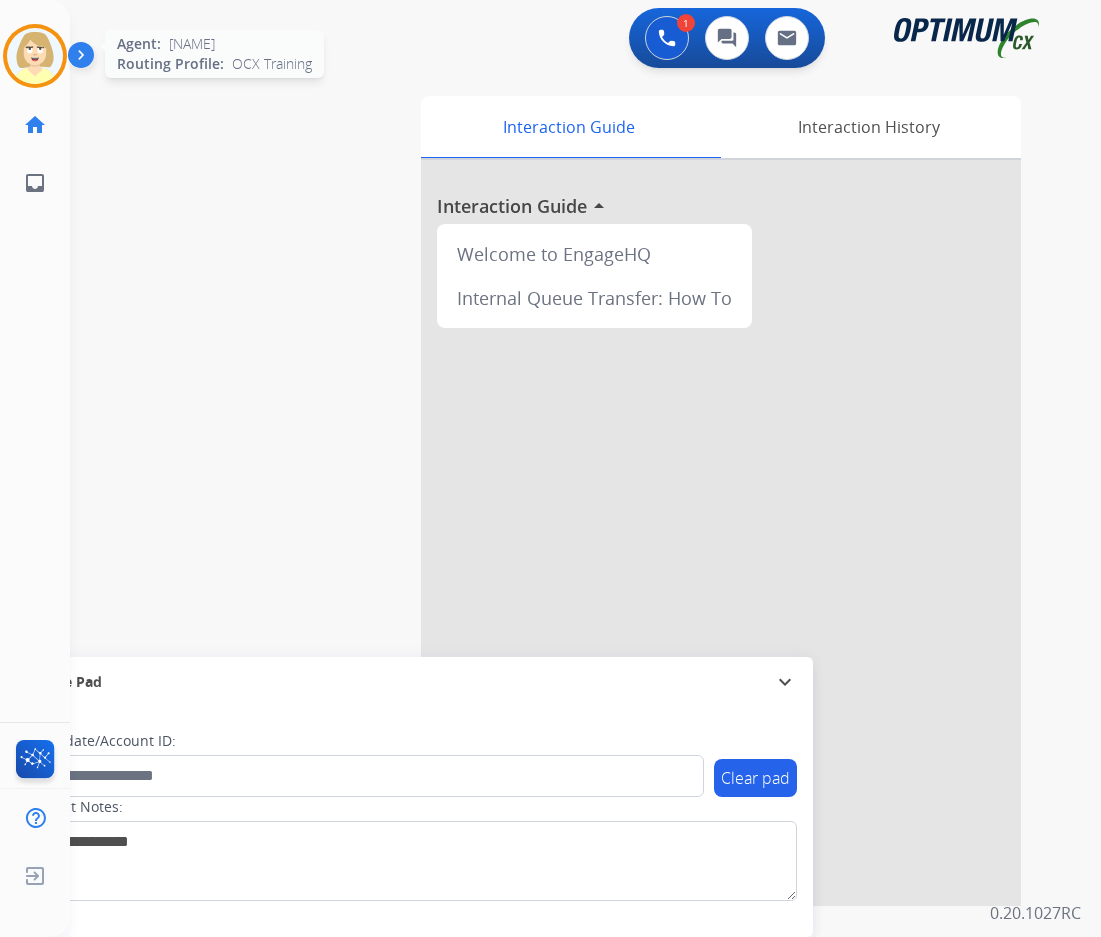 click at bounding box center (35, 56) 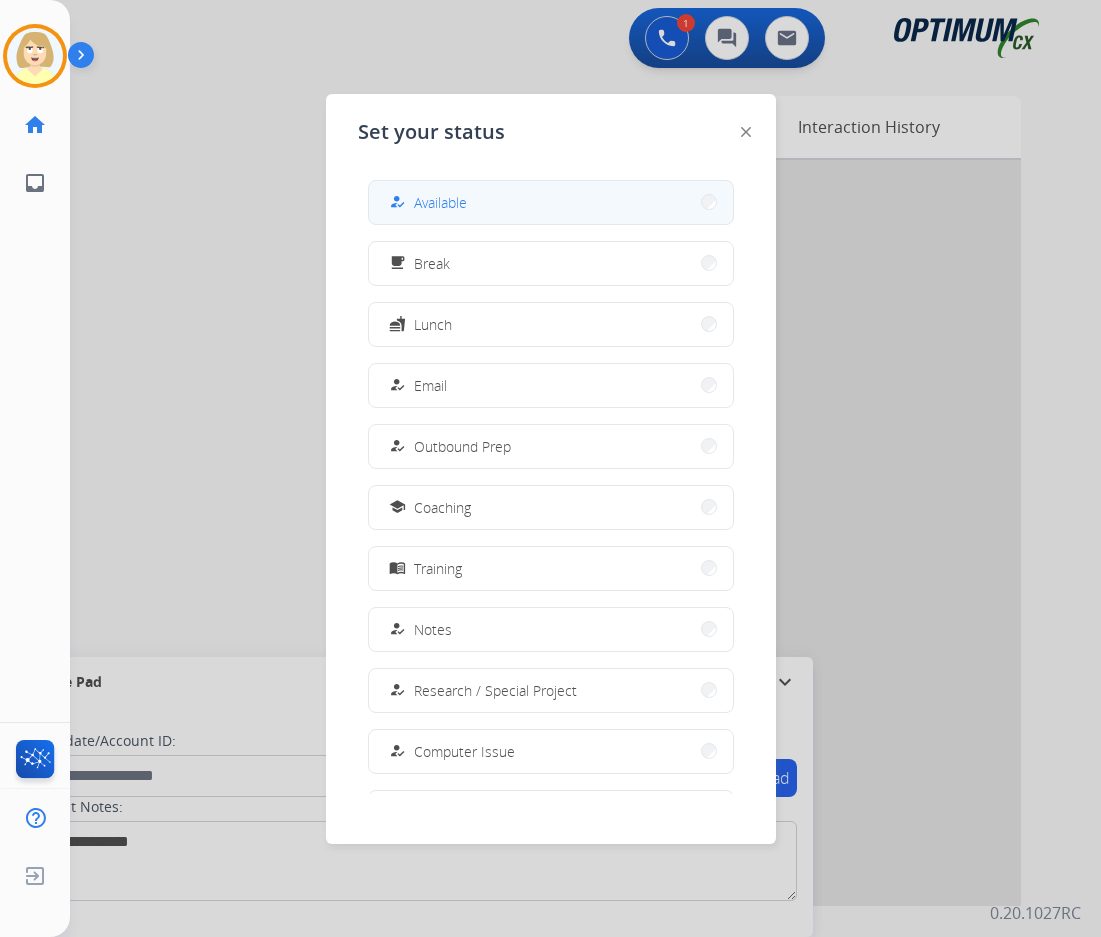 click on "how_to_reg Available" at bounding box center [426, 202] 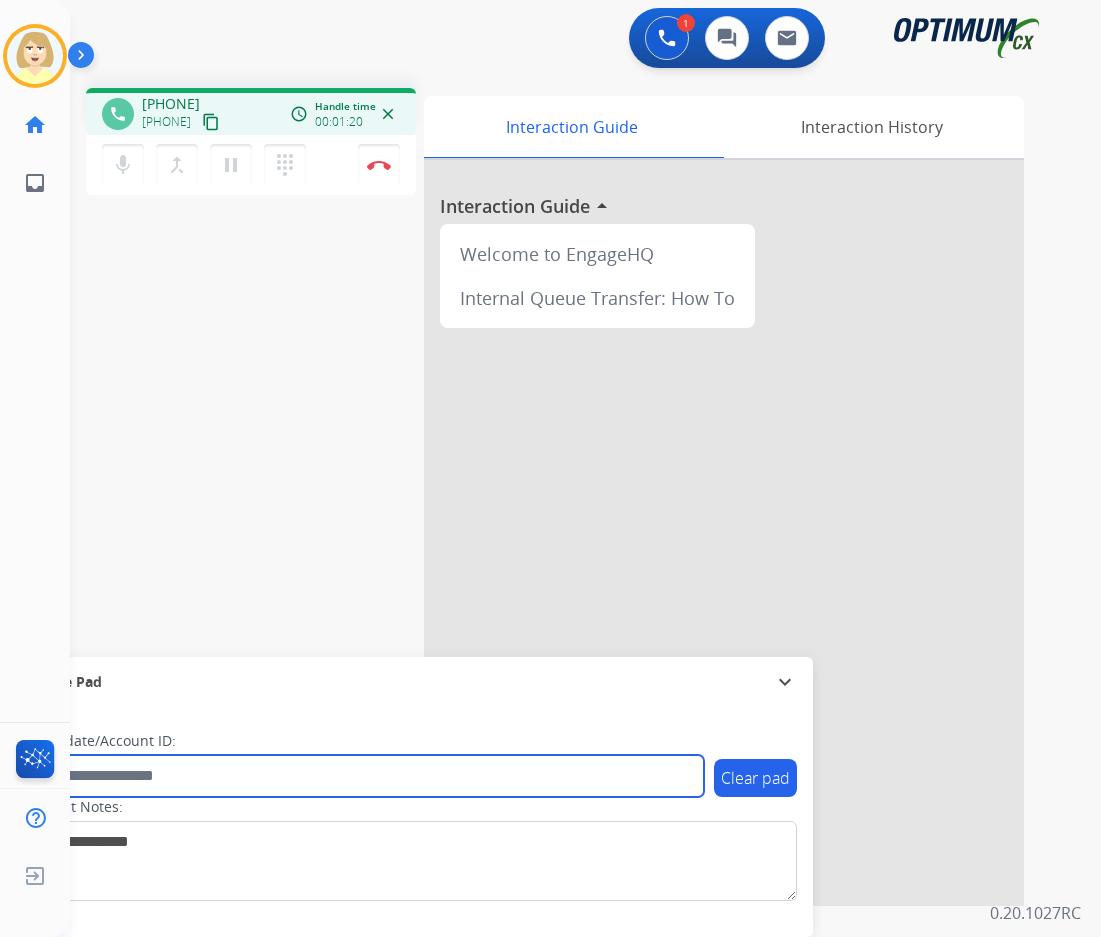 click at bounding box center (365, 776) 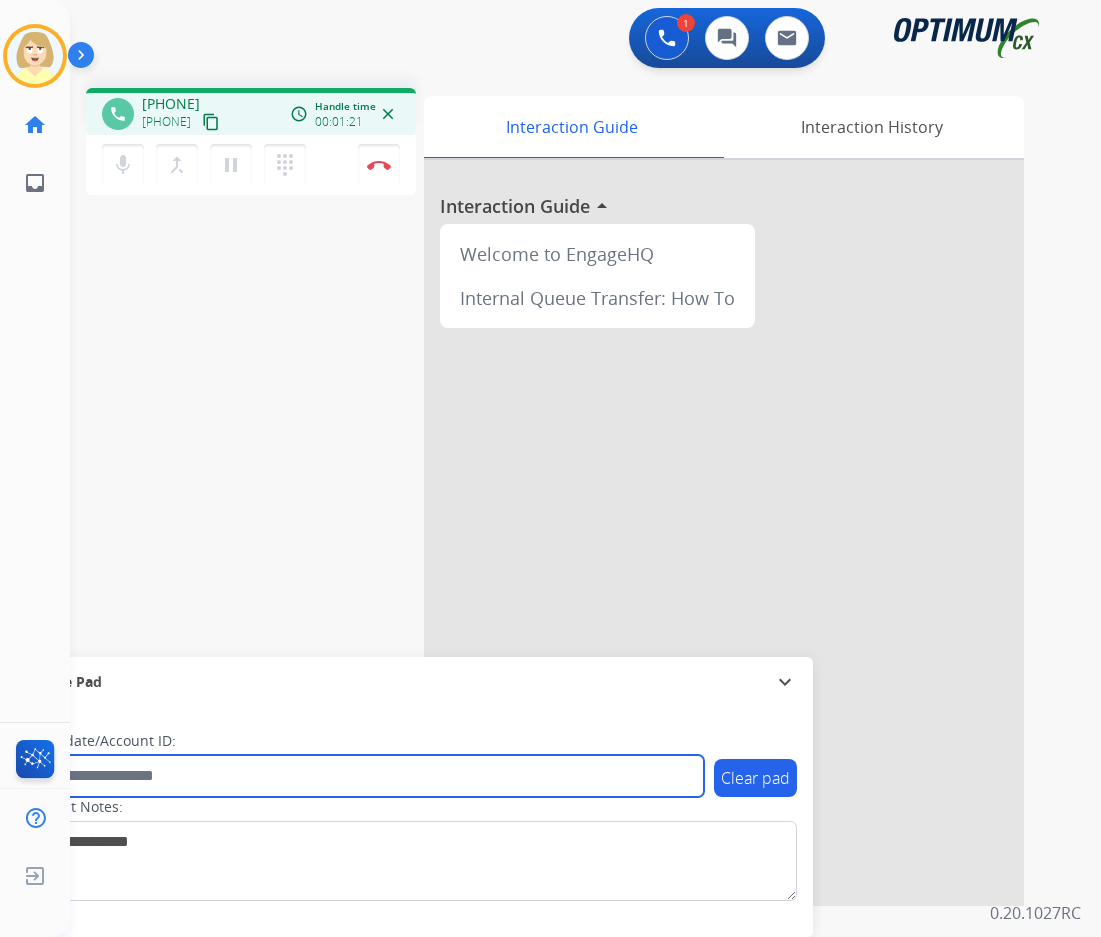 paste on "*******" 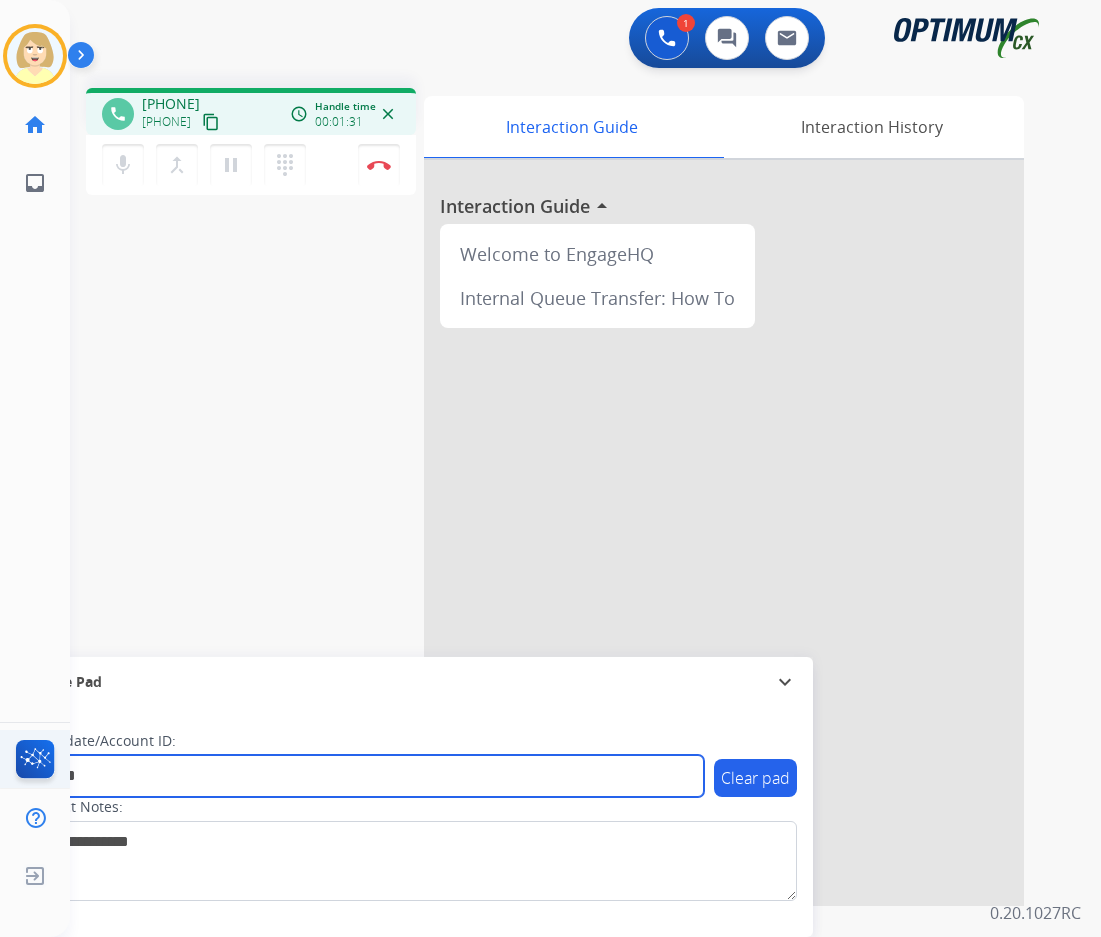 type on "*******" 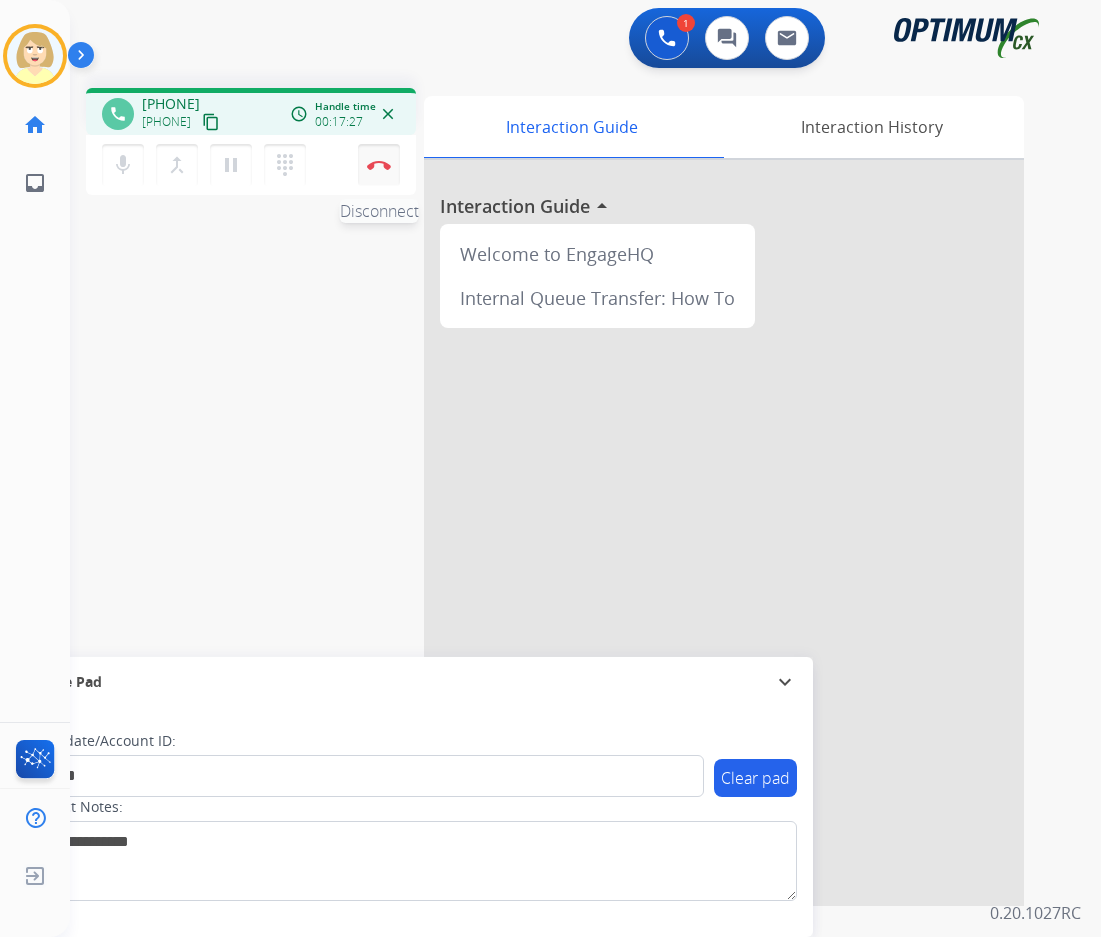 click at bounding box center [379, 165] 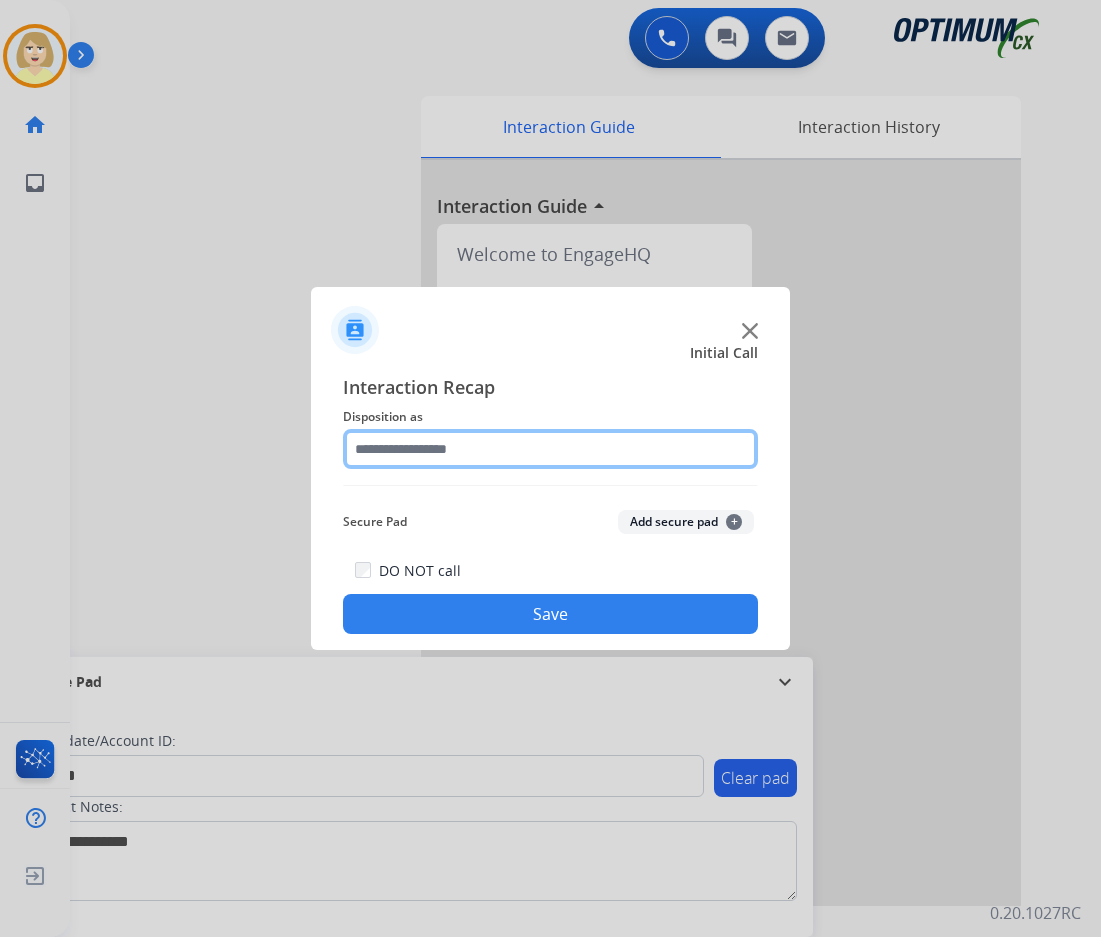 click 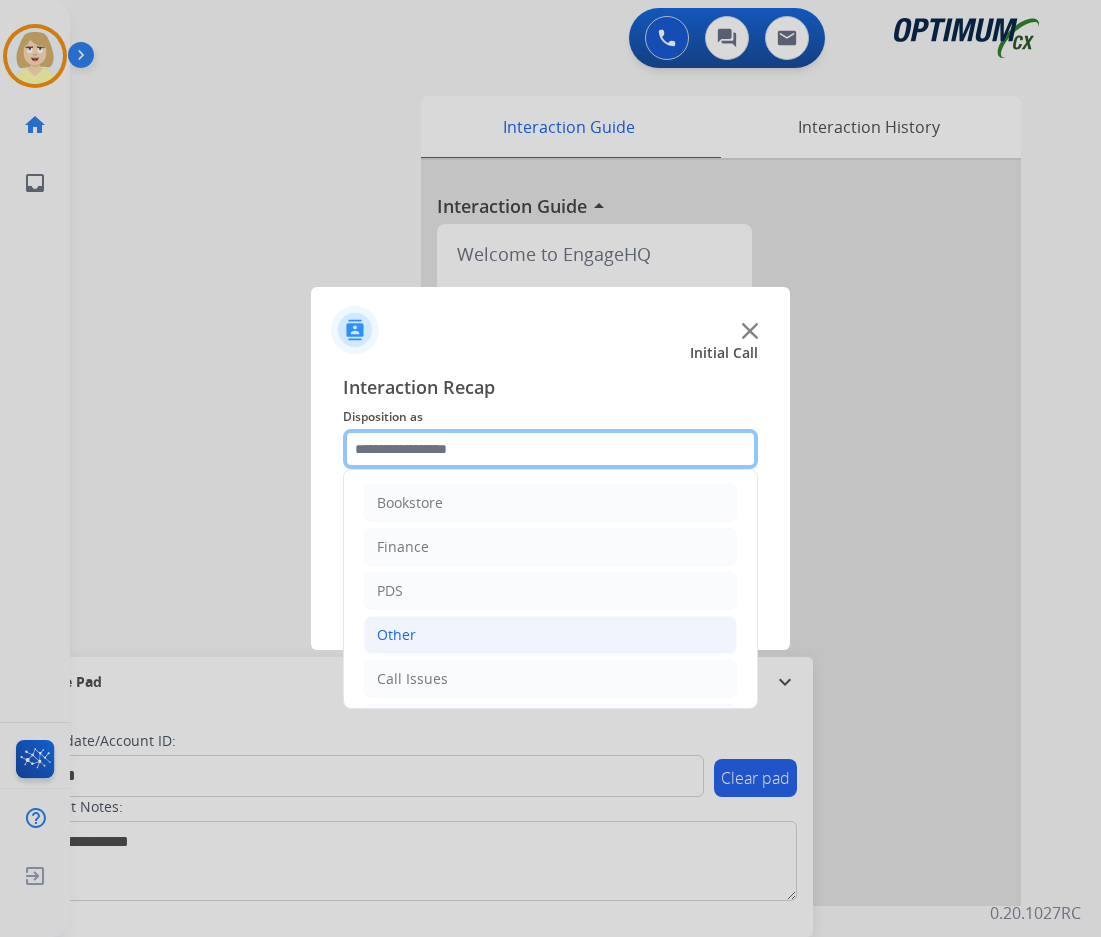 scroll, scrollTop: 136, scrollLeft: 0, axis: vertical 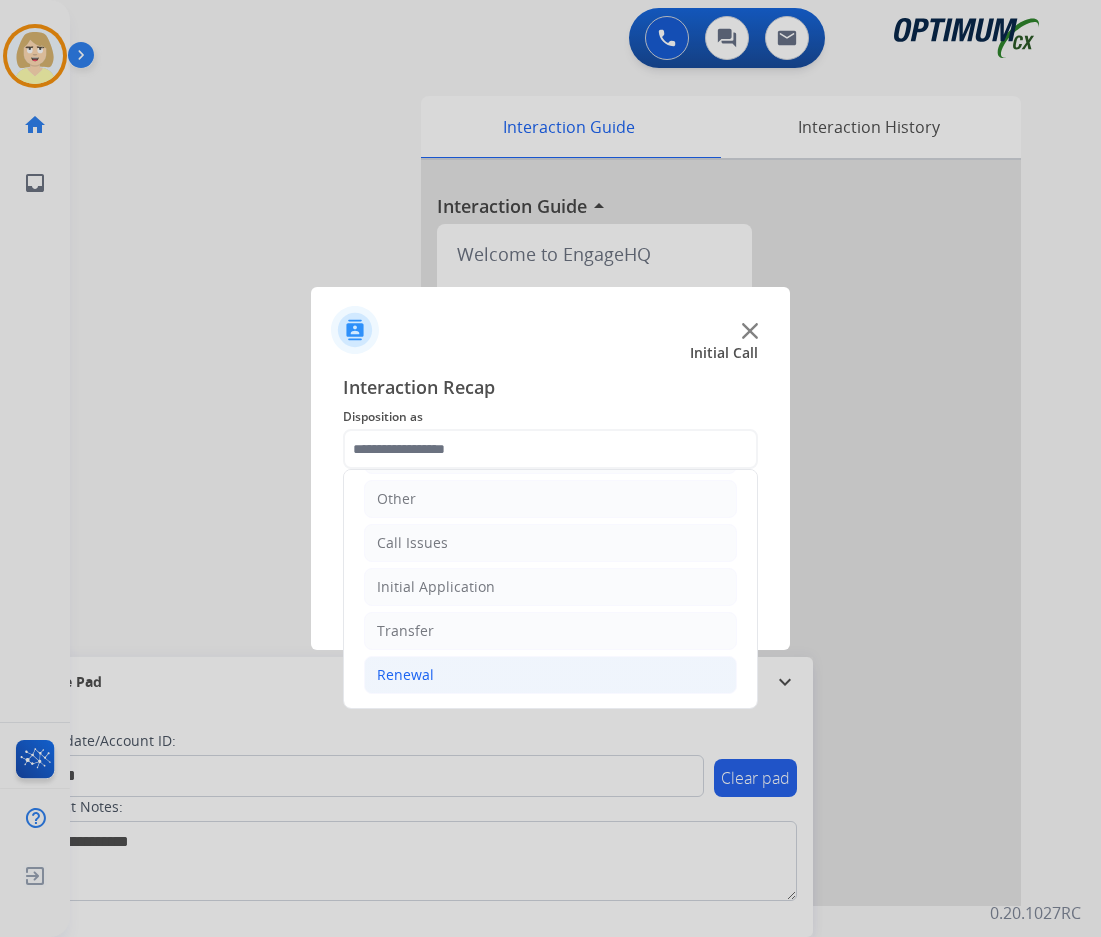 click on "Renewal" 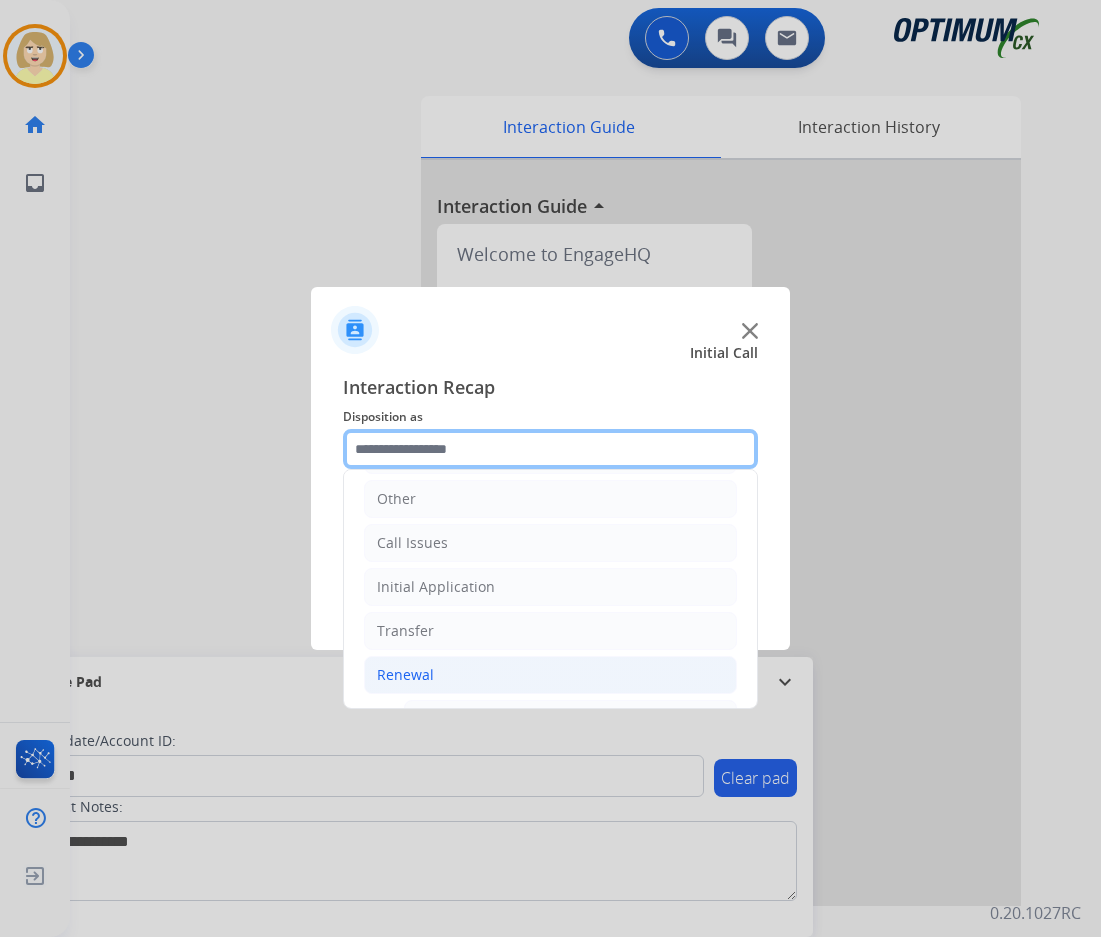 scroll, scrollTop: 536, scrollLeft: 0, axis: vertical 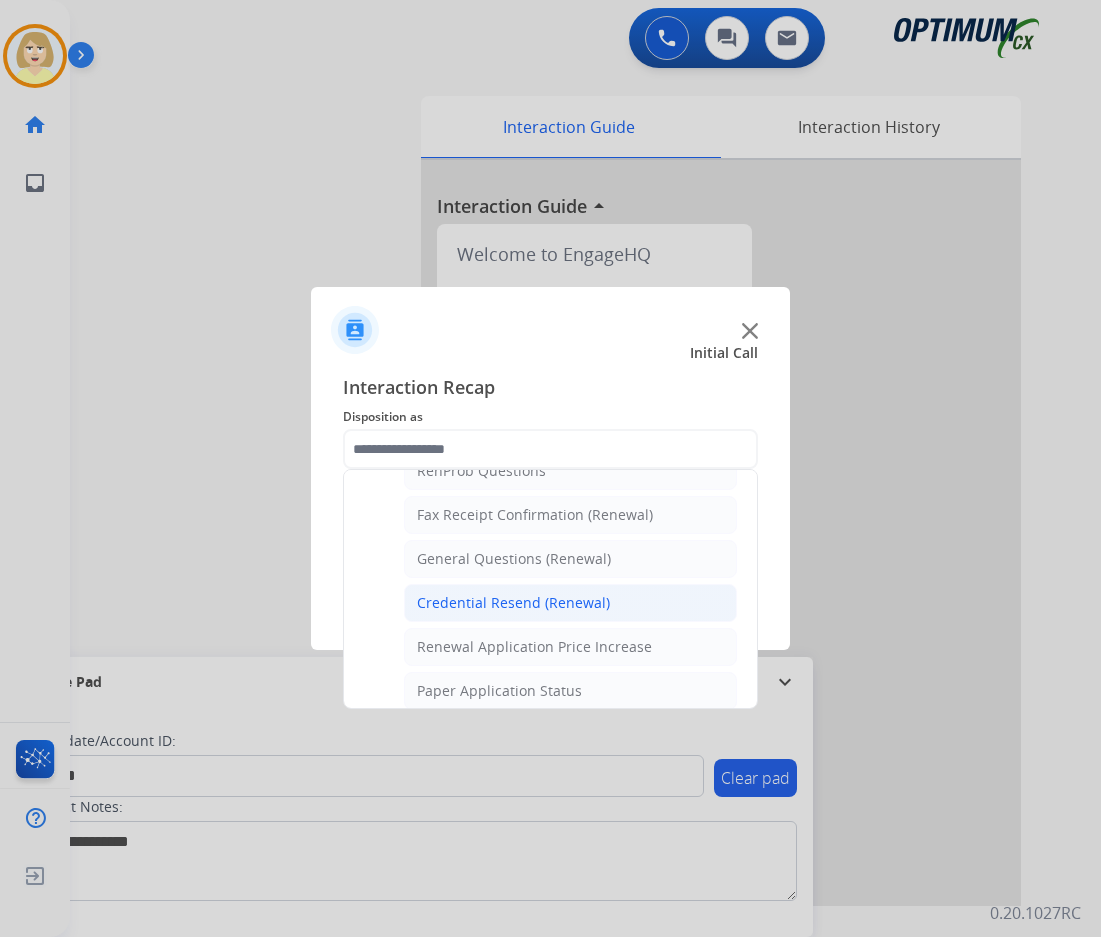 click on "Credential Resend (Renewal)" 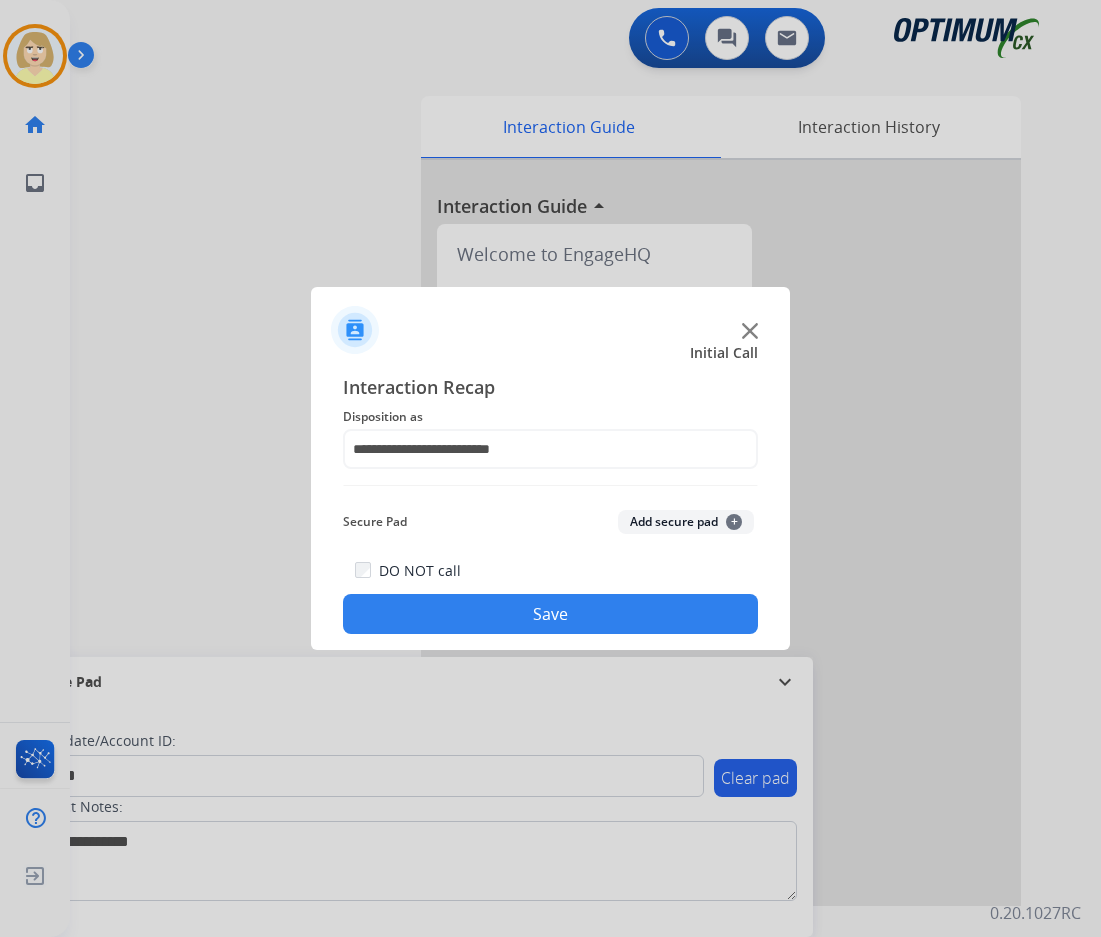 click on "Add secure pad  +" 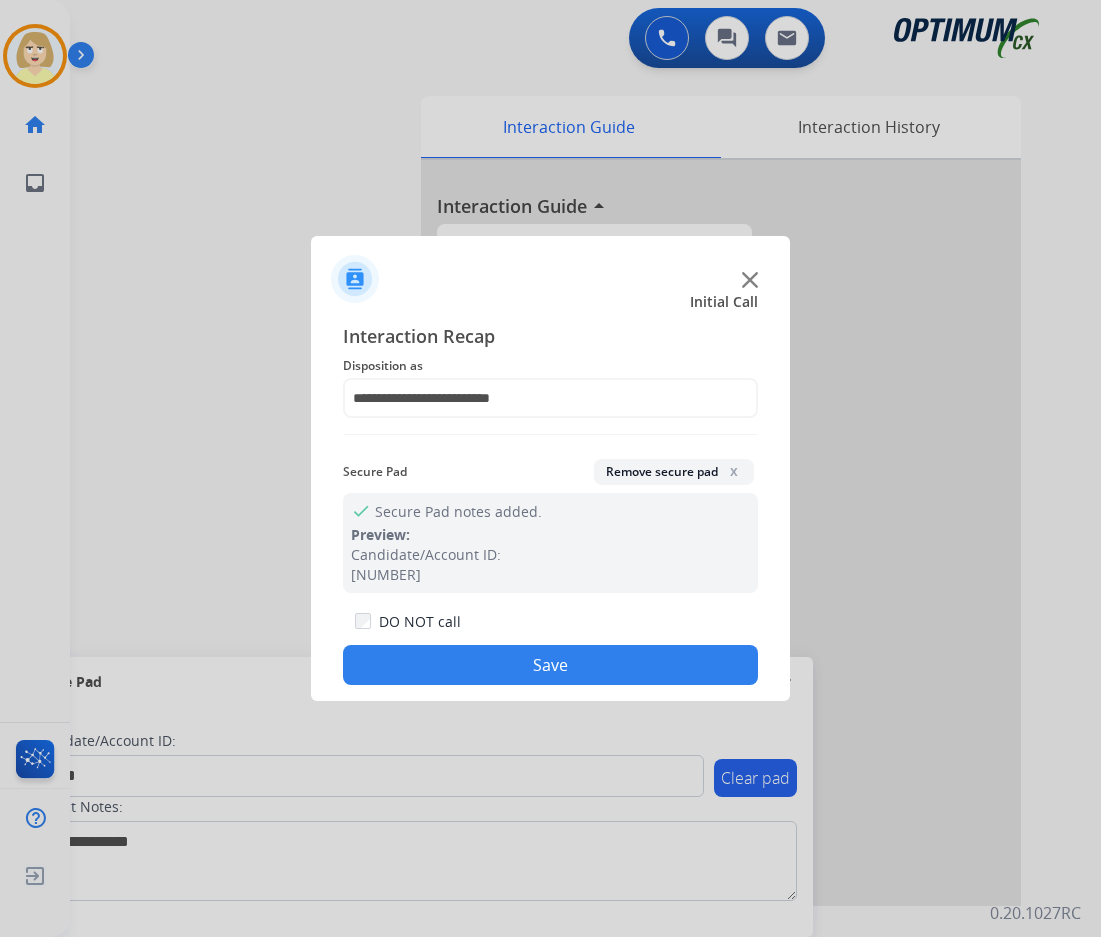 click on "Save" 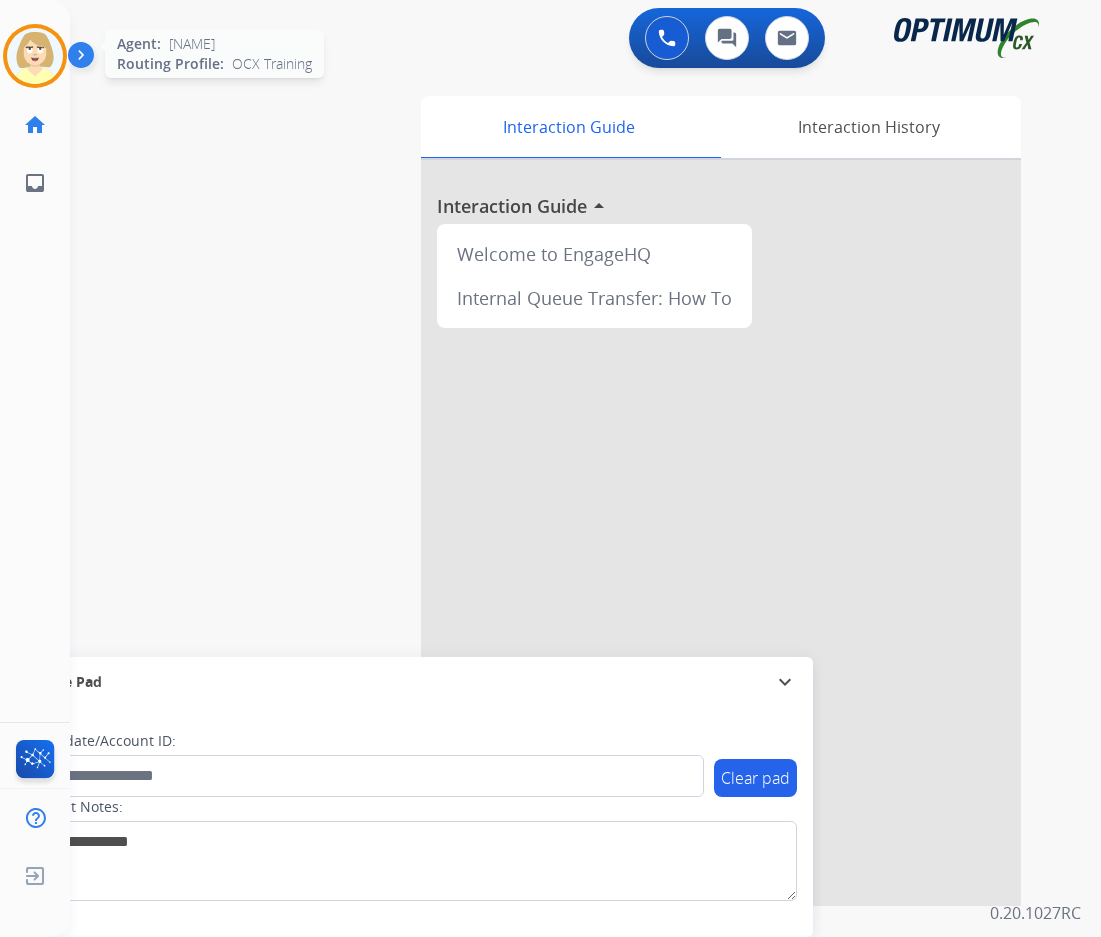 click at bounding box center [35, 56] 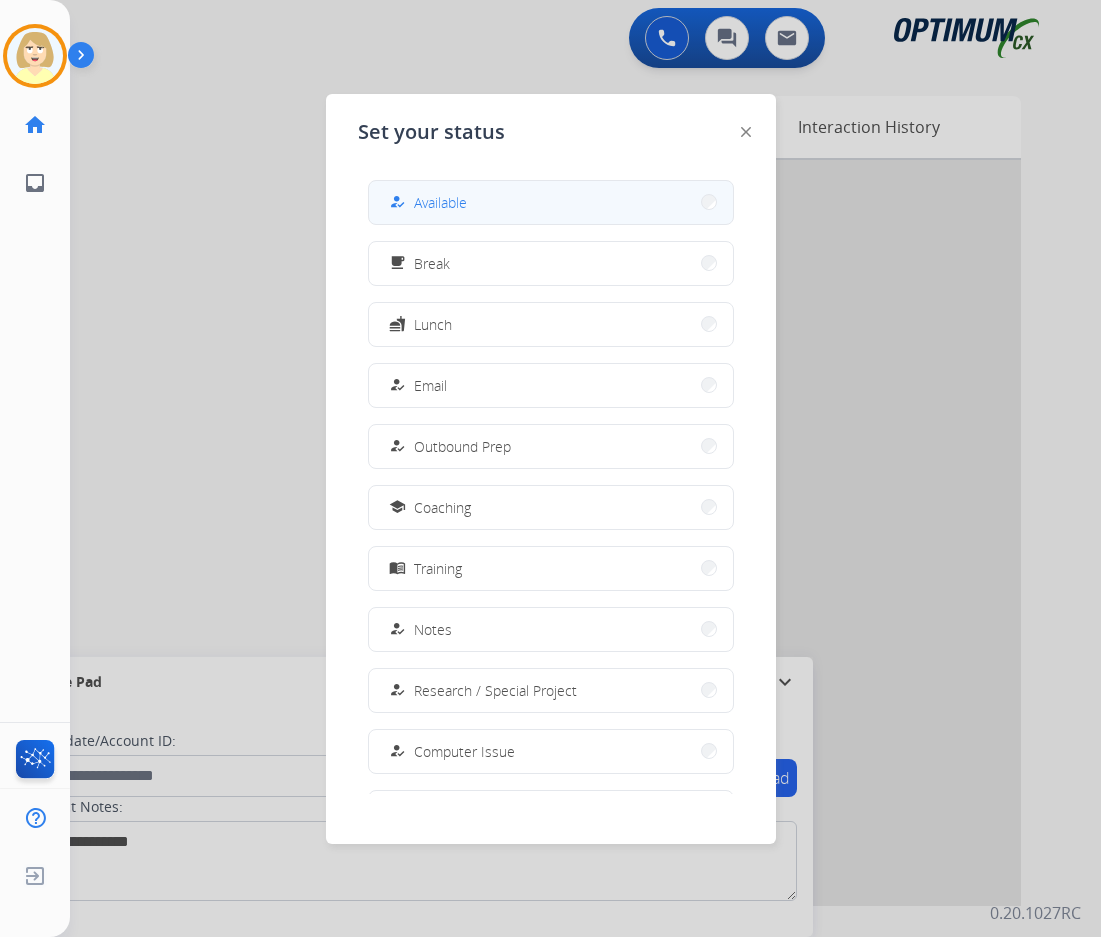click on "Available" at bounding box center [440, 202] 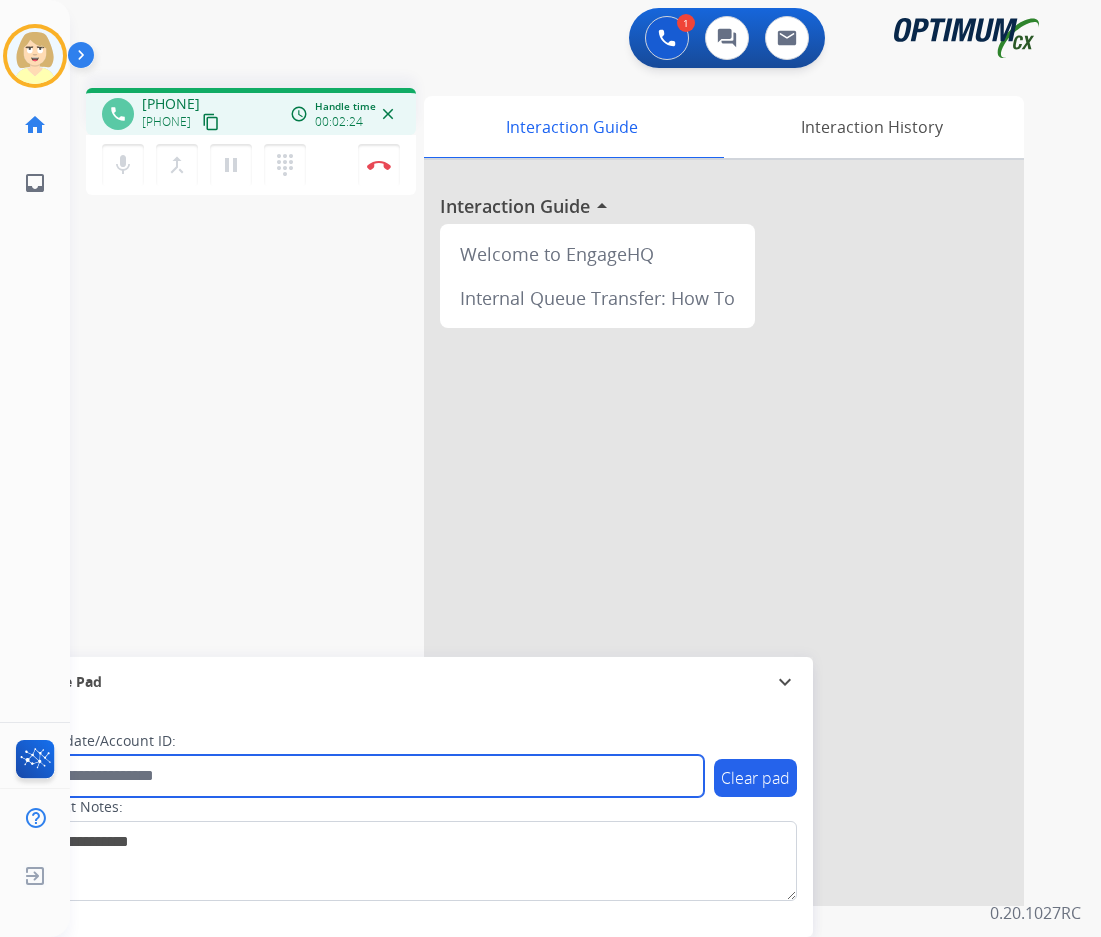 click at bounding box center [365, 776] 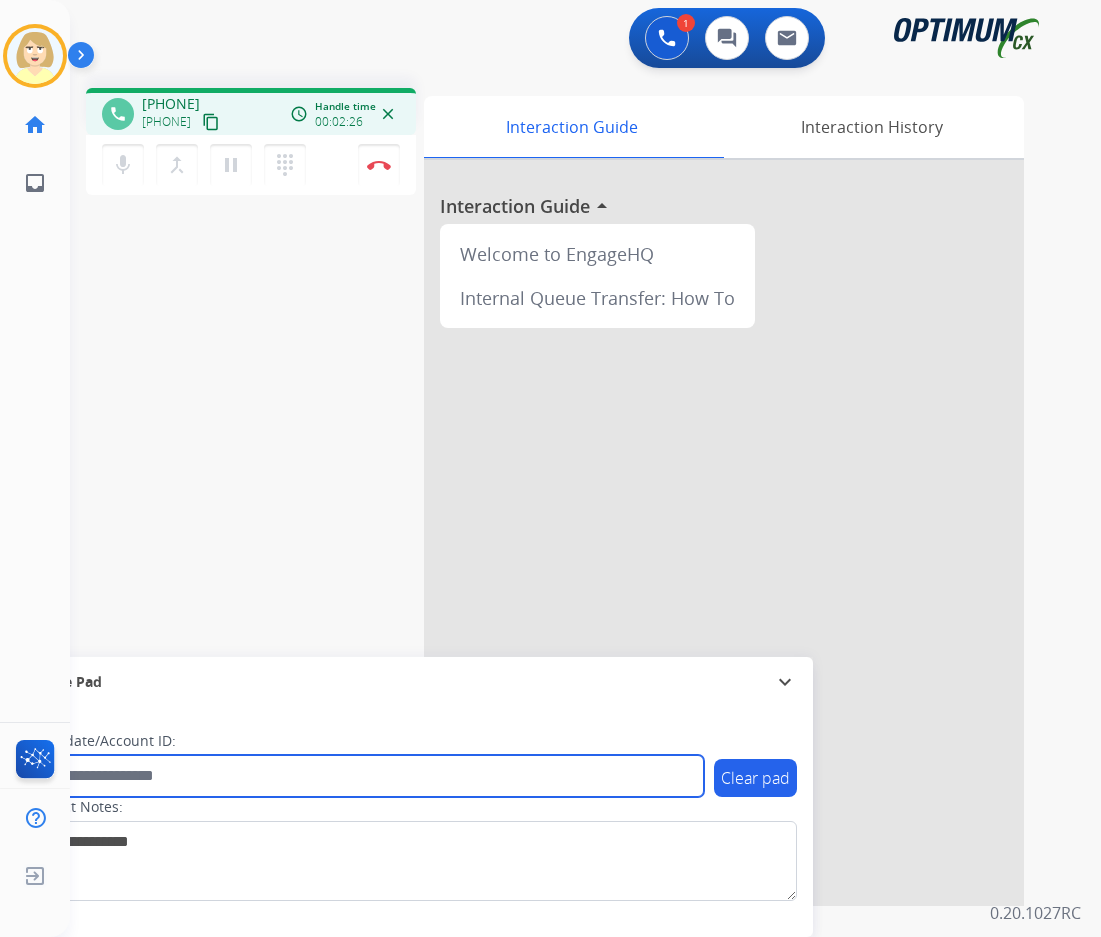paste on "*******" 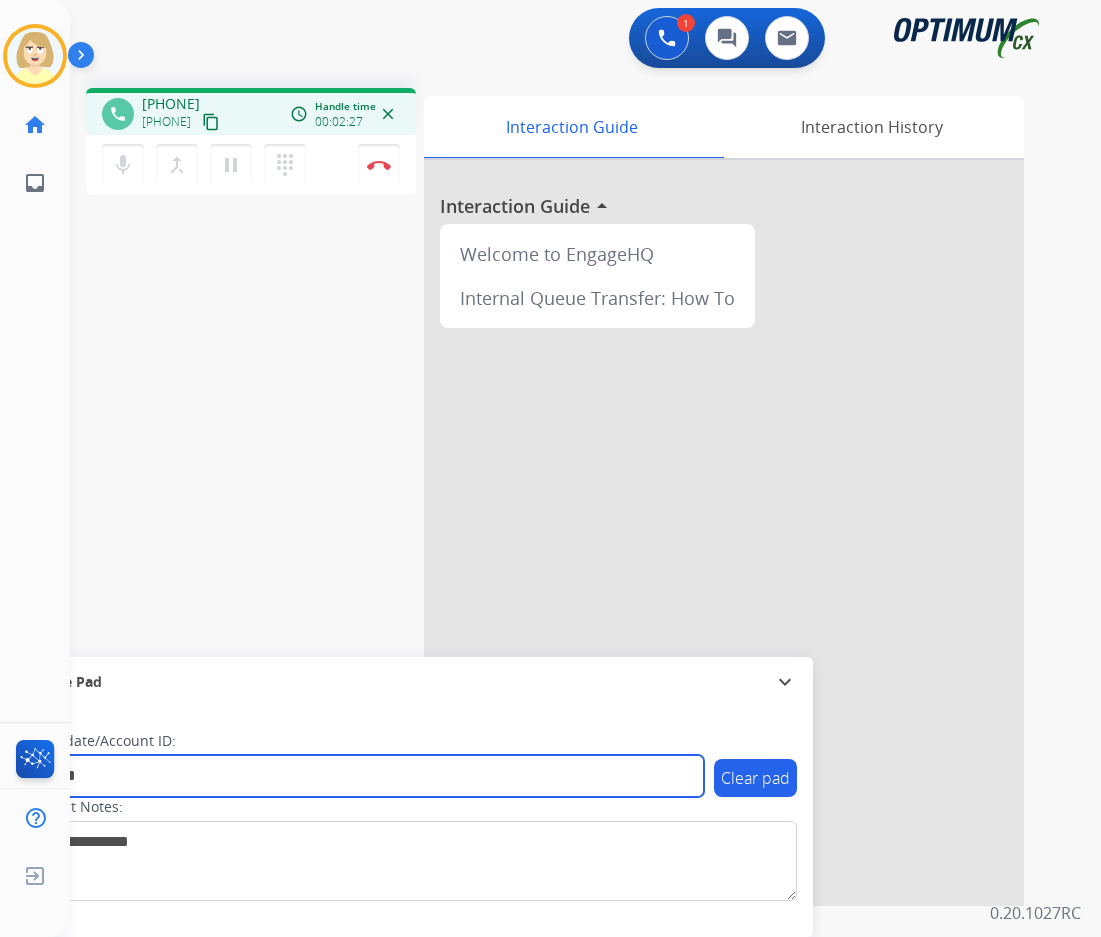type on "*******" 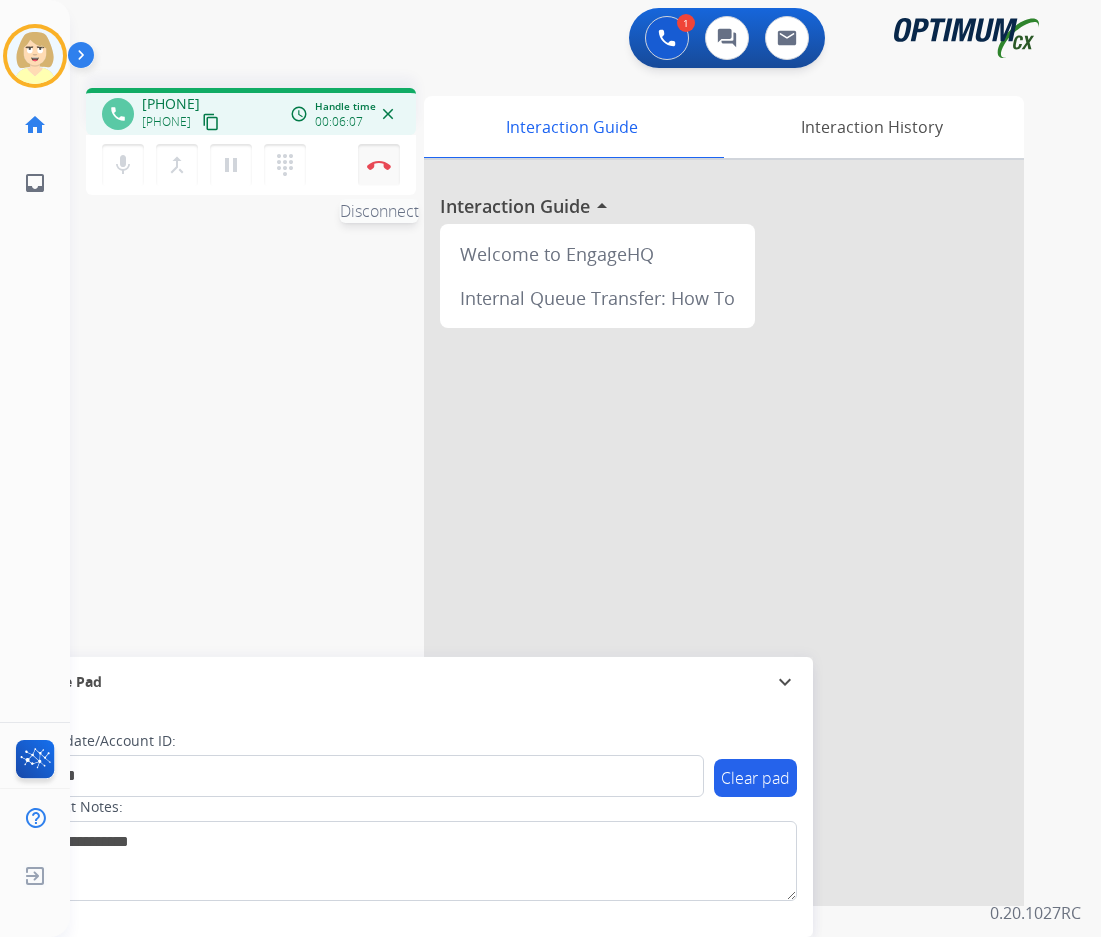 click on "Disconnect" at bounding box center [379, 165] 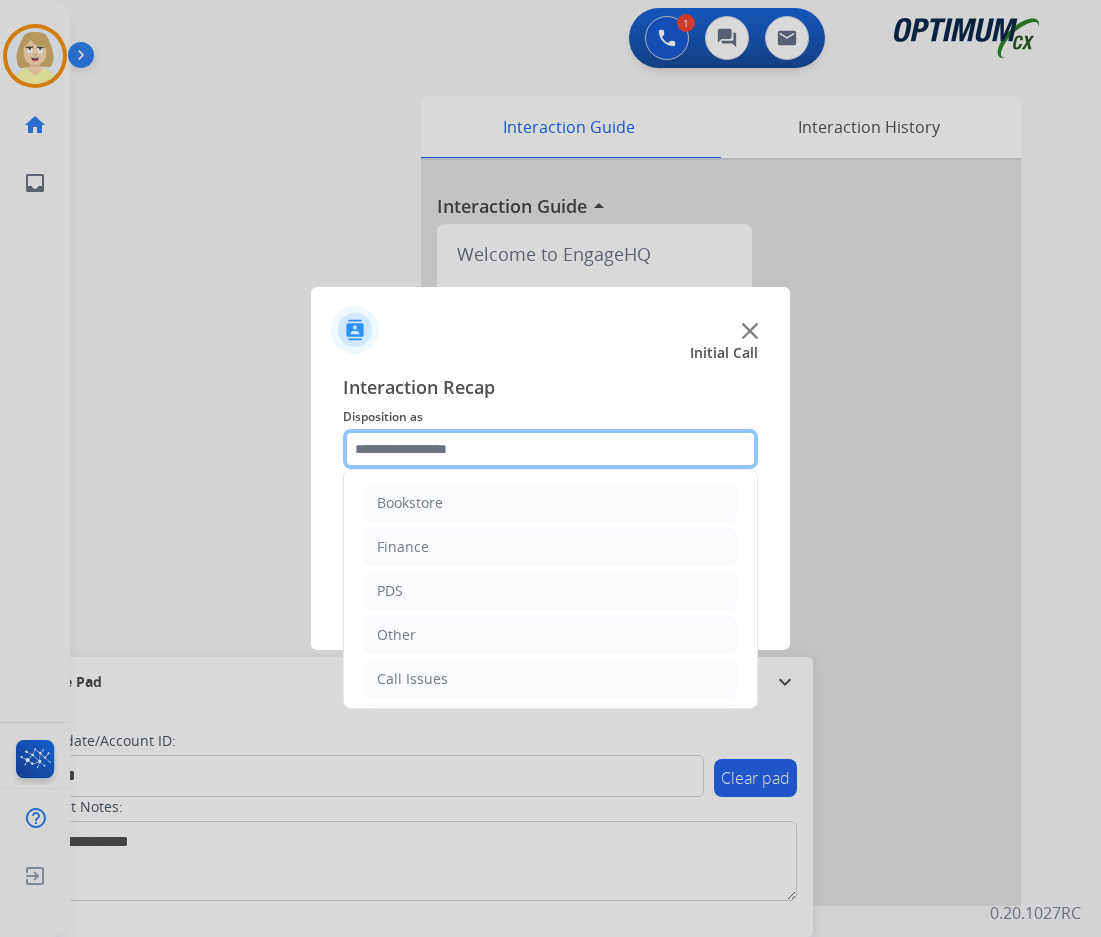 click 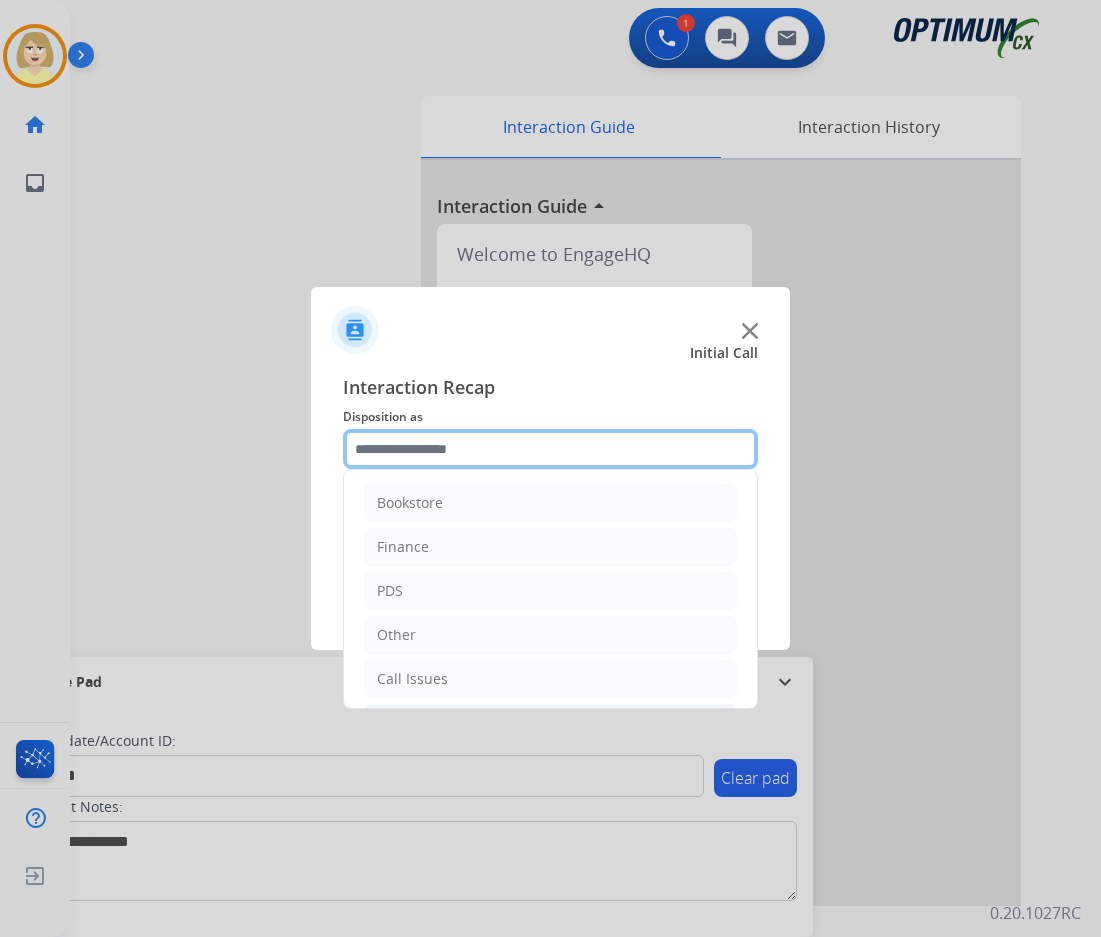 scroll, scrollTop: 136, scrollLeft: 0, axis: vertical 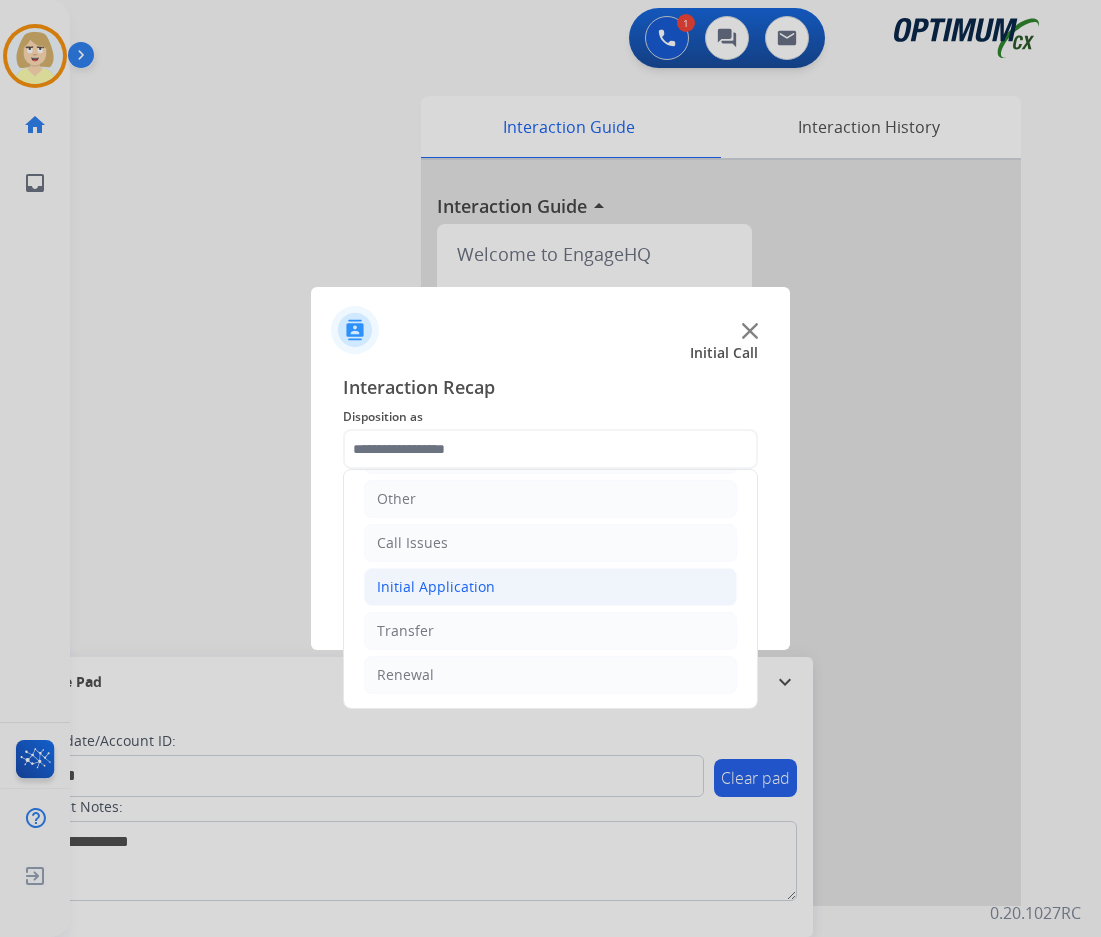 click on "Initial Application" 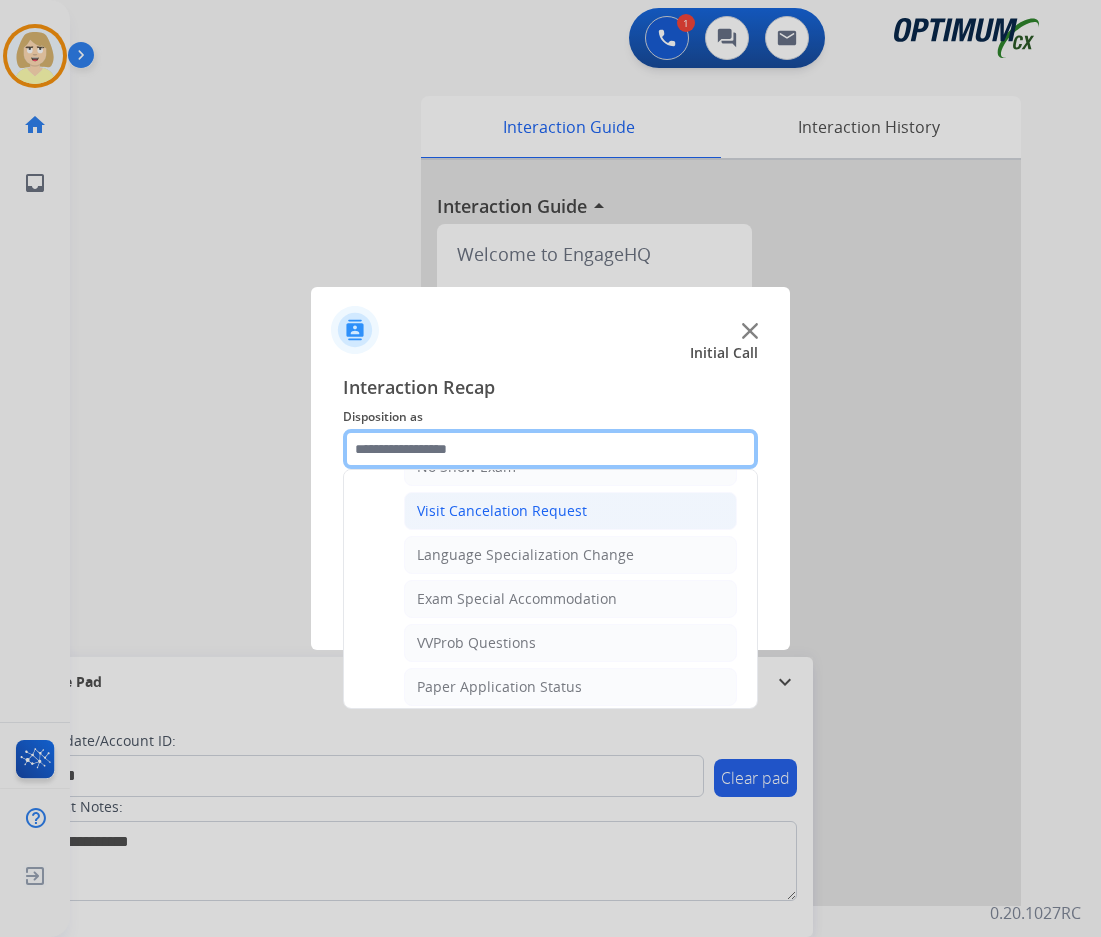 scroll, scrollTop: 1036, scrollLeft: 0, axis: vertical 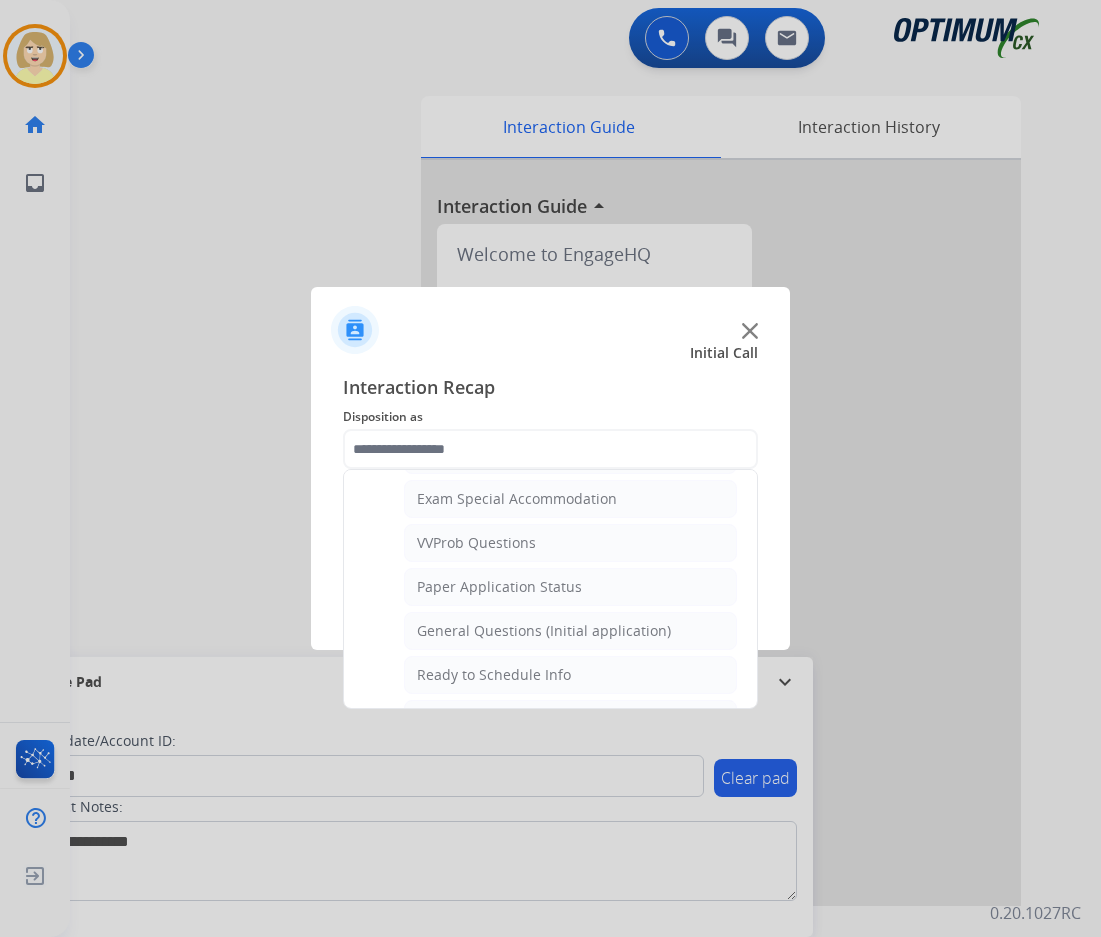 click on "General Questions (Initial application)" 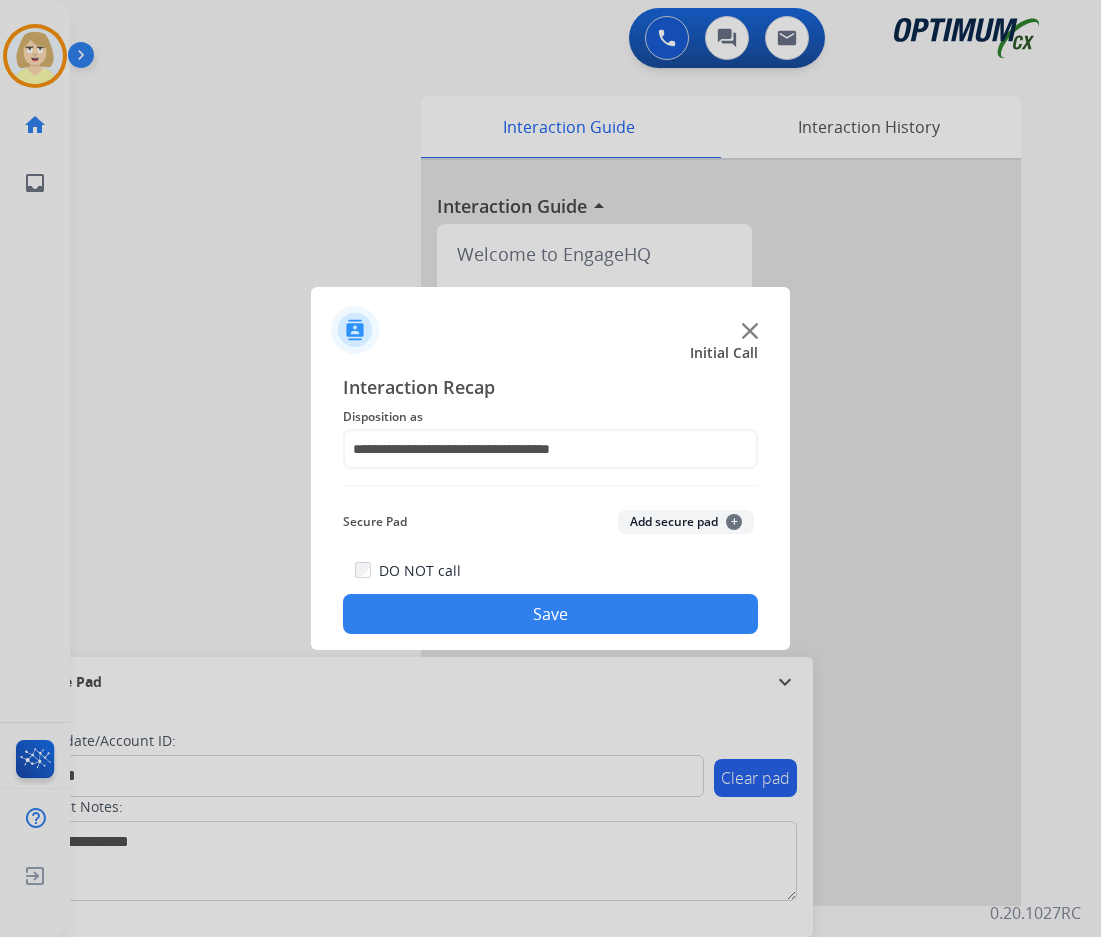 click on "Add secure pad  +" 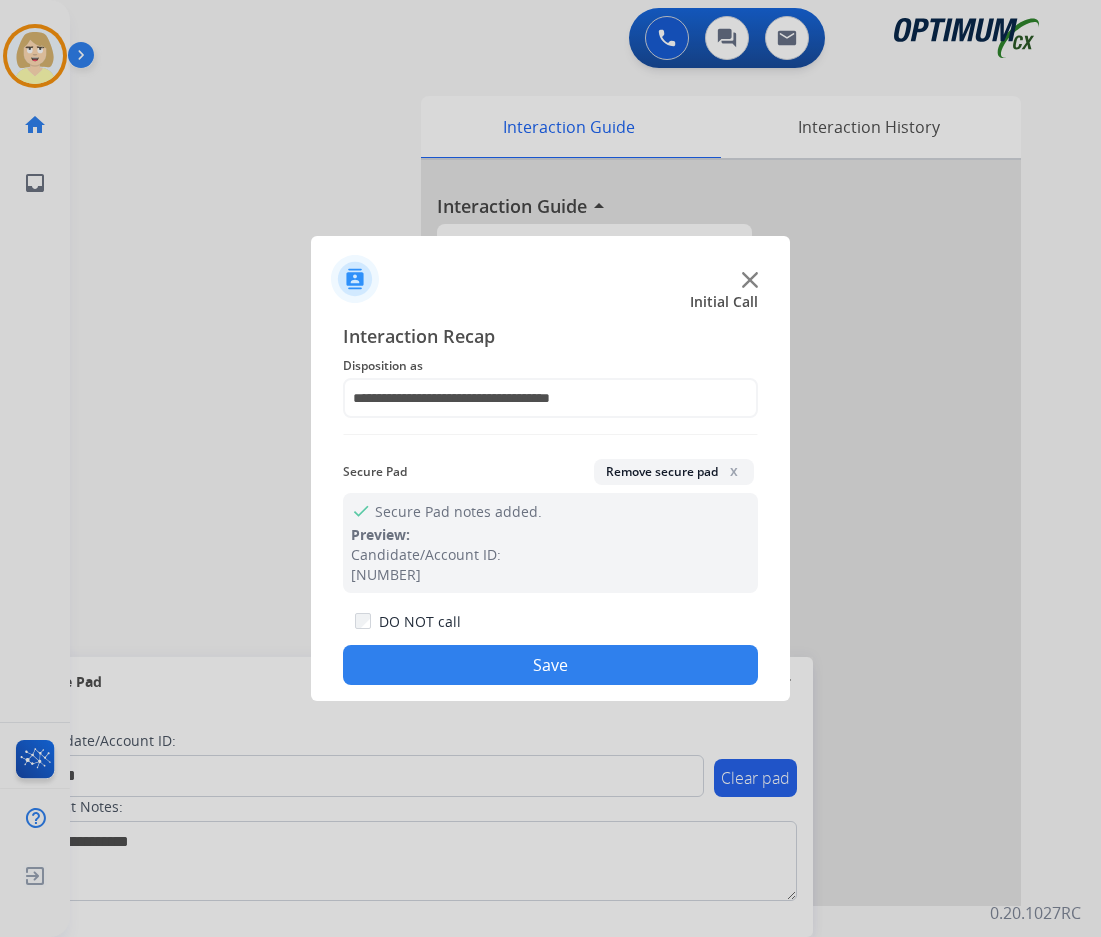 drag, startPoint x: 480, startPoint y: 665, endPoint x: 255, endPoint y: 546, distance: 254.53094 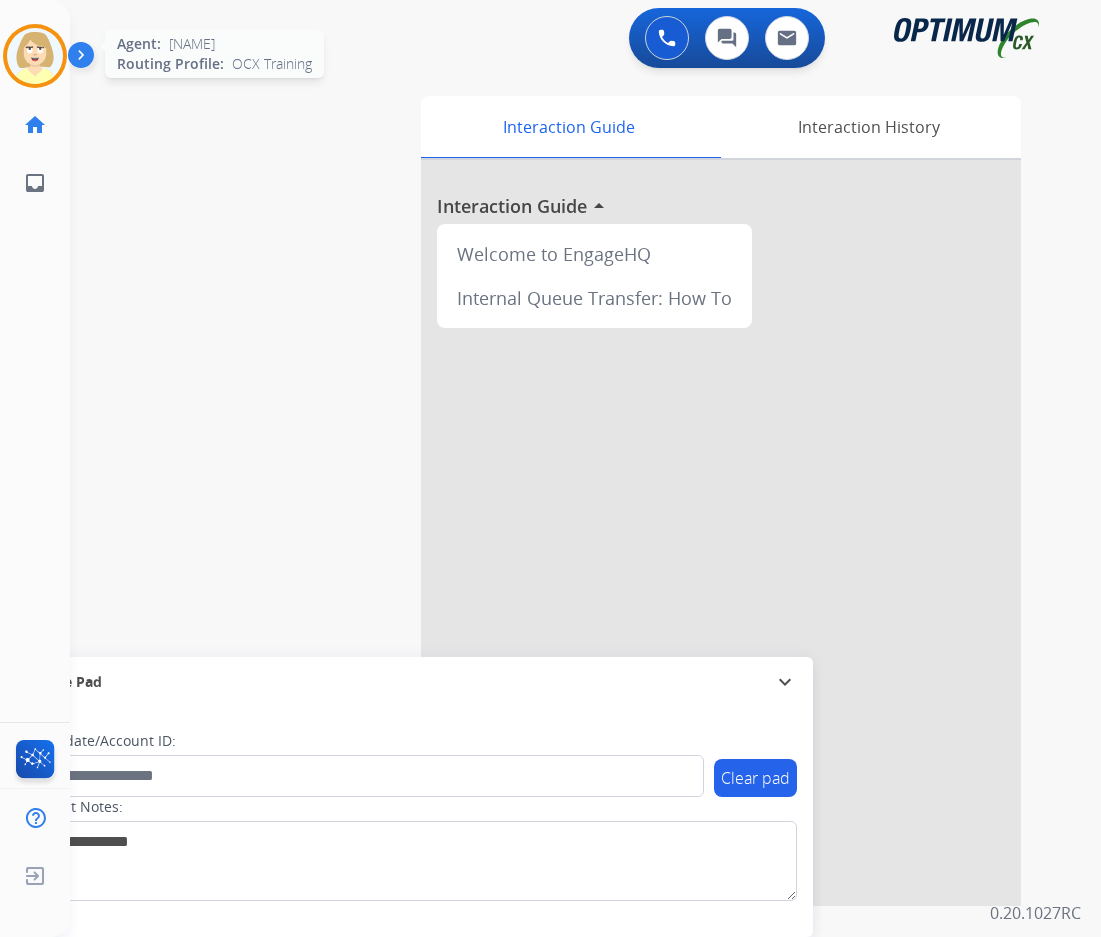 click at bounding box center [35, 56] 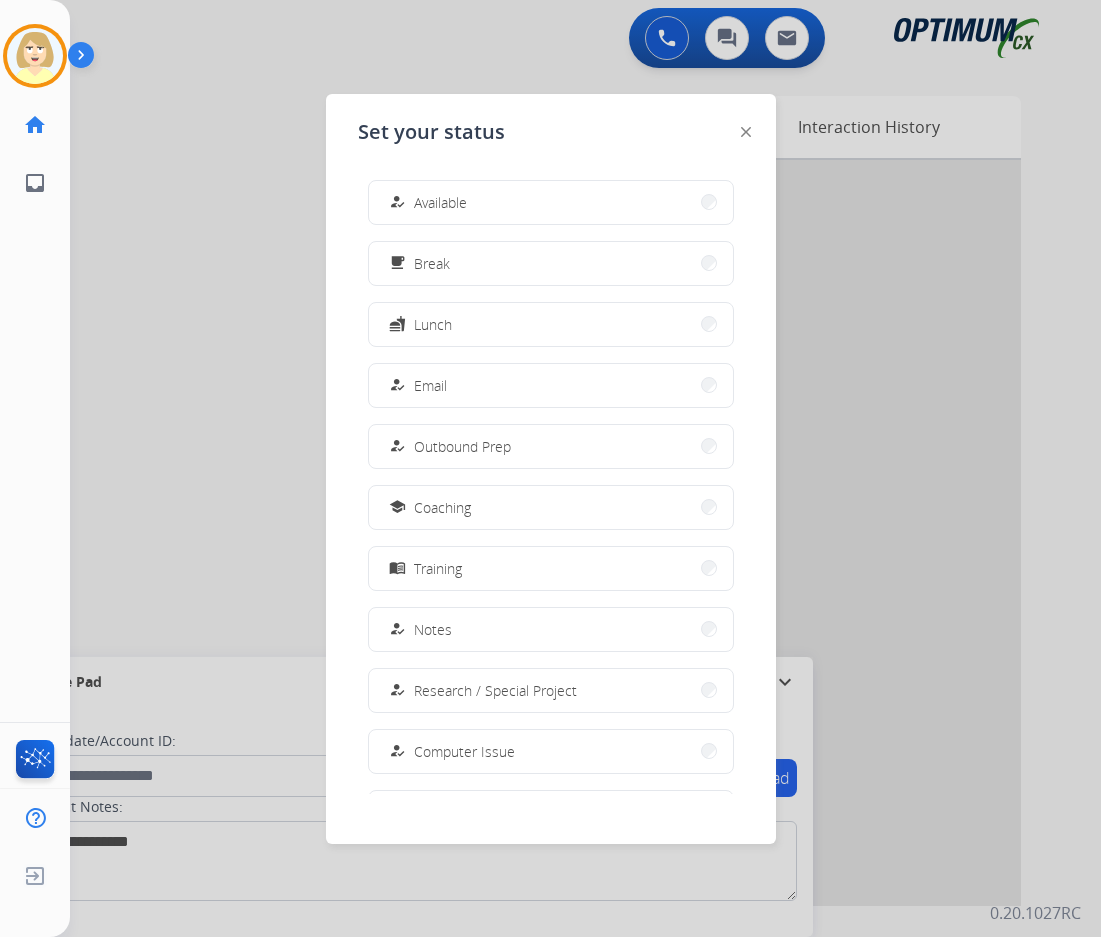 click on "Available" at bounding box center [440, 202] 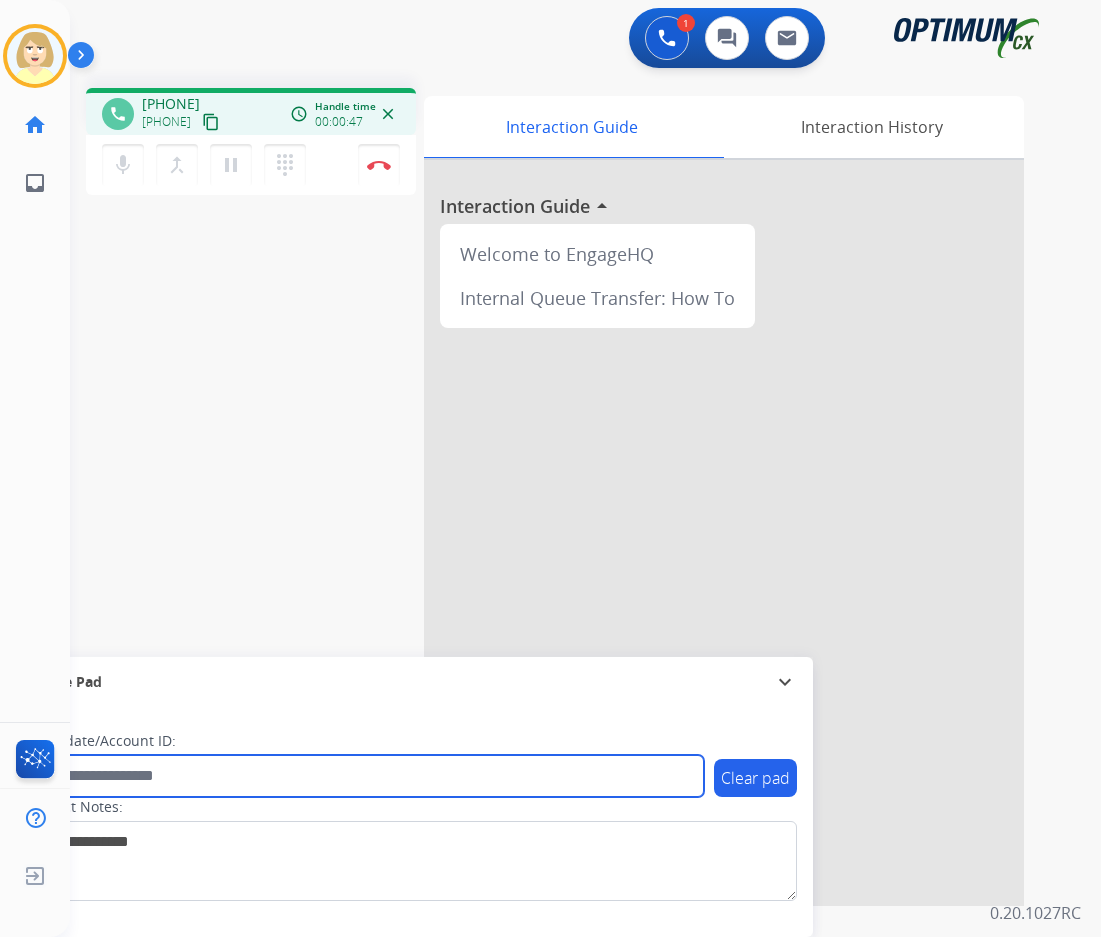 click at bounding box center [365, 776] 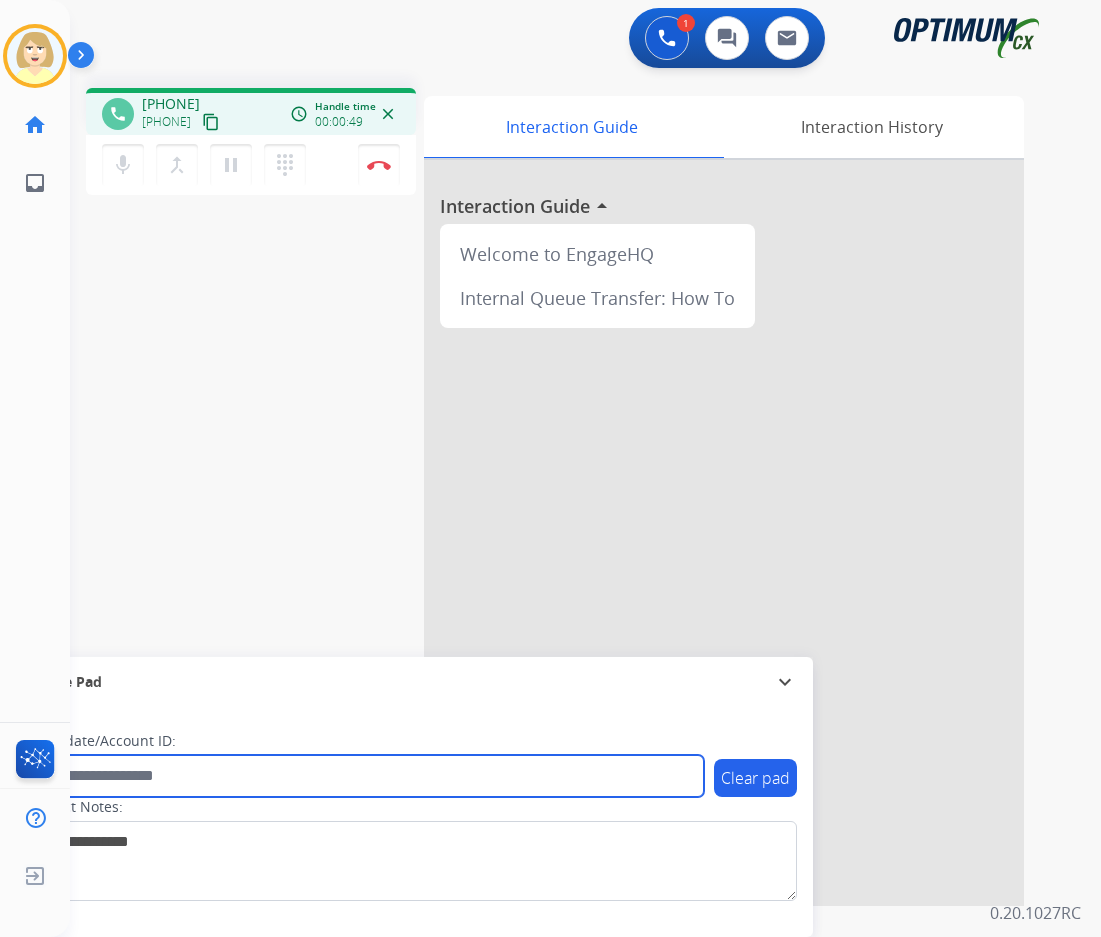 paste on "*******" 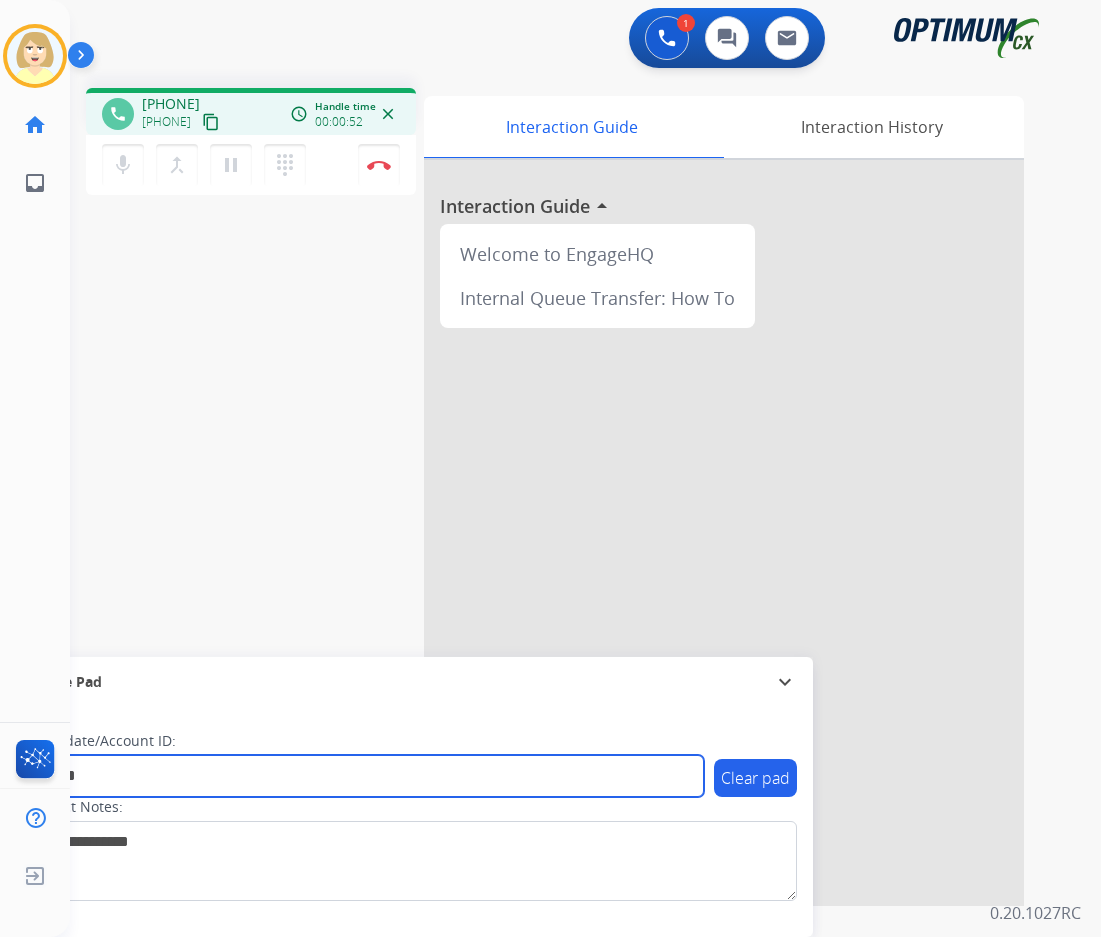 type on "*******" 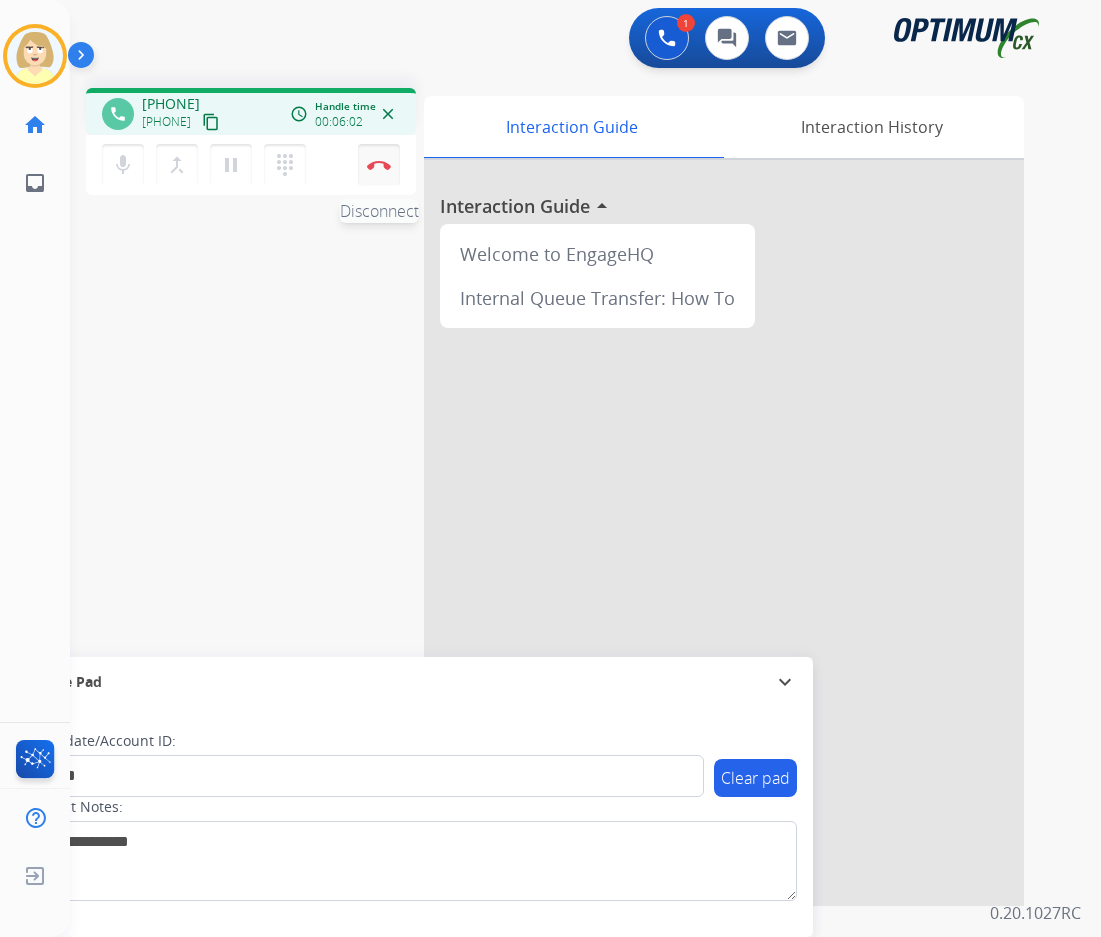 click at bounding box center [379, 165] 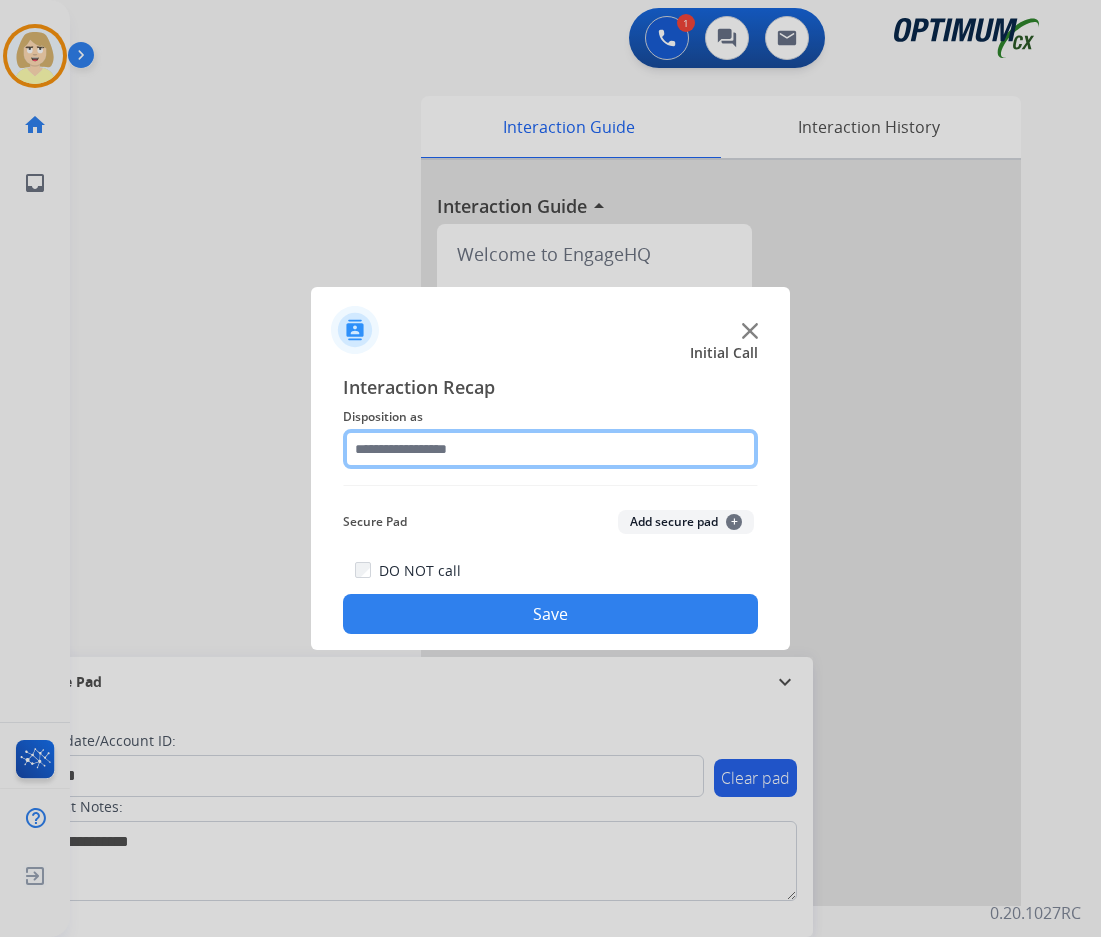 click 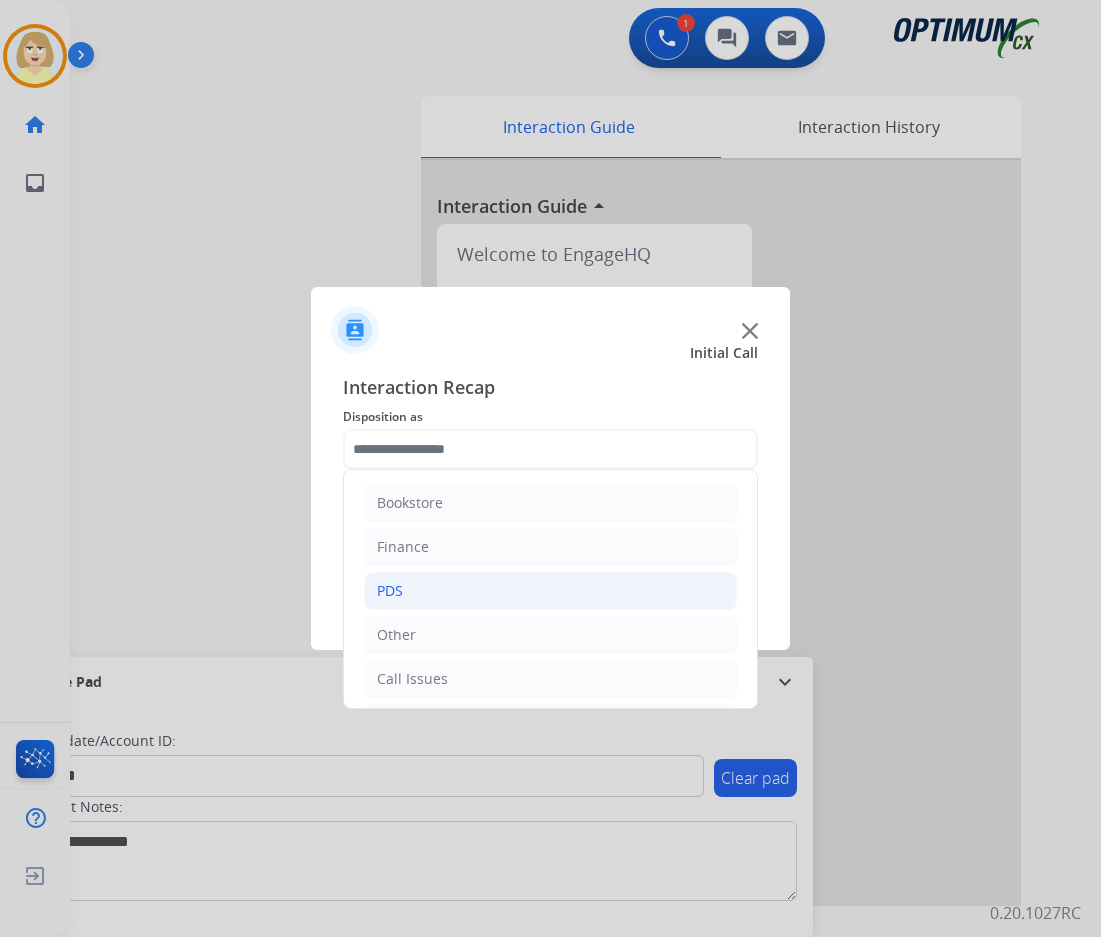 click on "PDS" 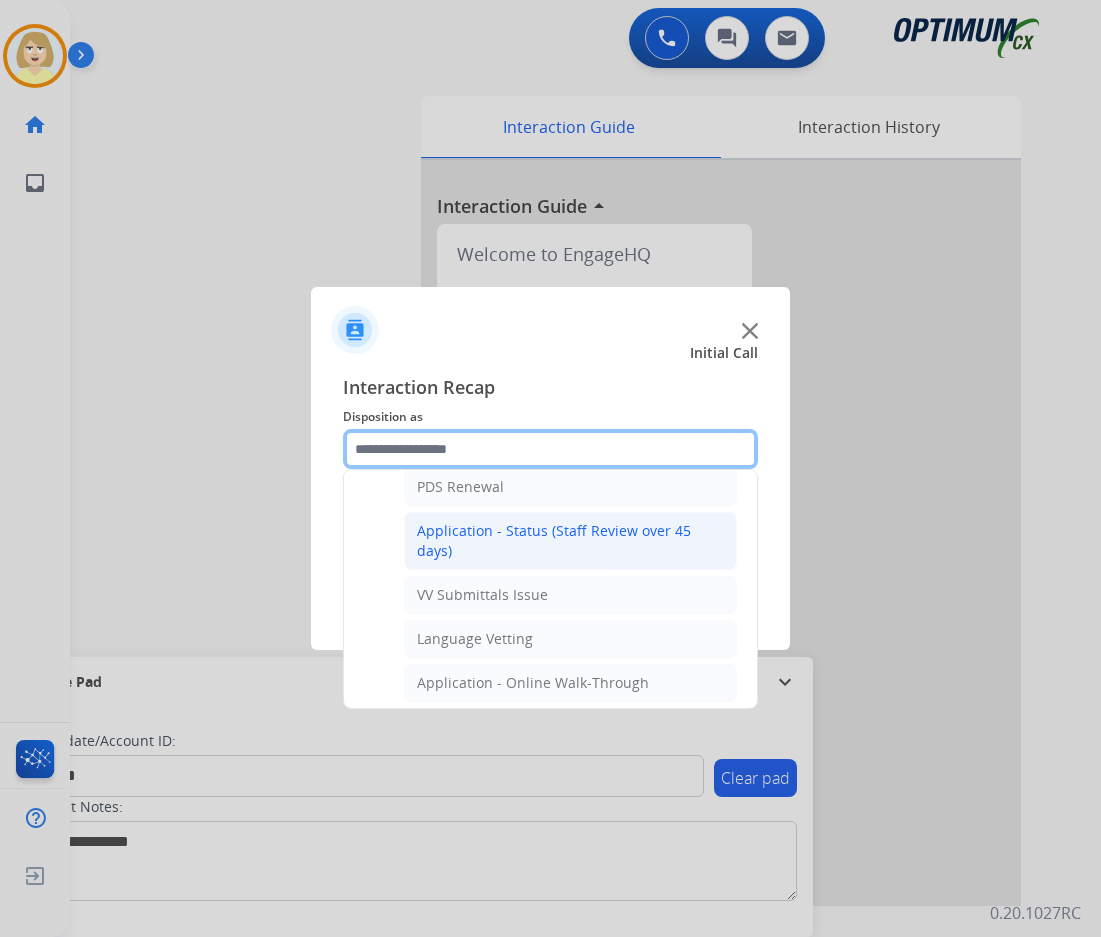 scroll, scrollTop: 200, scrollLeft: 0, axis: vertical 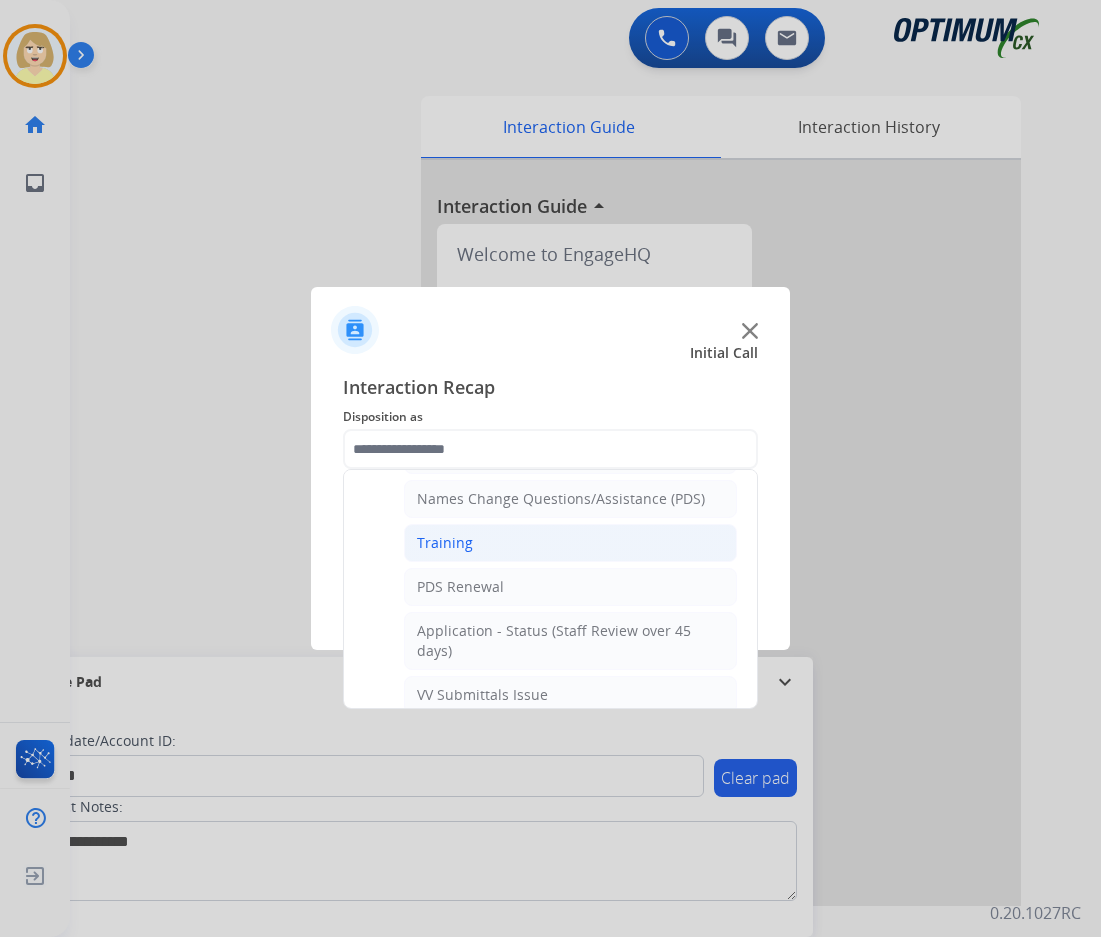 click on "Training" 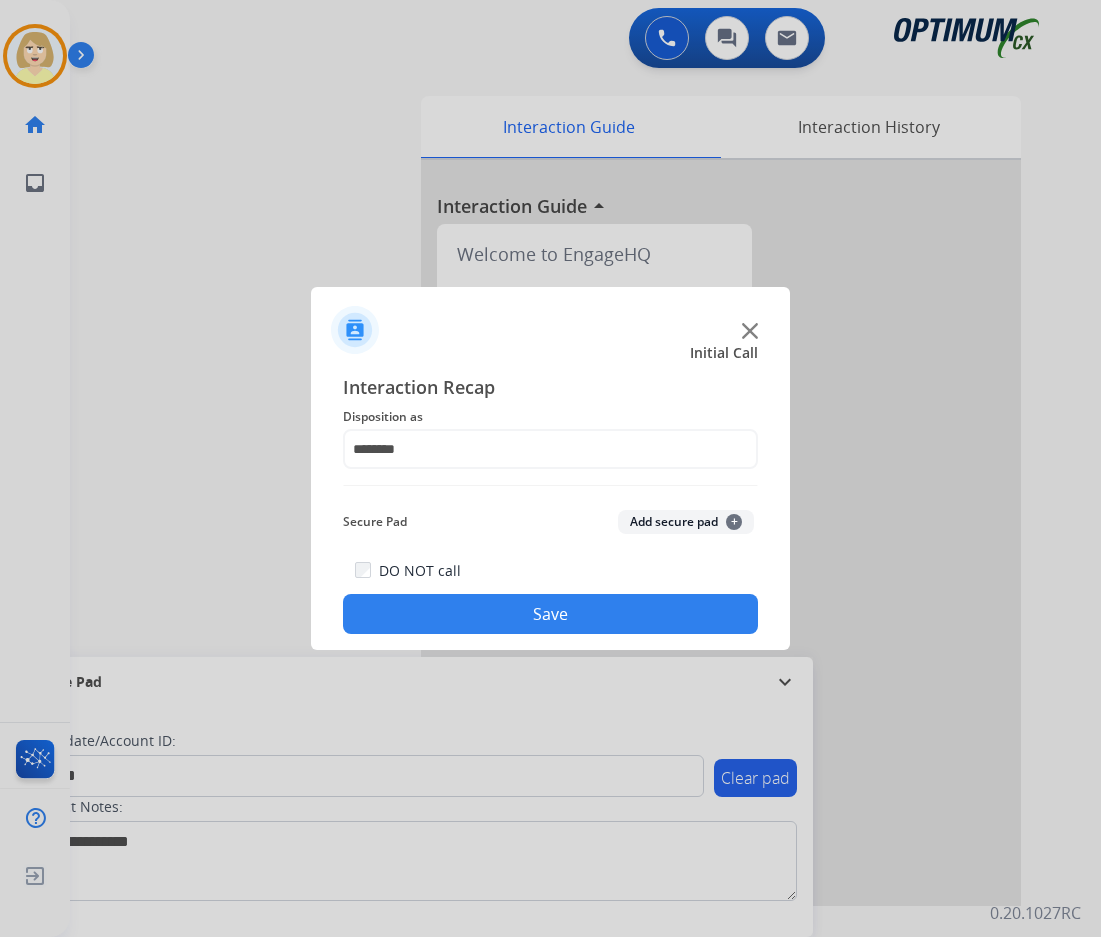 click on "Add secure pad  +" 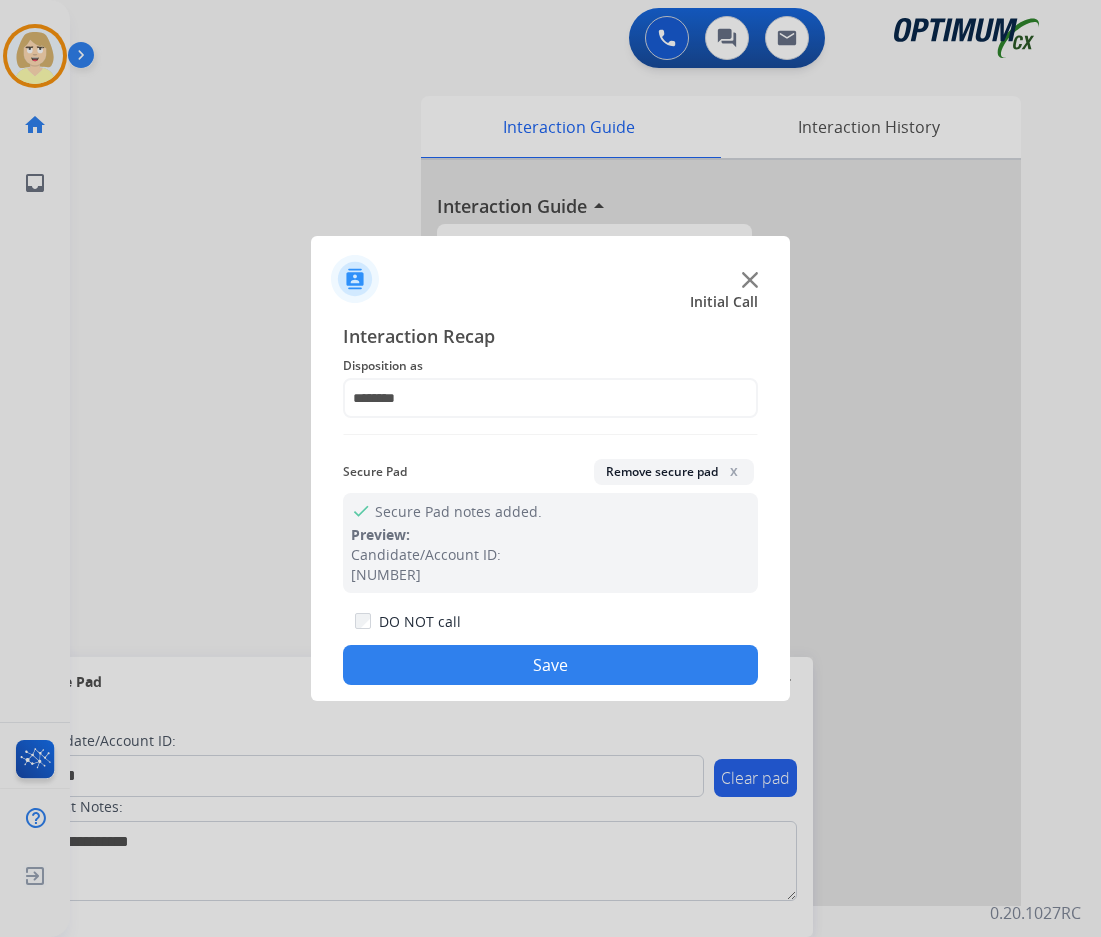 click on "Save" 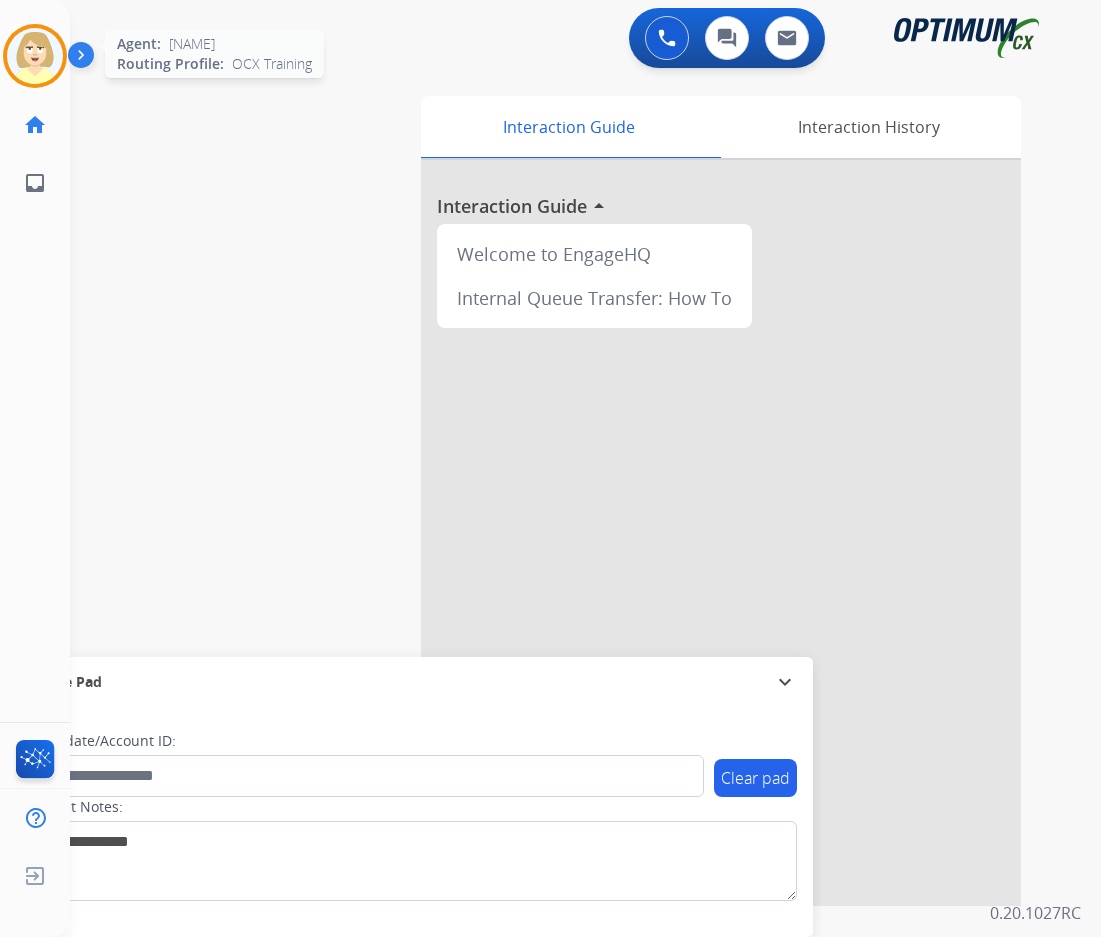 click at bounding box center [35, 56] 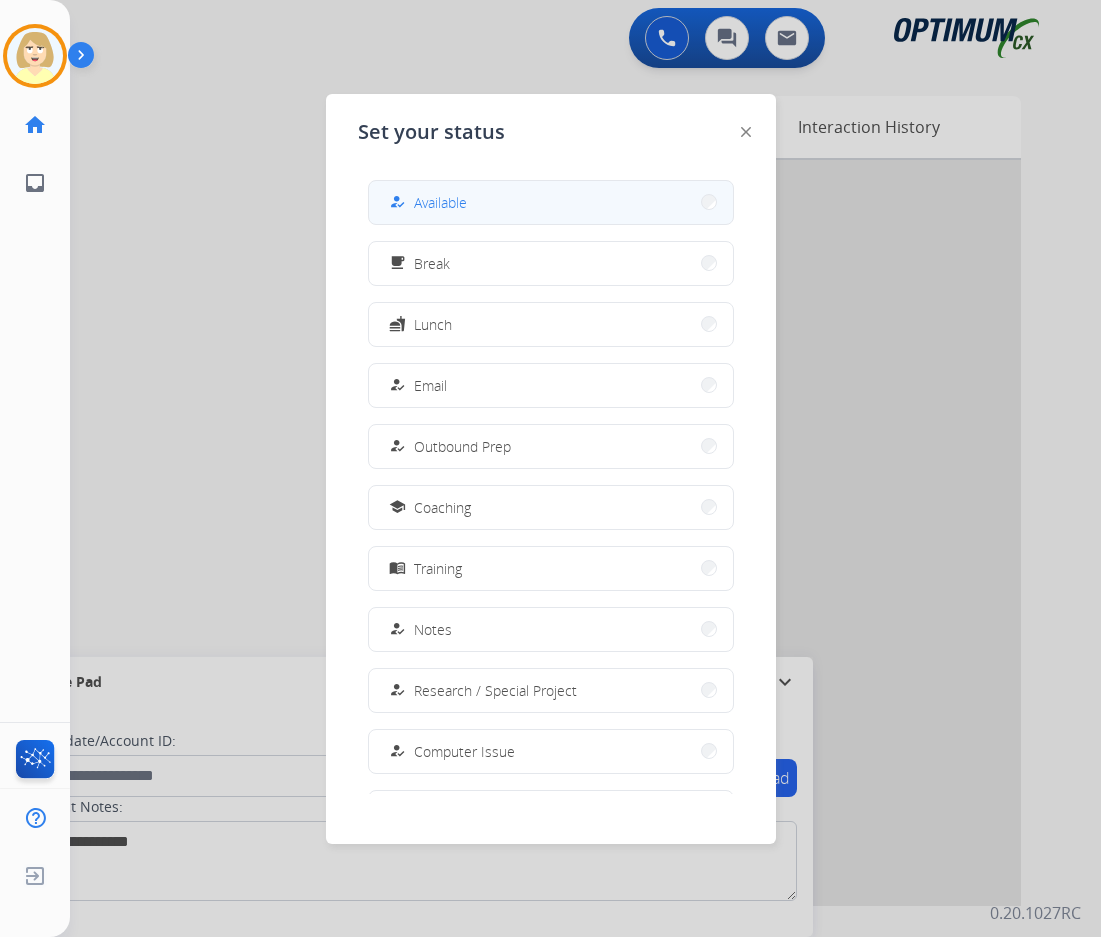 click on "Available" at bounding box center (440, 202) 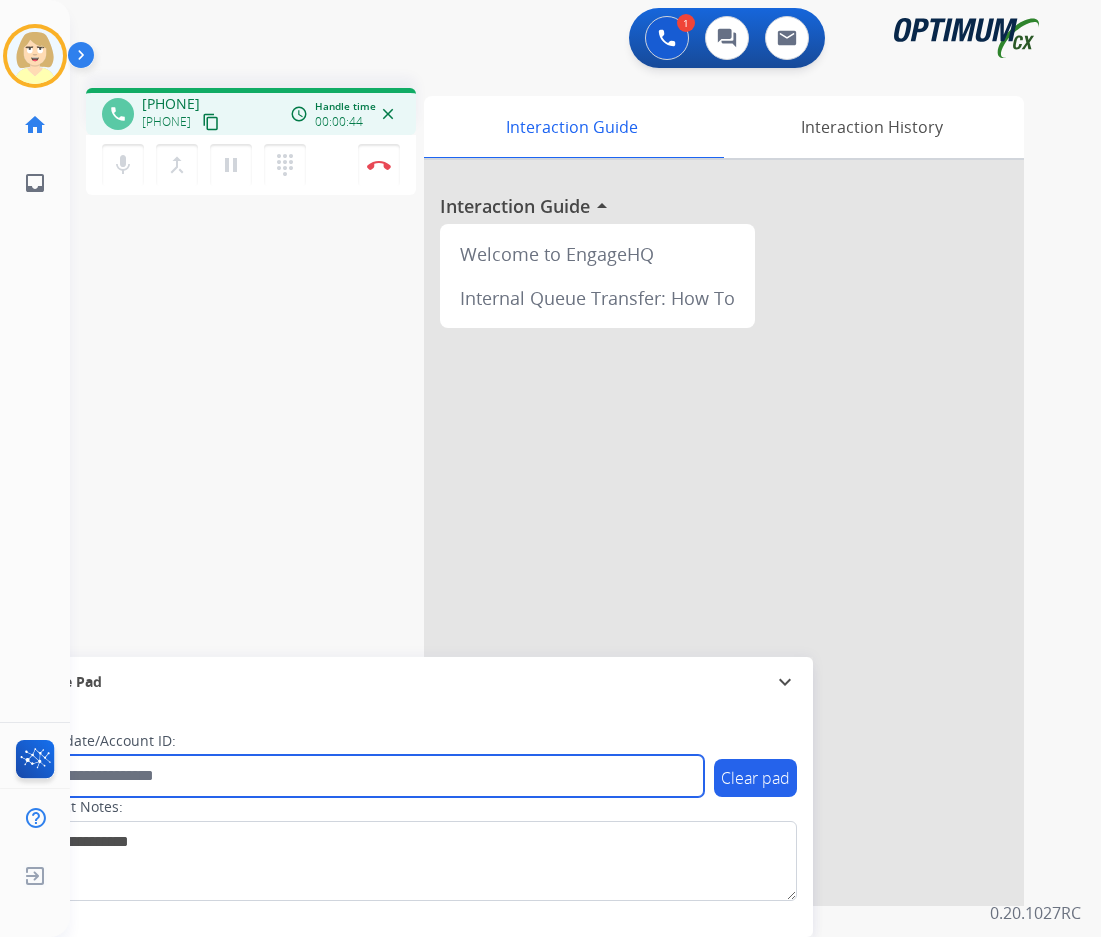 click at bounding box center [365, 776] 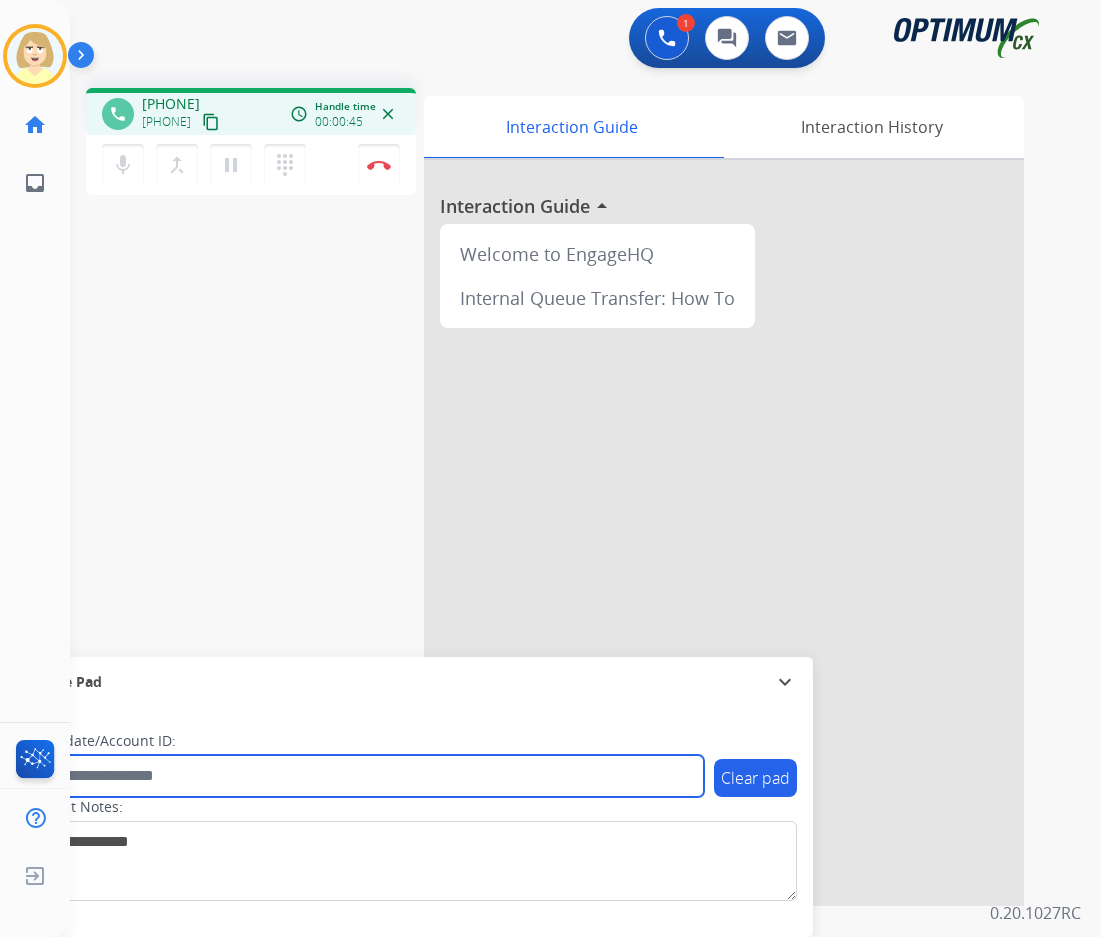 paste on "*******" 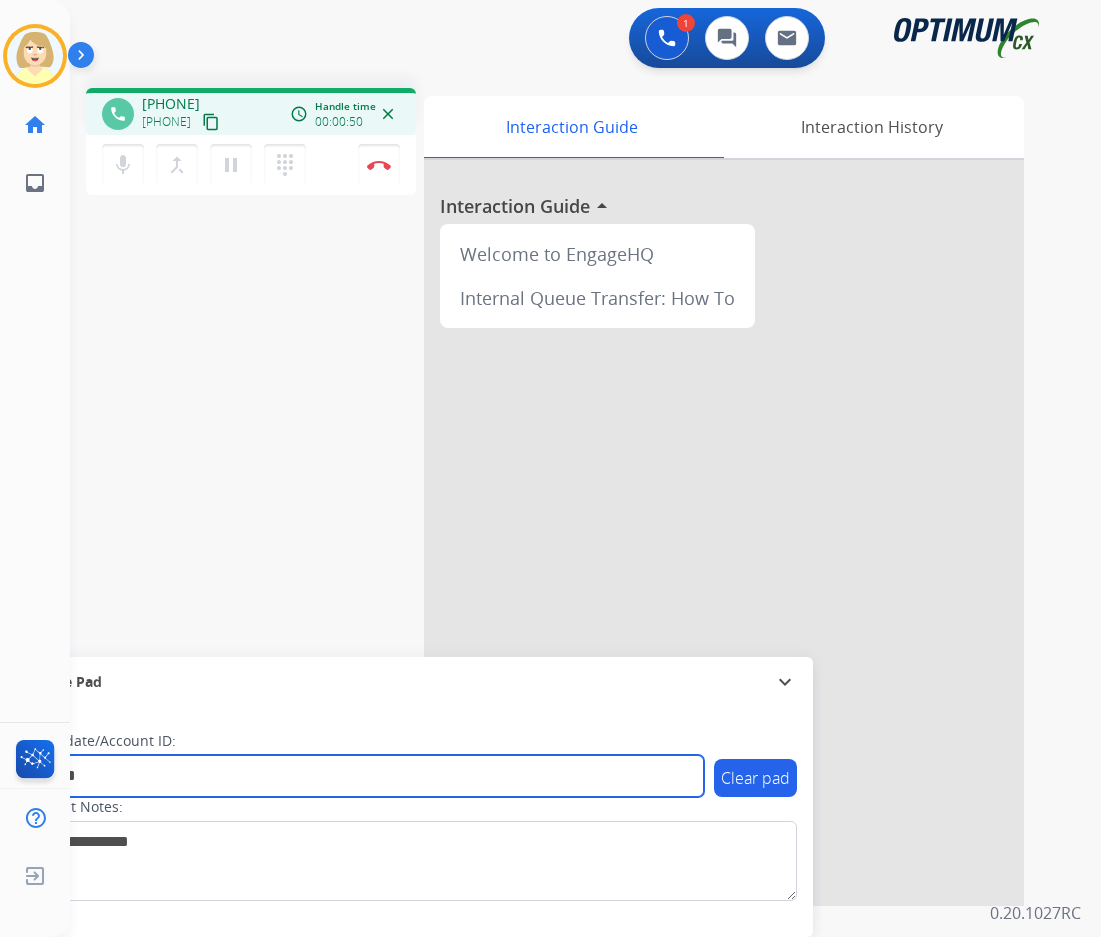 type on "*******" 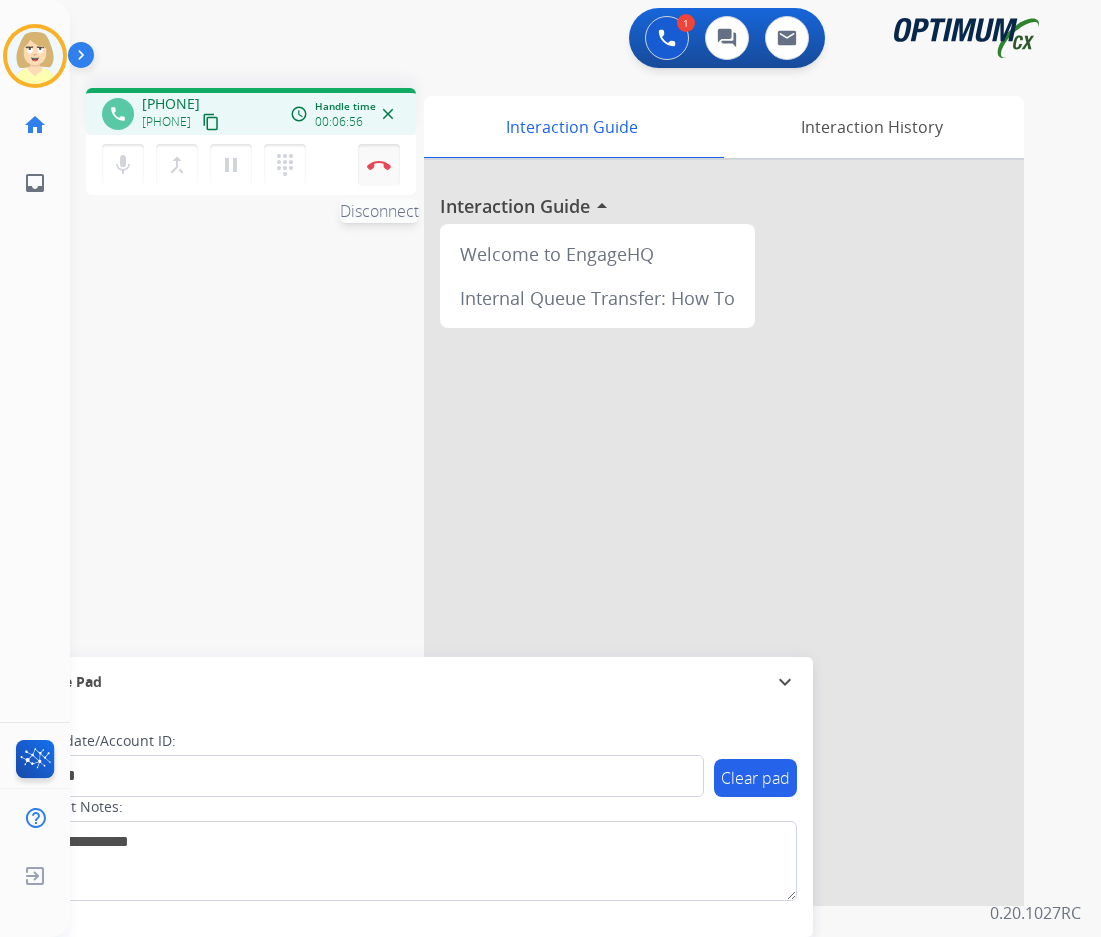 click at bounding box center [379, 165] 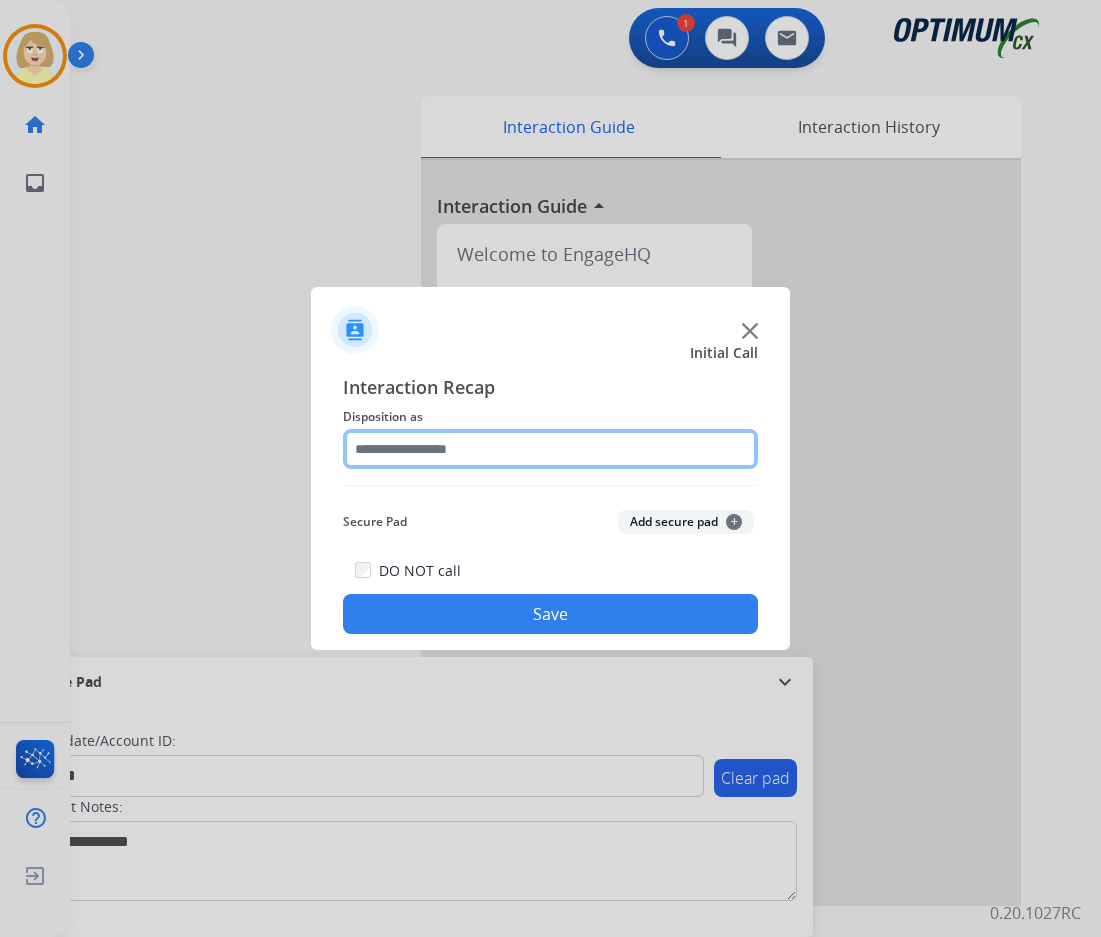 click 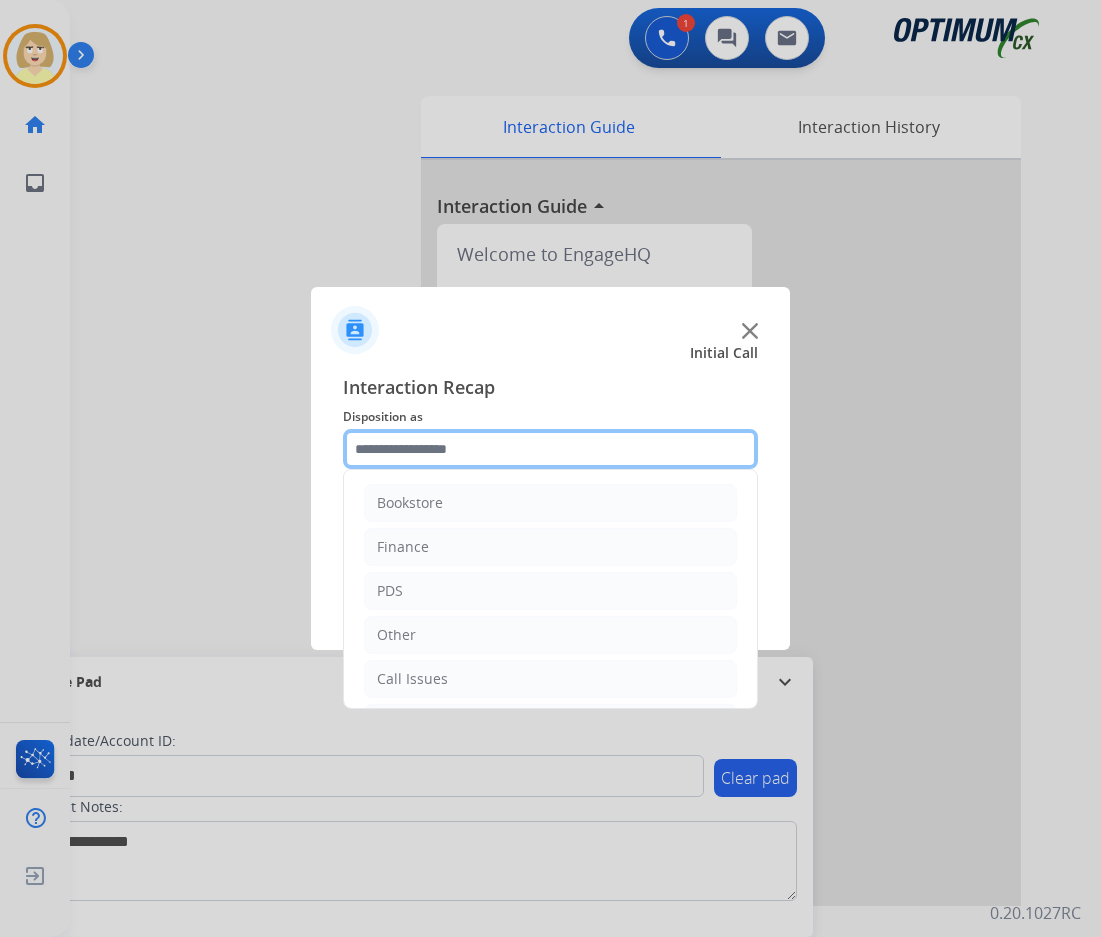 scroll, scrollTop: 136, scrollLeft: 0, axis: vertical 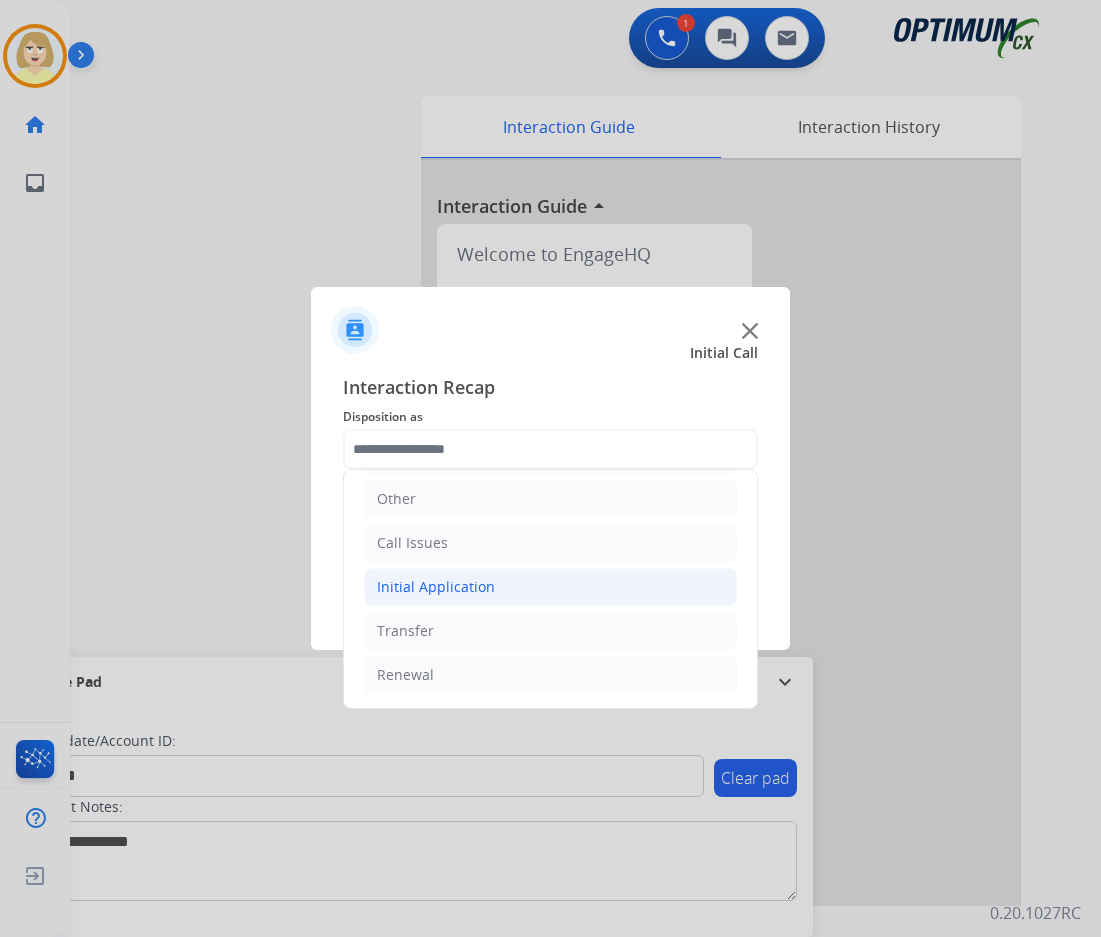 click on "Initial Application" 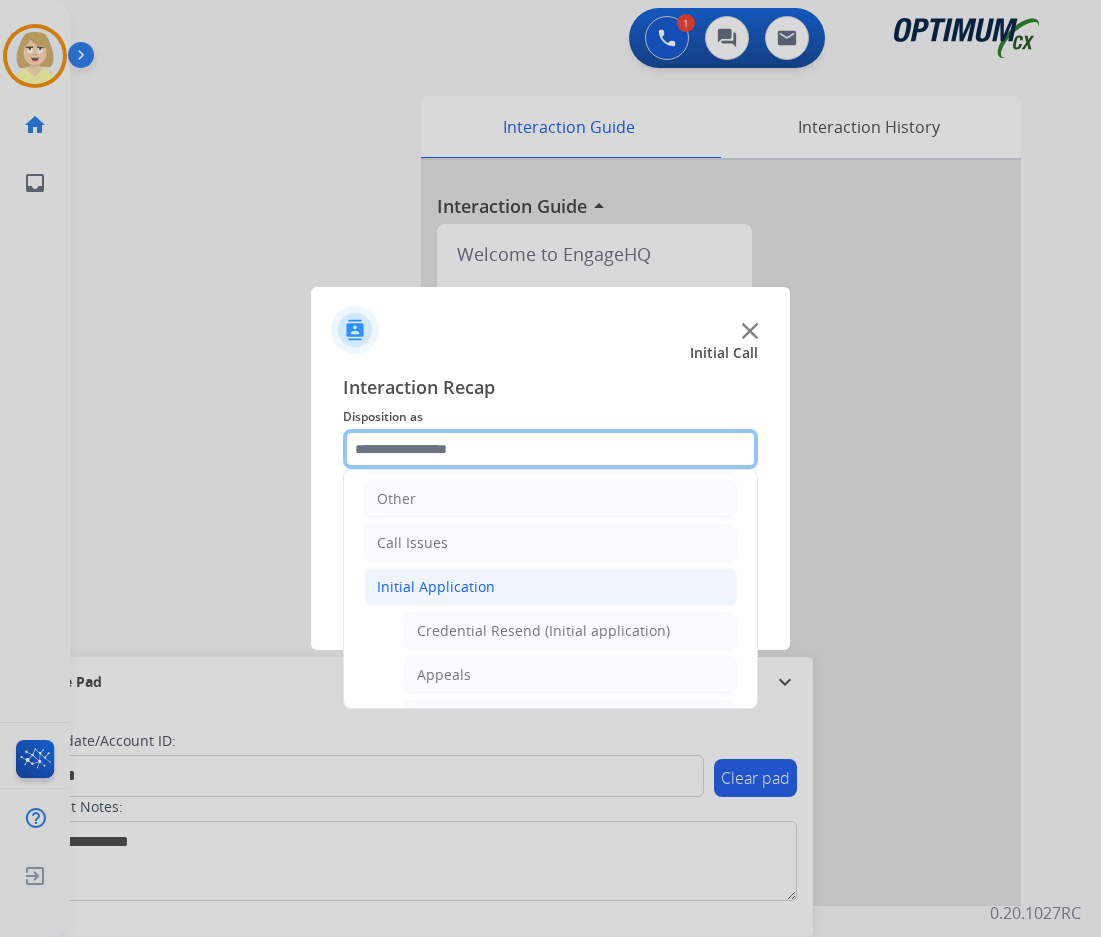 scroll, scrollTop: 336, scrollLeft: 0, axis: vertical 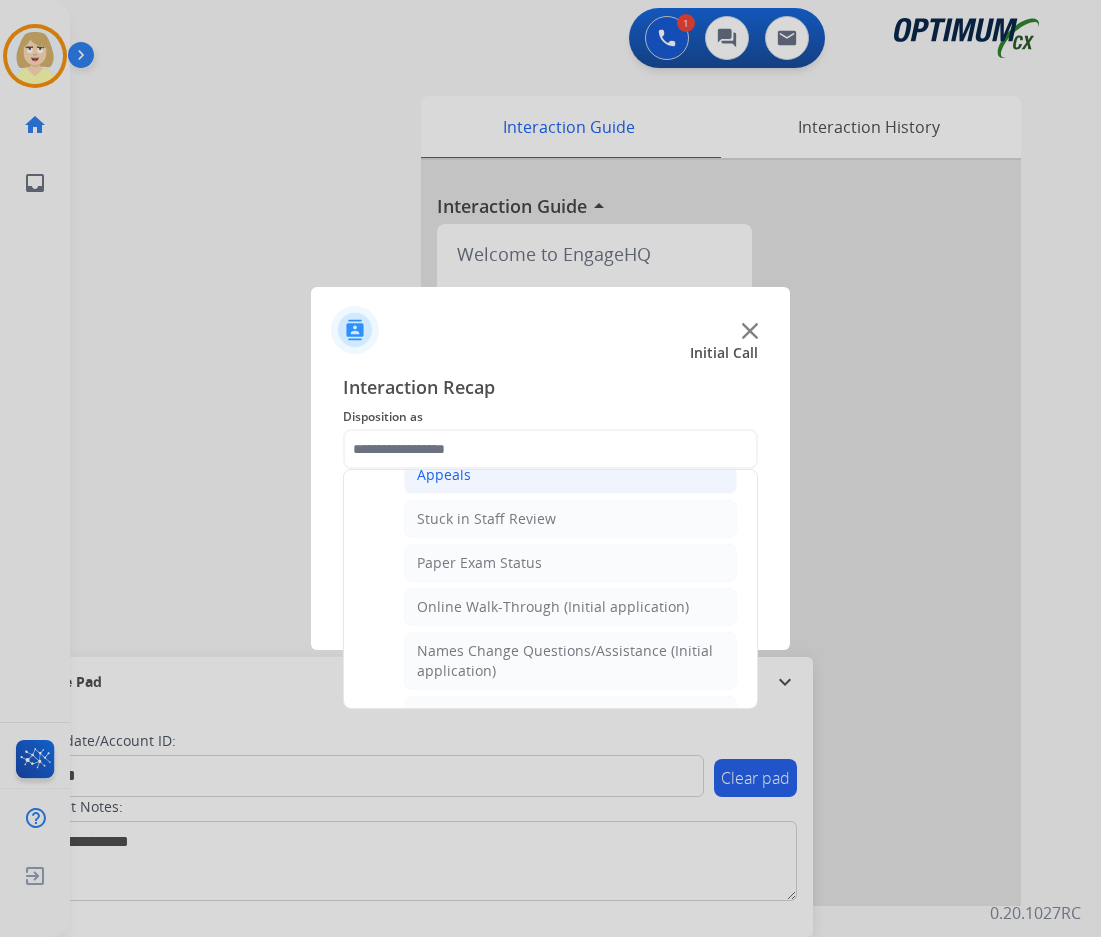 click on "Appeals" 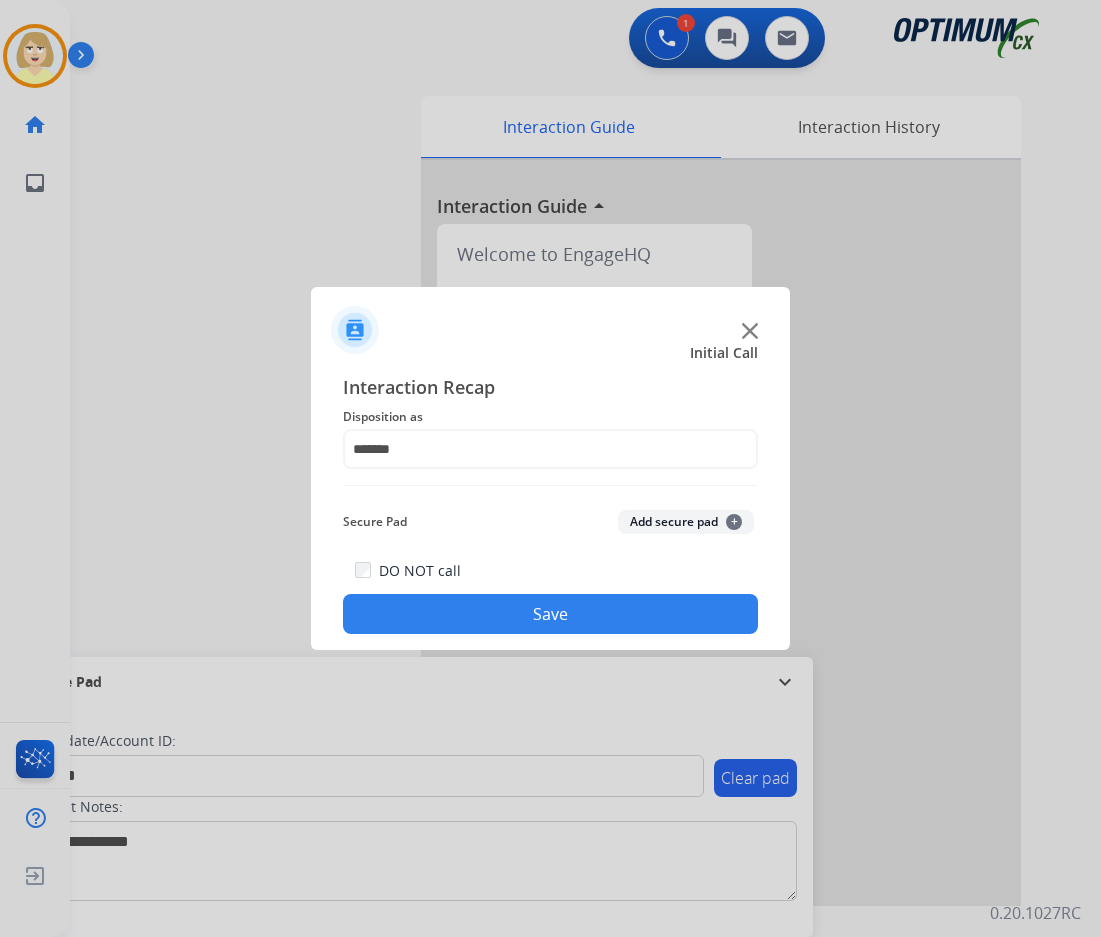 drag, startPoint x: 659, startPoint y: 531, endPoint x: 554, endPoint y: 632, distance: 145.69145 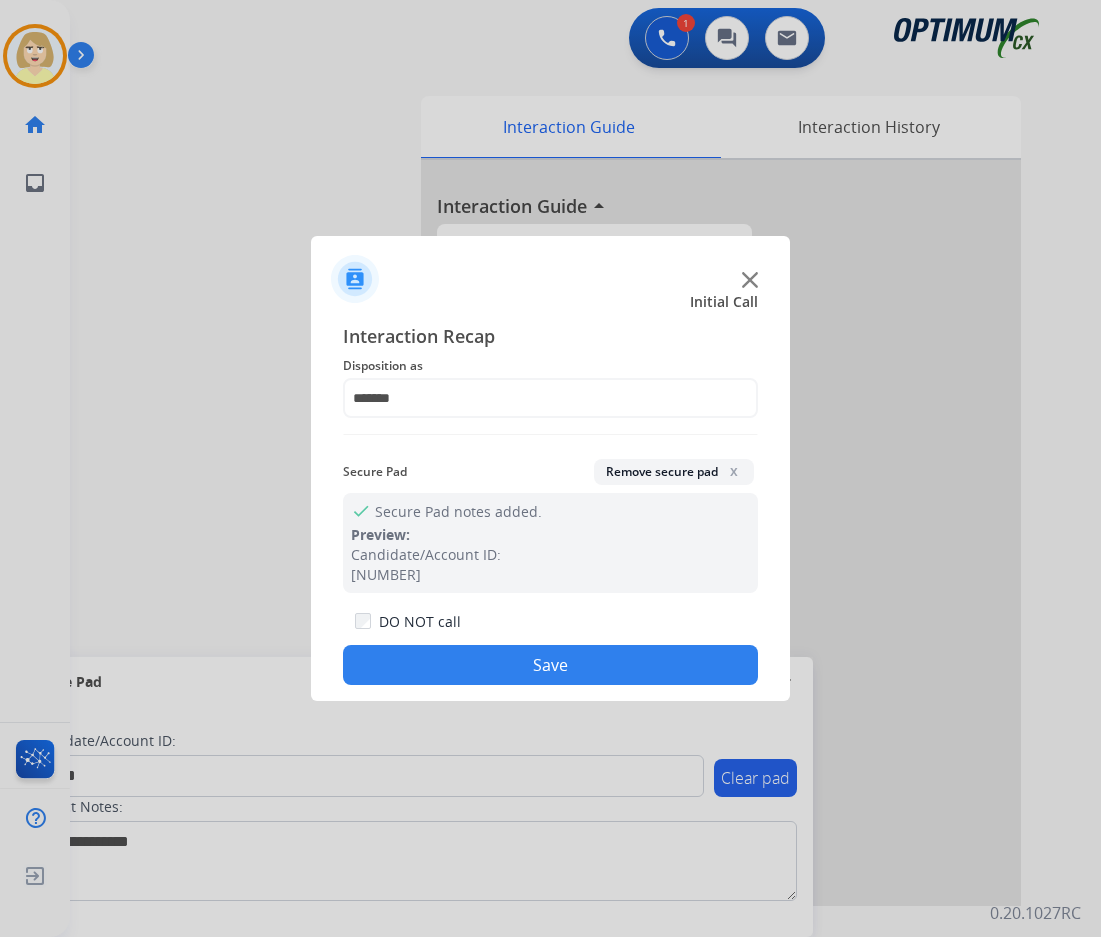drag, startPoint x: 512, startPoint y: 666, endPoint x: 51, endPoint y: 288, distance: 596.1585 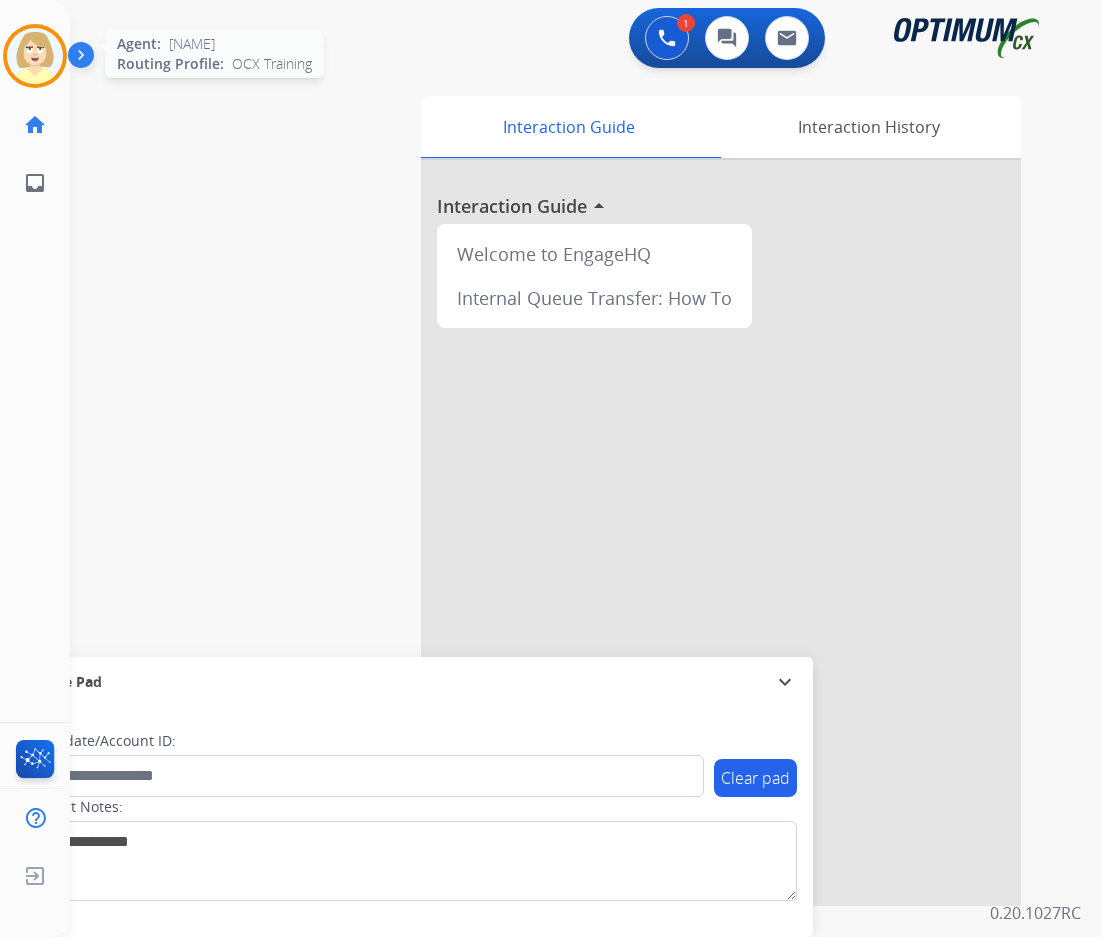 drag, startPoint x: 45, startPoint y: 54, endPoint x: 46, endPoint y: 67, distance: 13.038404 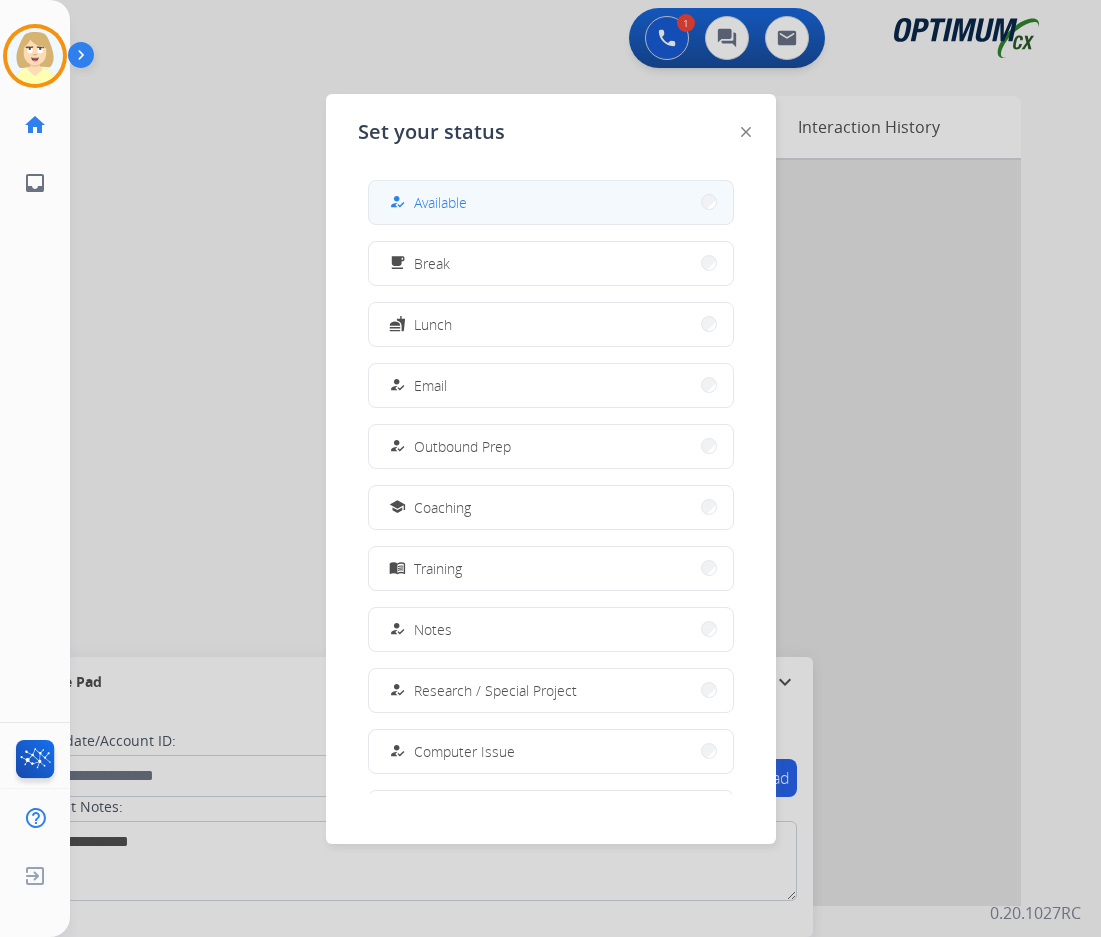 click on "Available" at bounding box center (440, 202) 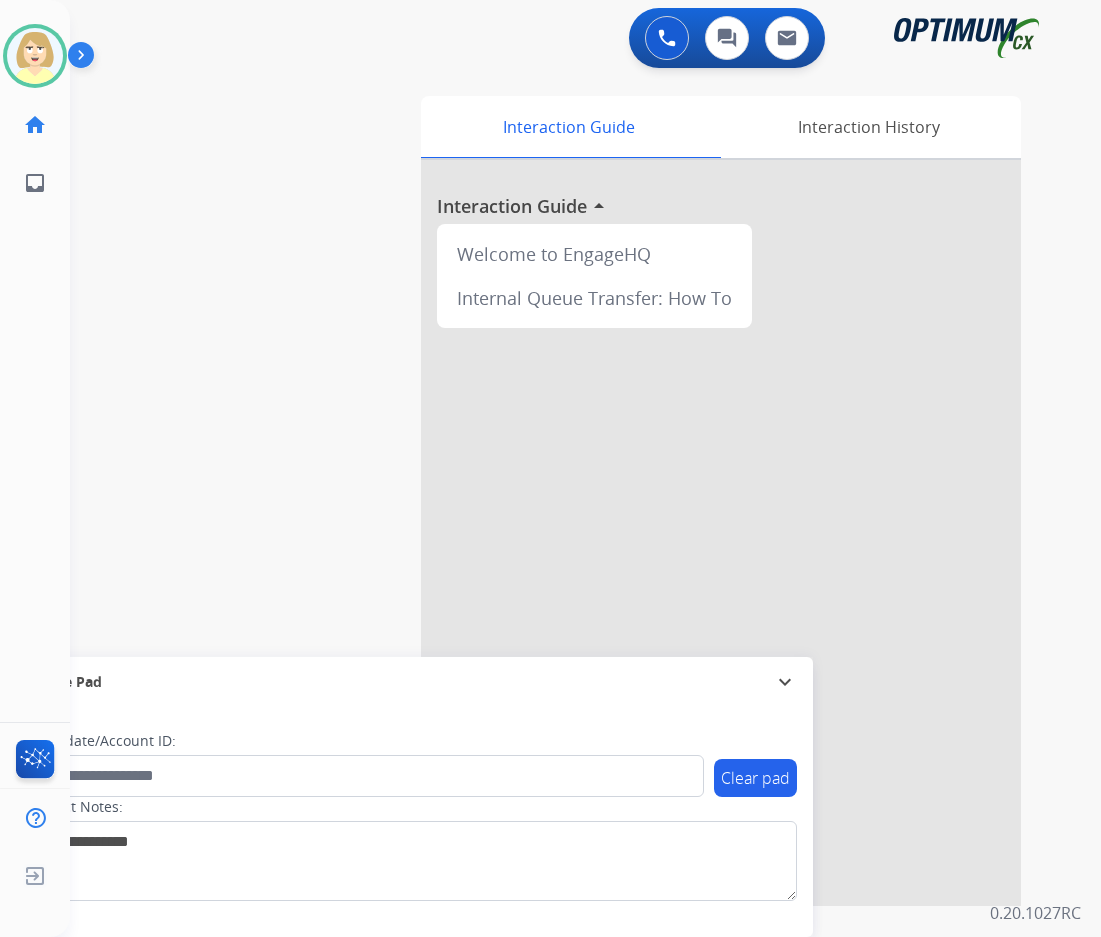 drag, startPoint x: 44, startPoint y: 46, endPoint x: 82, endPoint y: 62, distance: 41.231056 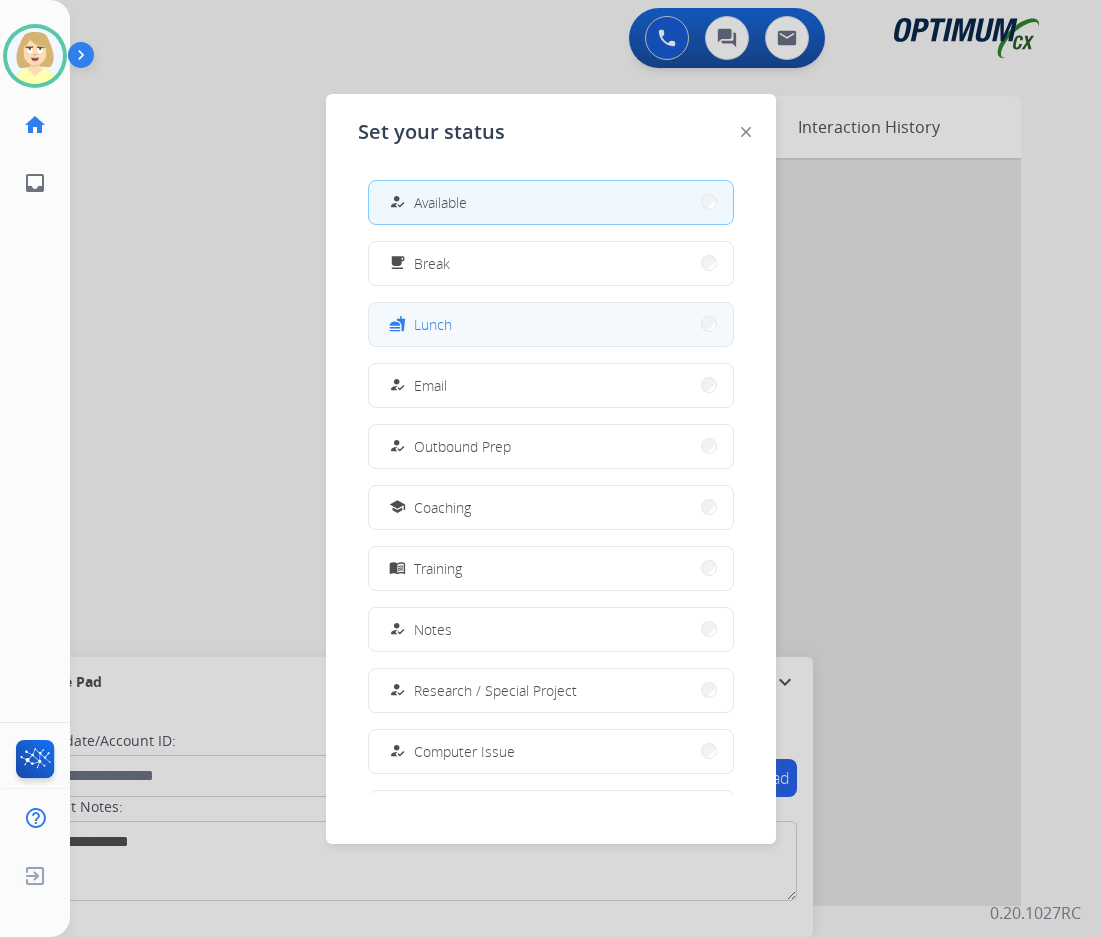 click on "Lunch" at bounding box center (433, 324) 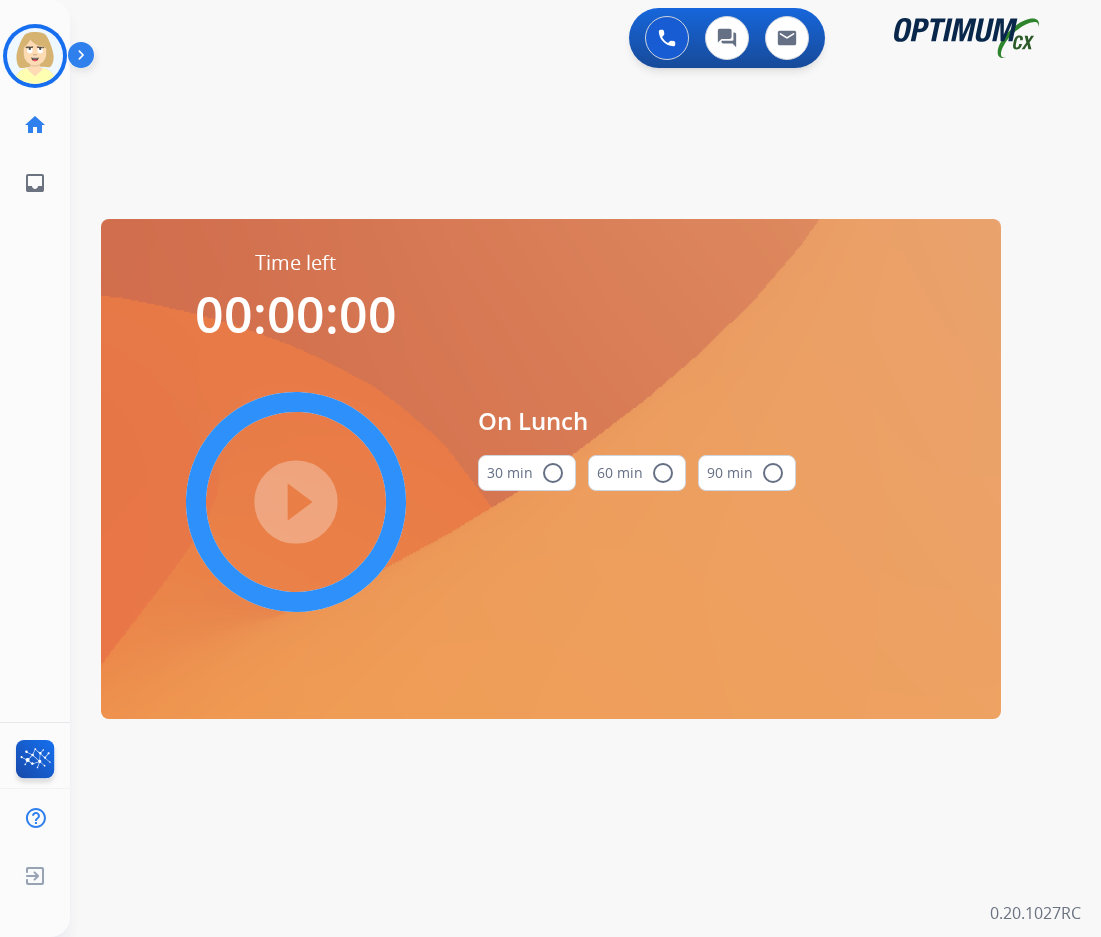 drag, startPoint x: 552, startPoint y: 477, endPoint x: 427, endPoint y: 493, distance: 126.01984 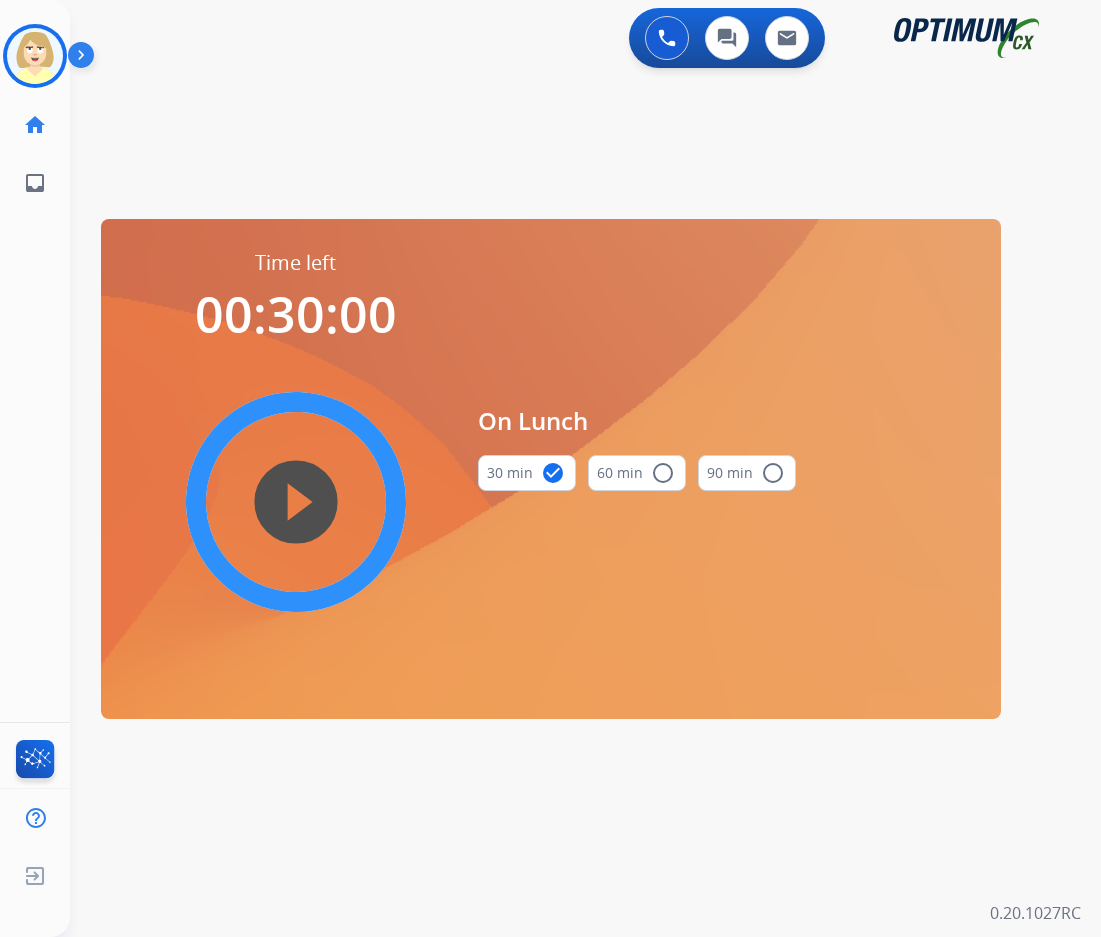 drag, startPoint x: 339, startPoint y: 502, endPoint x: 327, endPoint y: 502, distance: 12 